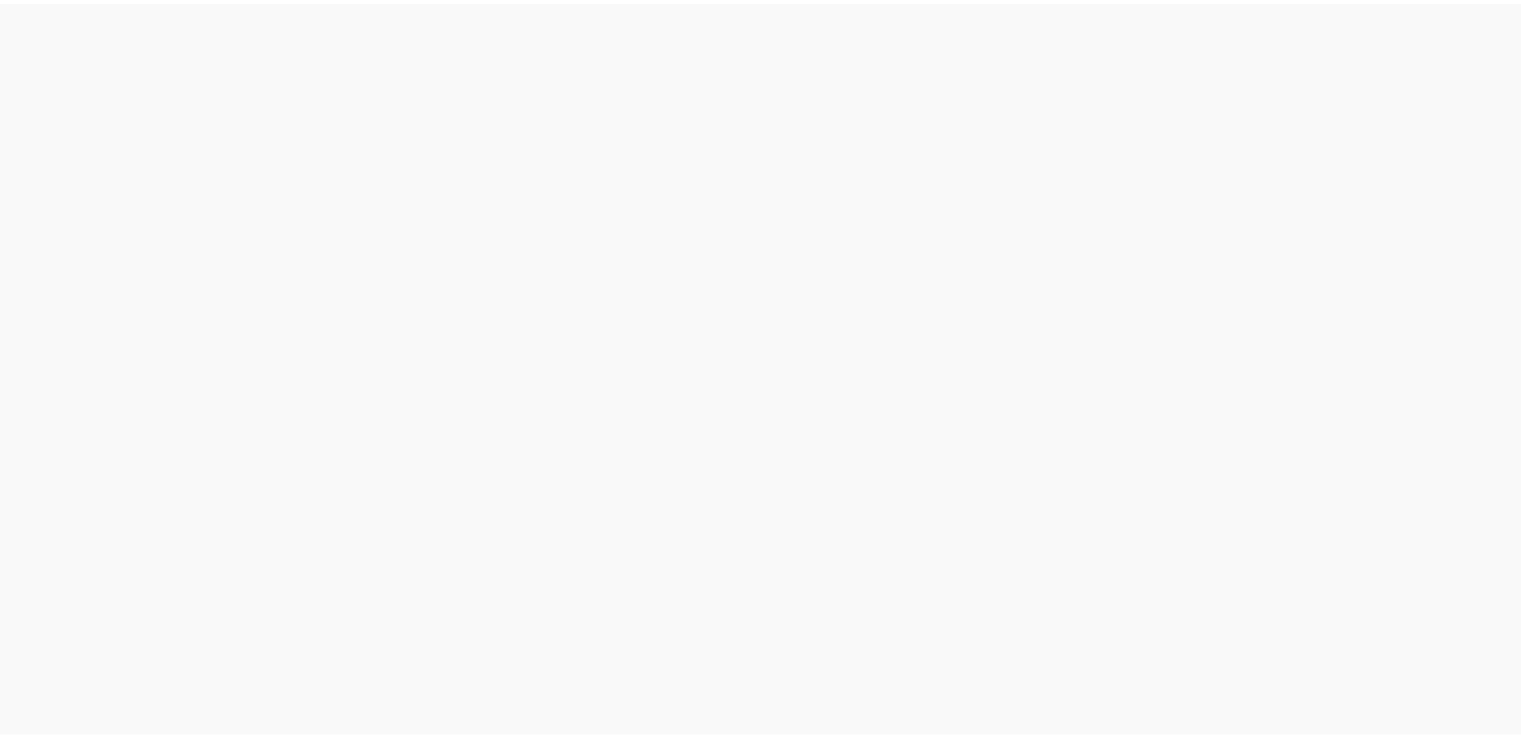 scroll, scrollTop: 0, scrollLeft: 0, axis: both 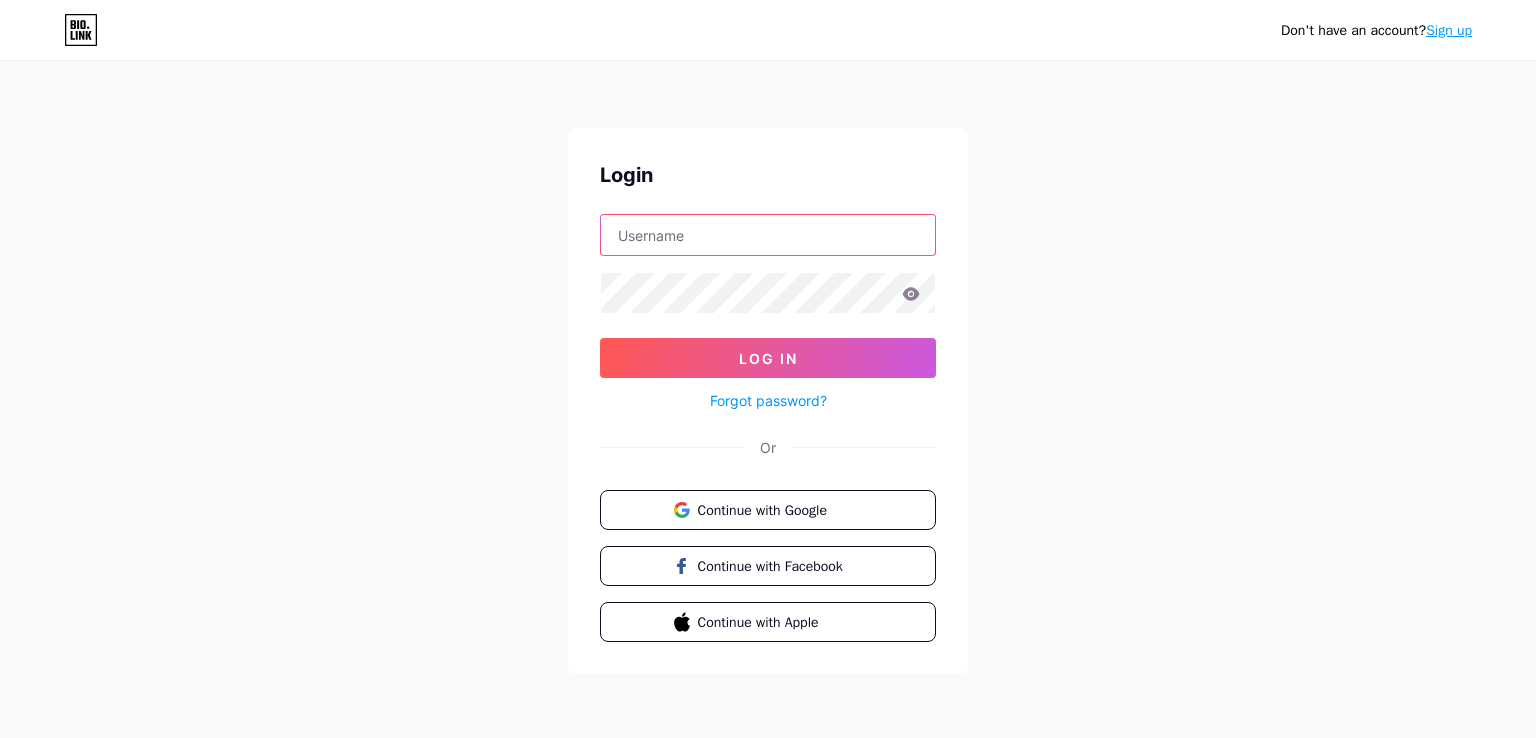 click at bounding box center [768, 235] 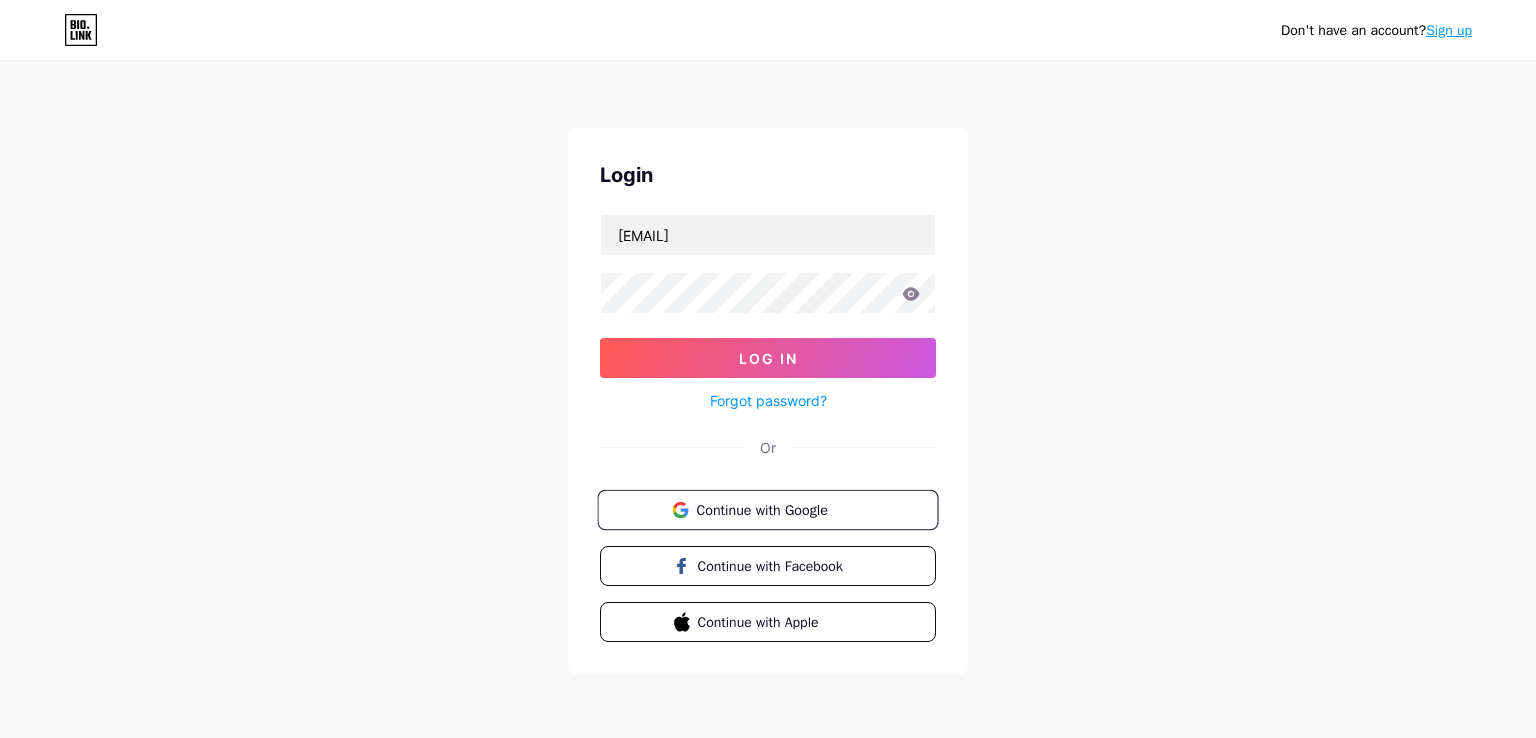 click on "Continue with Google" at bounding box center (779, 509) 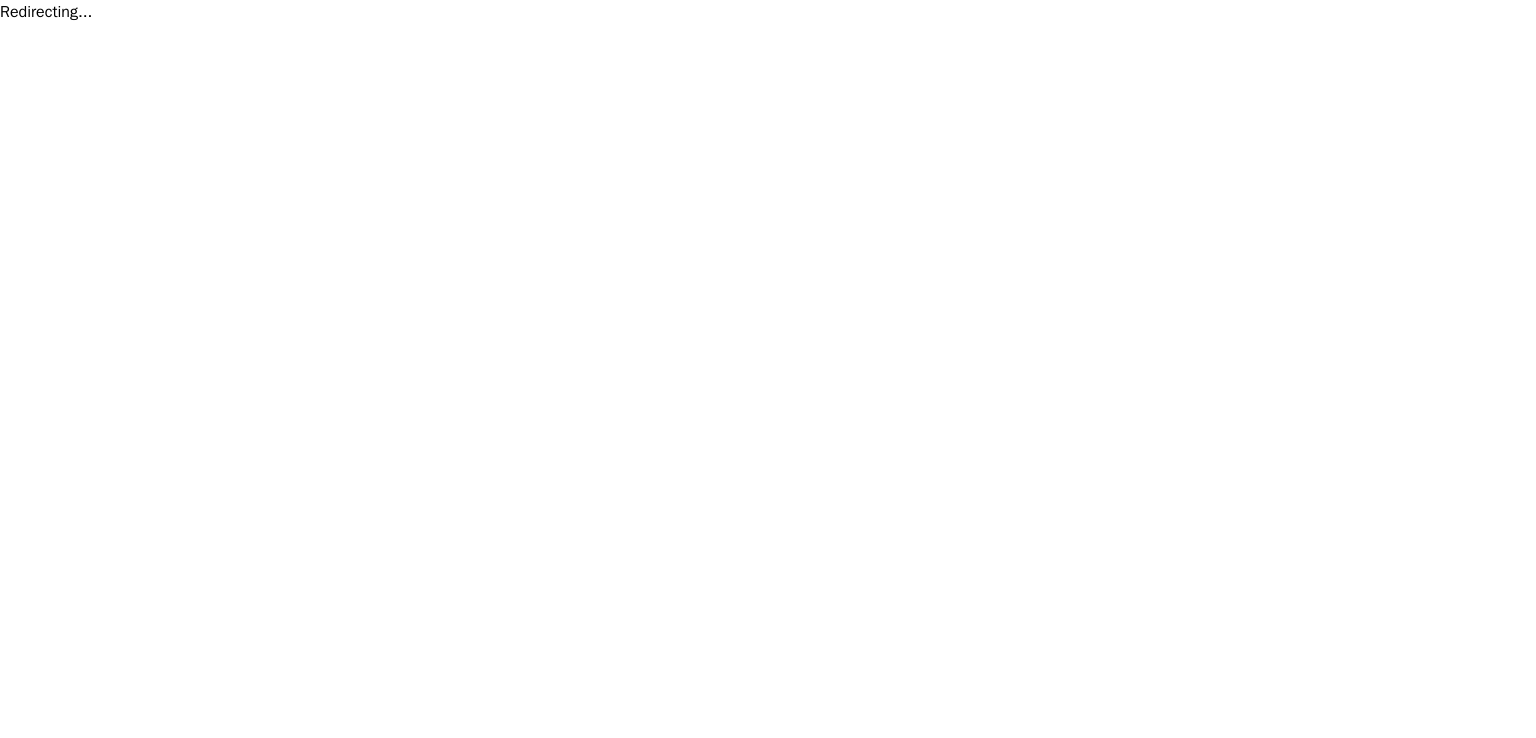 scroll, scrollTop: 0, scrollLeft: 0, axis: both 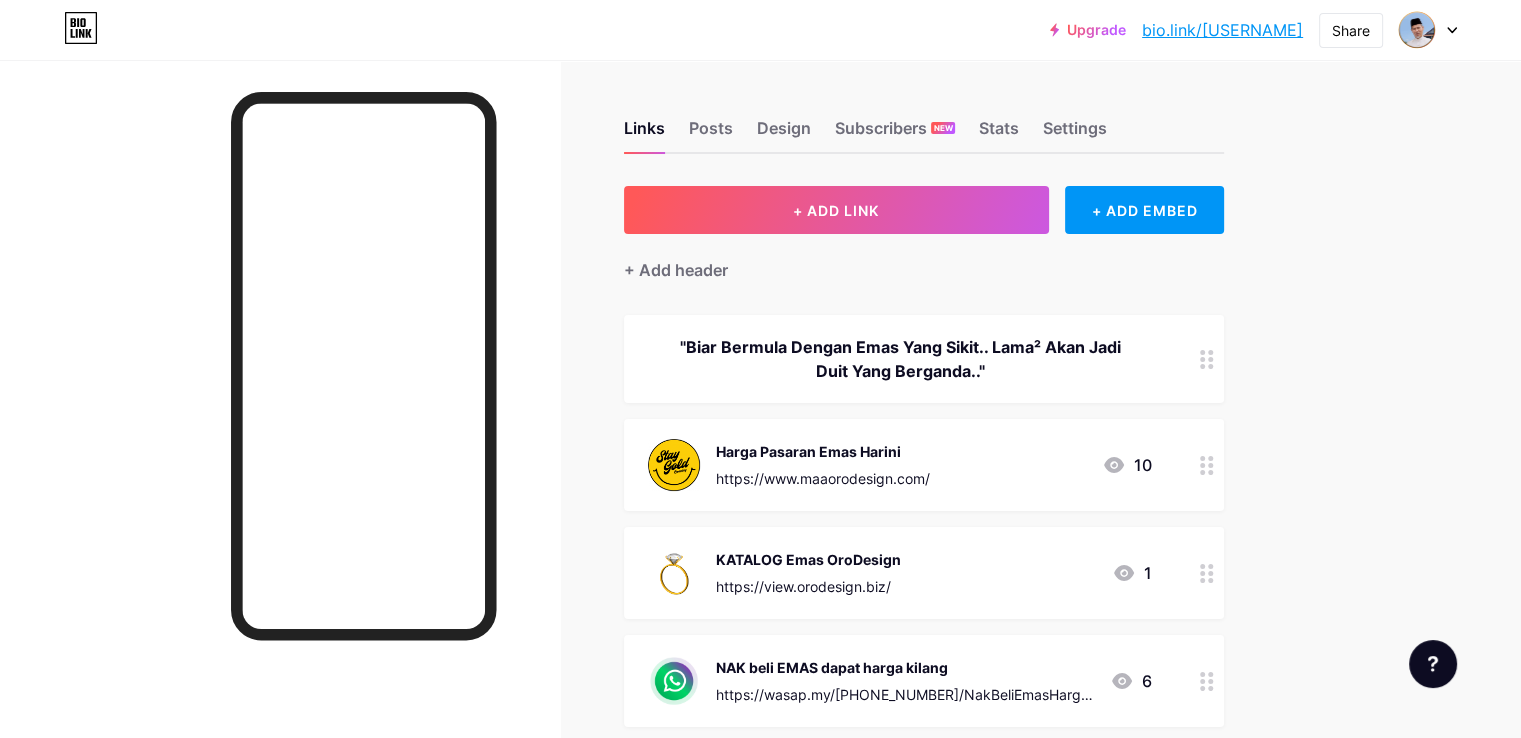 click at bounding box center (1428, 30) 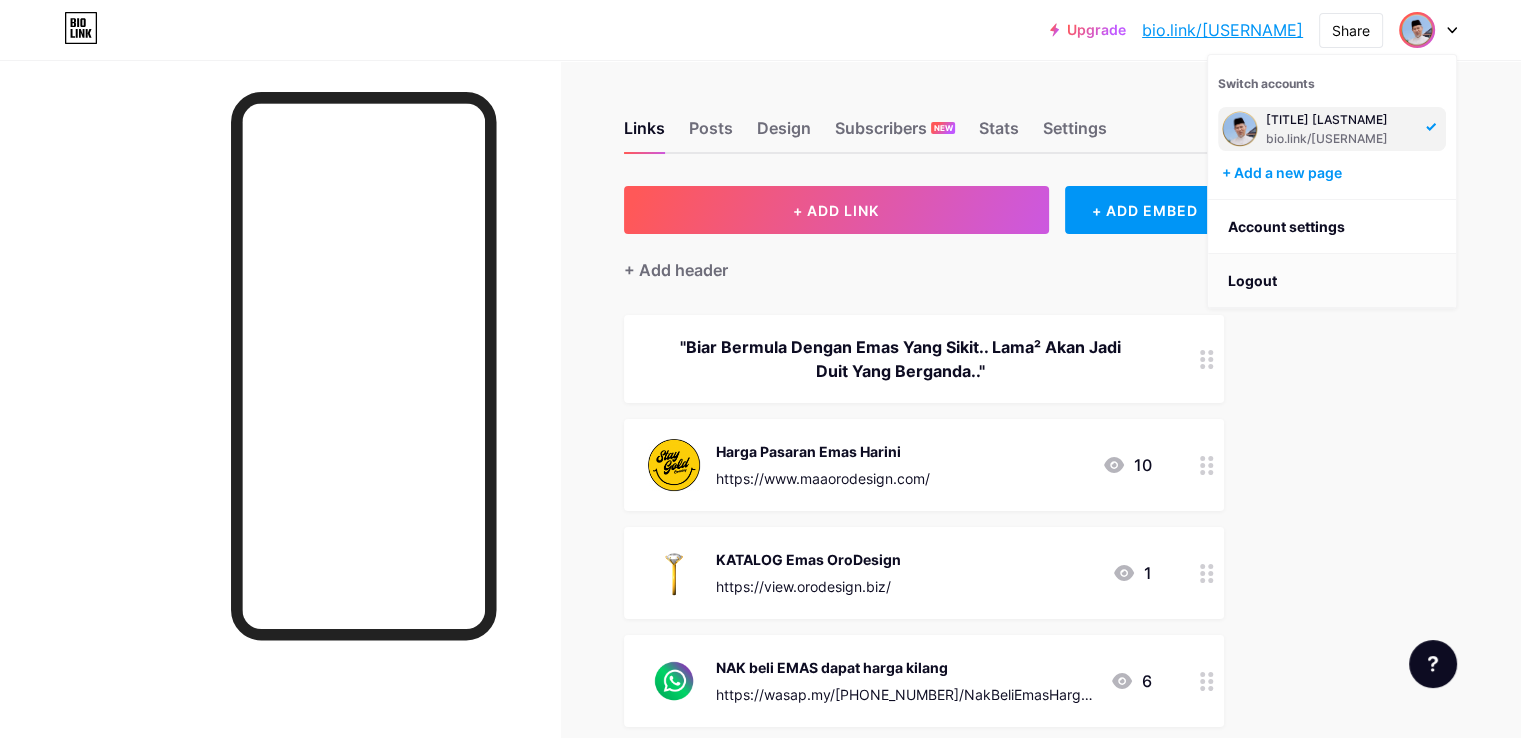 click on "Logout" at bounding box center [1332, 281] 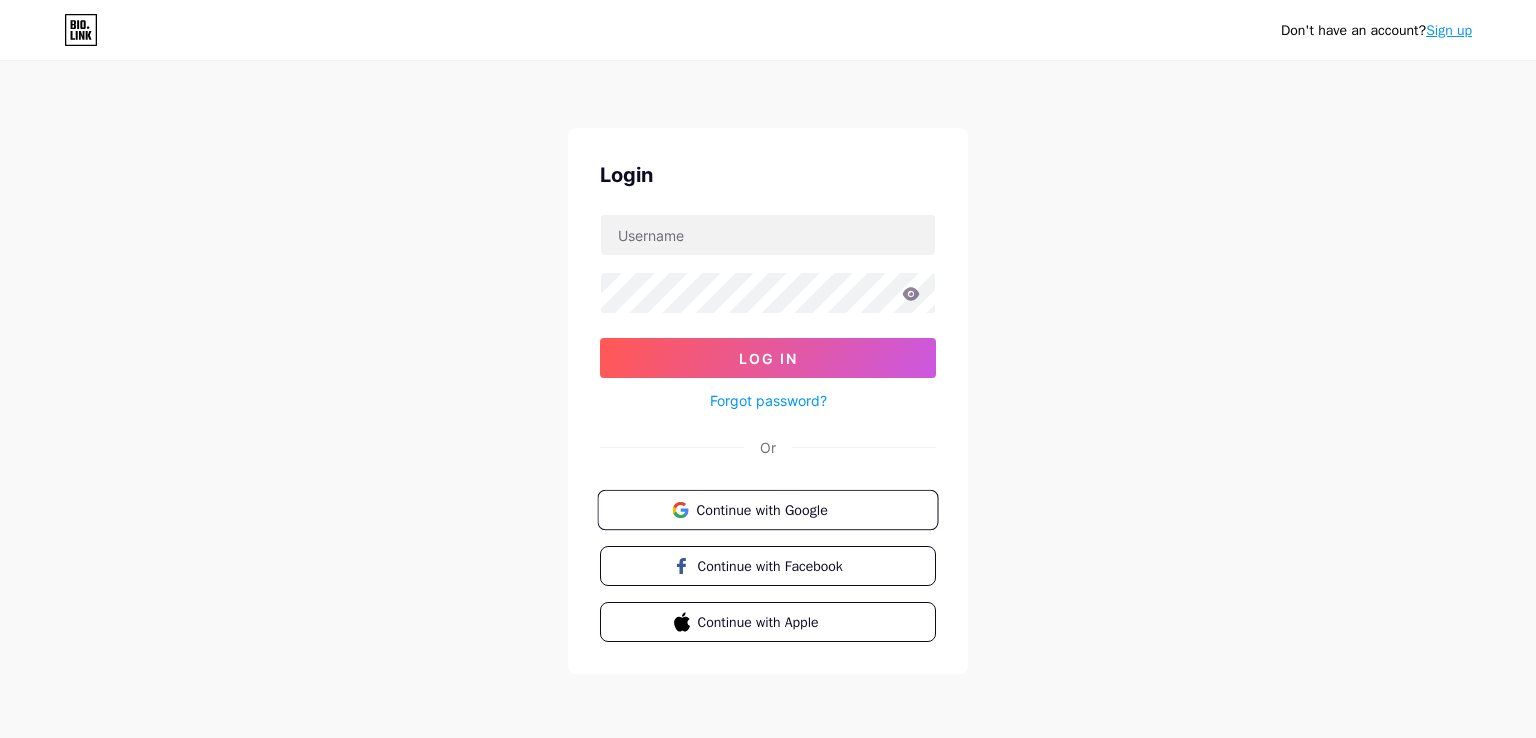 click on "Continue with Google" at bounding box center [767, 510] 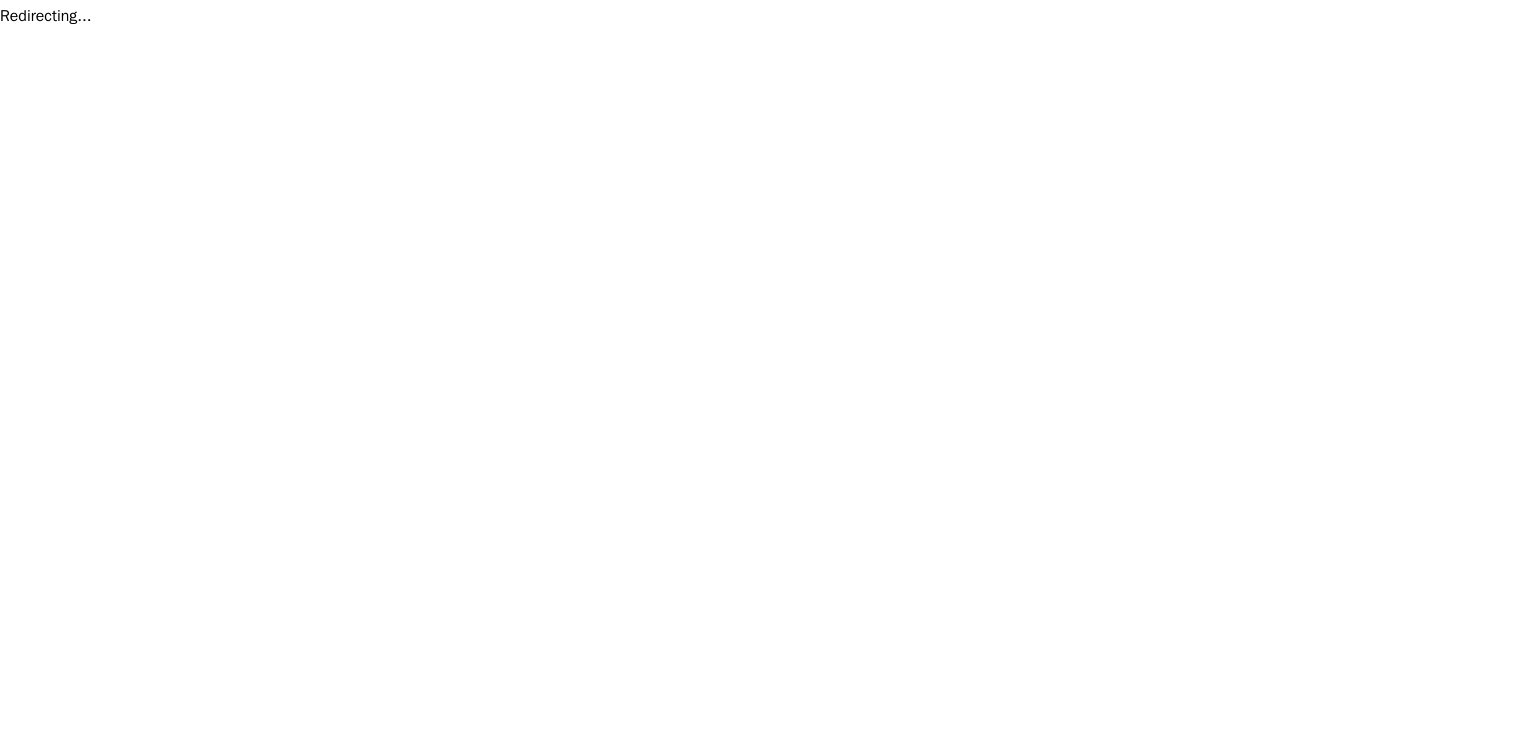 scroll, scrollTop: 0, scrollLeft: 0, axis: both 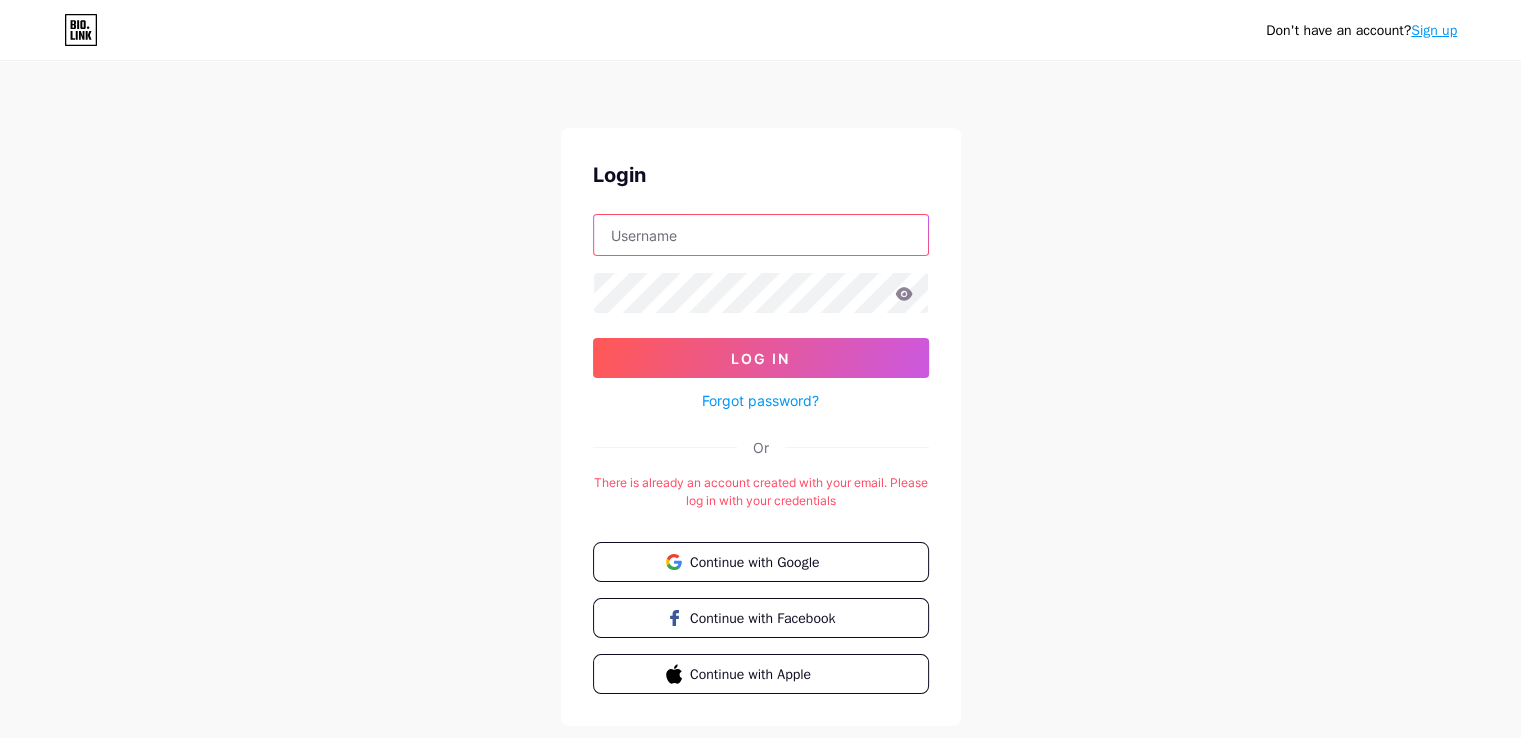 click at bounding box center [761, 235] 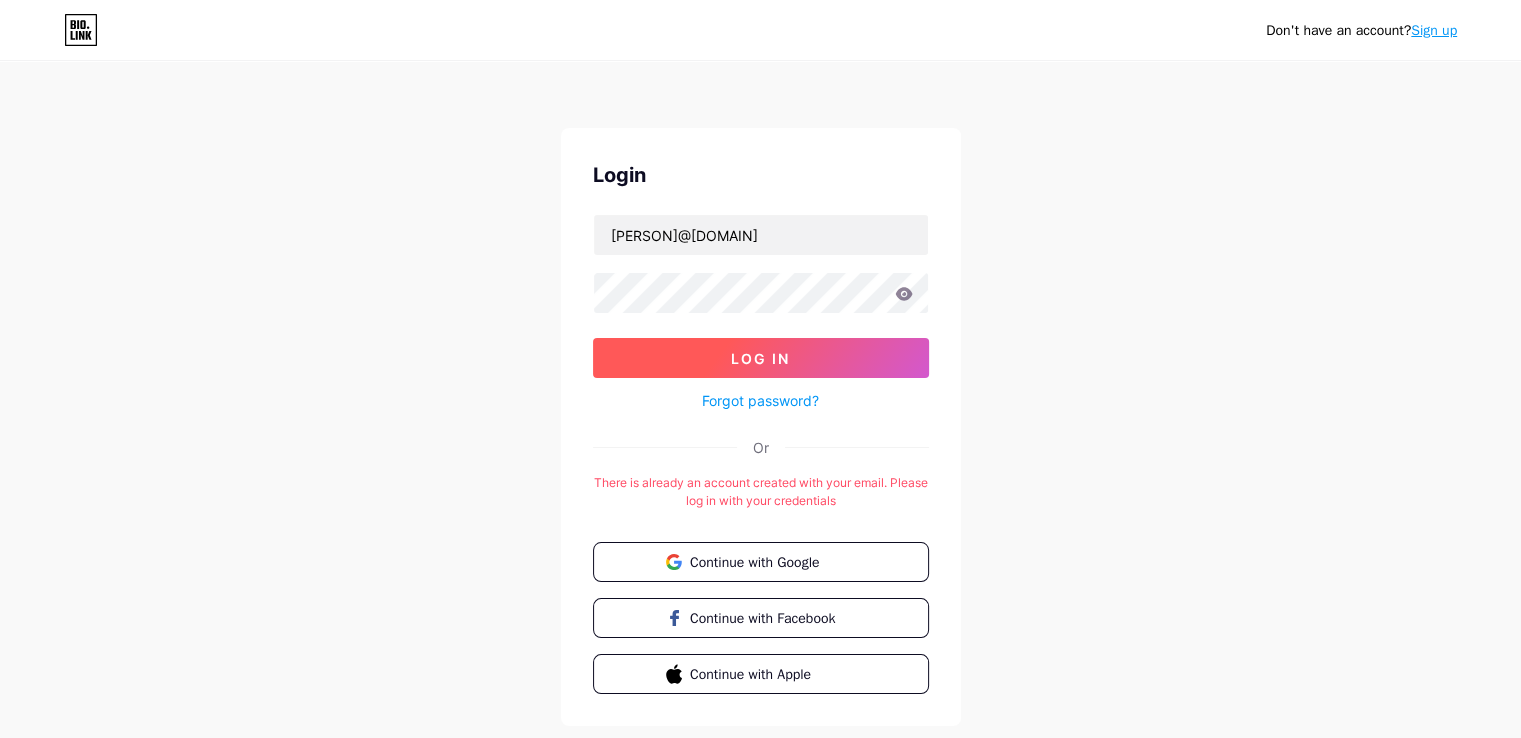 click on "Log In" at bounding box center (761, 358) 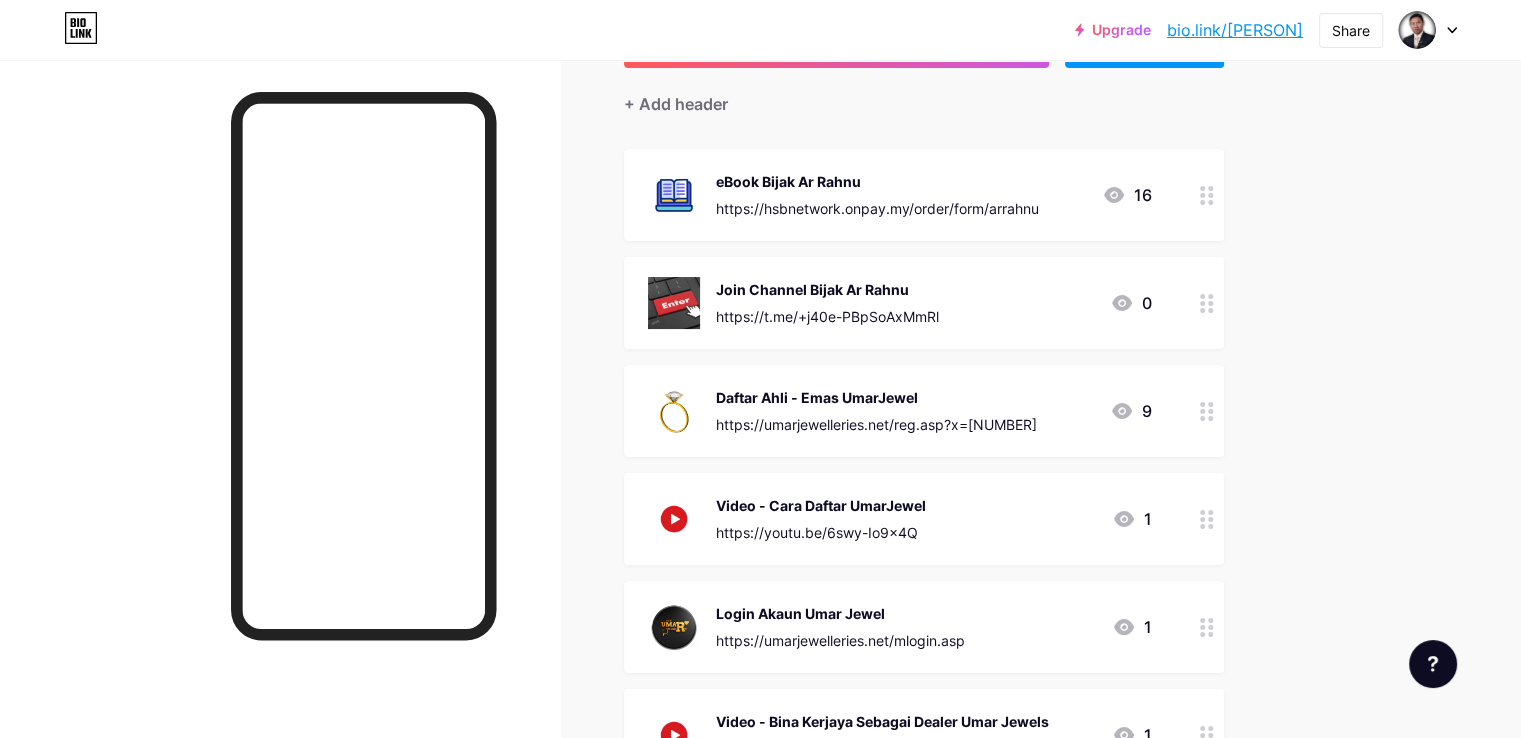 scroll, scrollTop: 0, scrollLeft: 0, axis: both 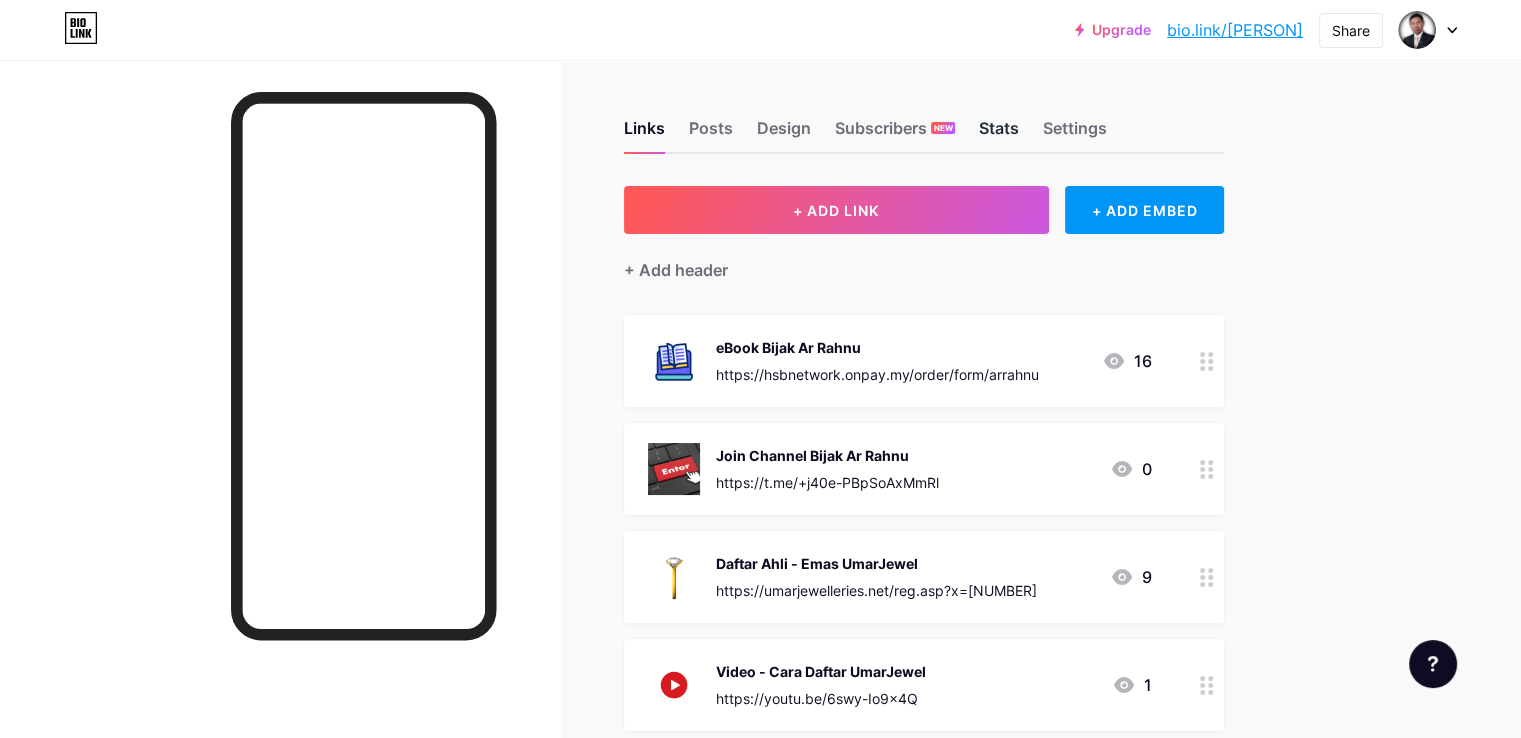 click on "Stats" at bounding box center (999, 134) 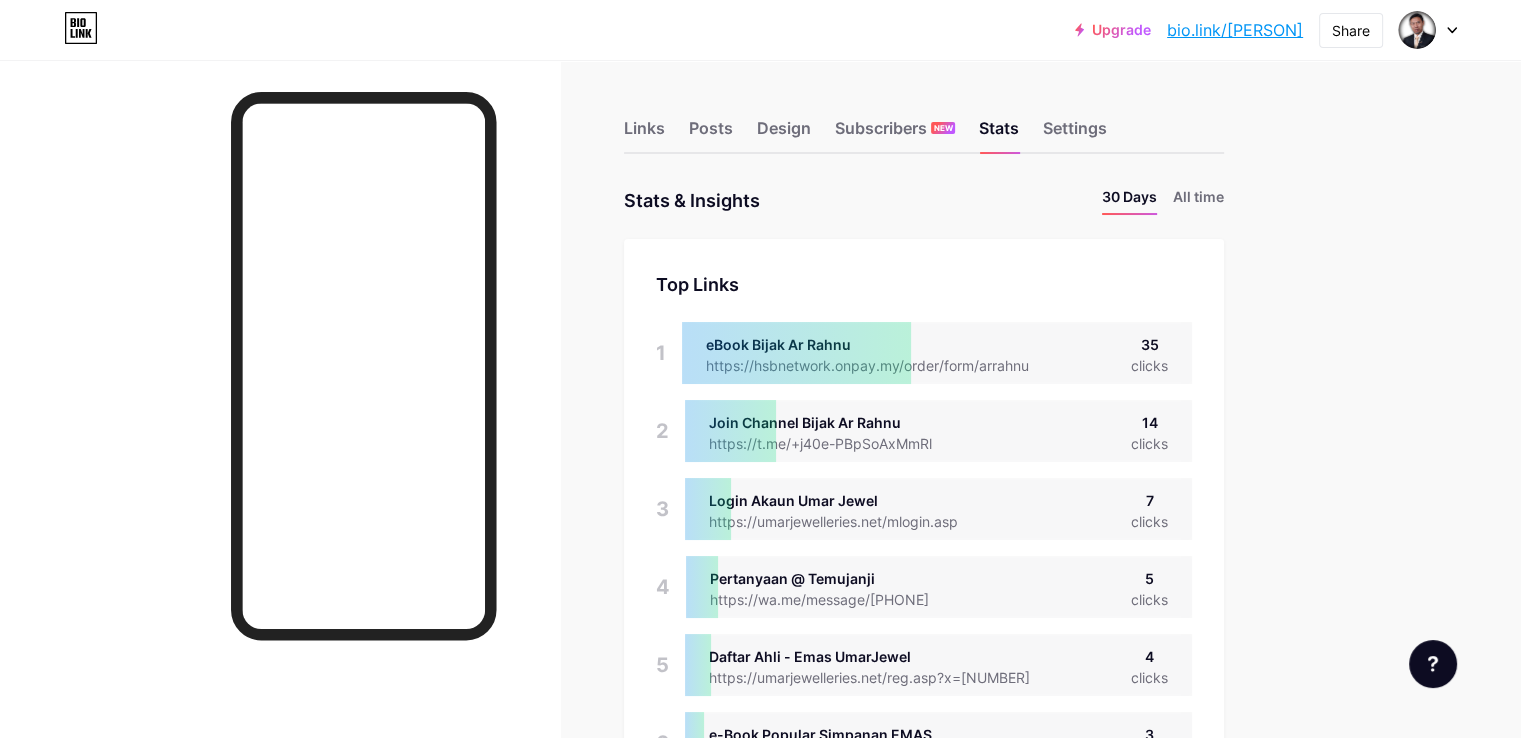scroll, scrollTop: 999262, scrollLeft: 998479, axis: both 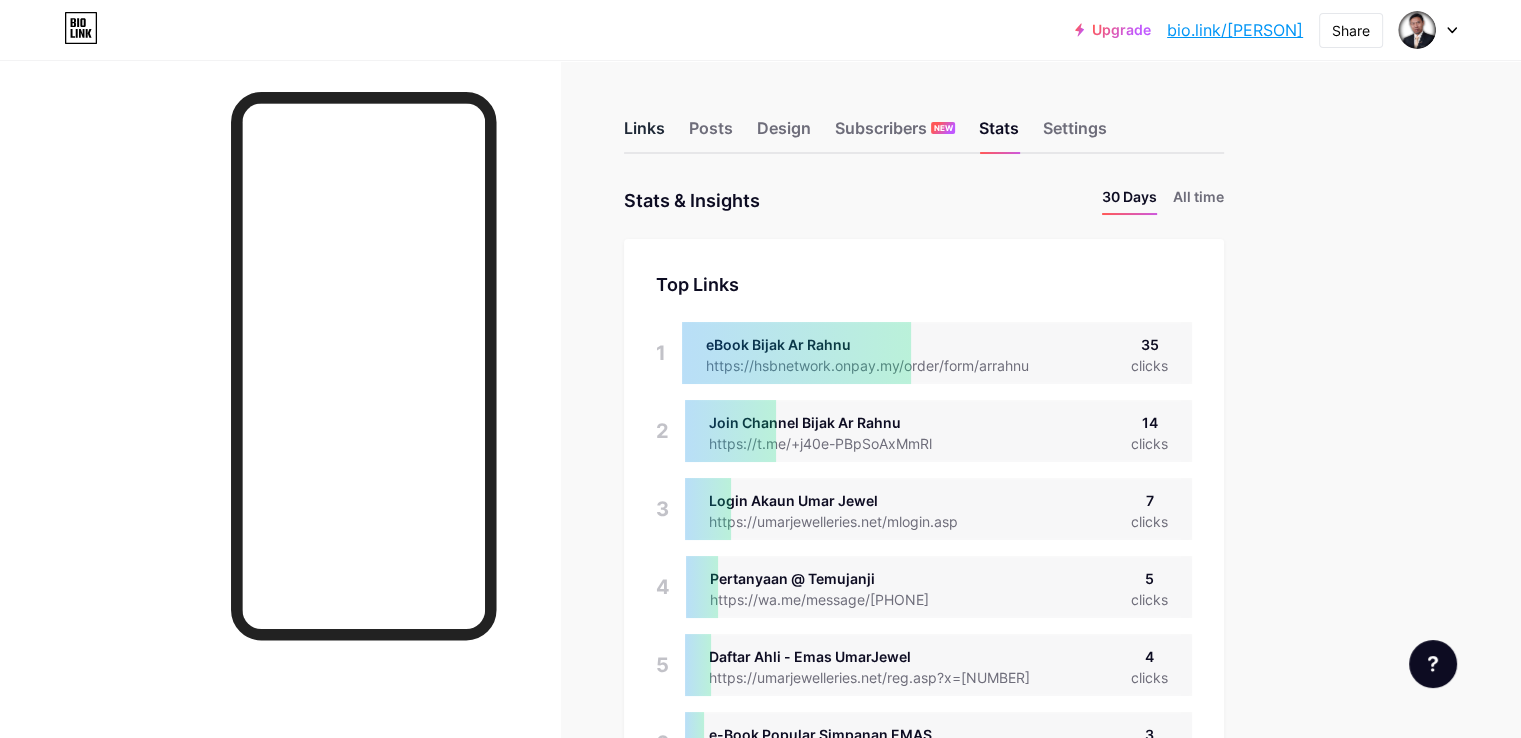 click on "Links" at bounding box center (644, 134) 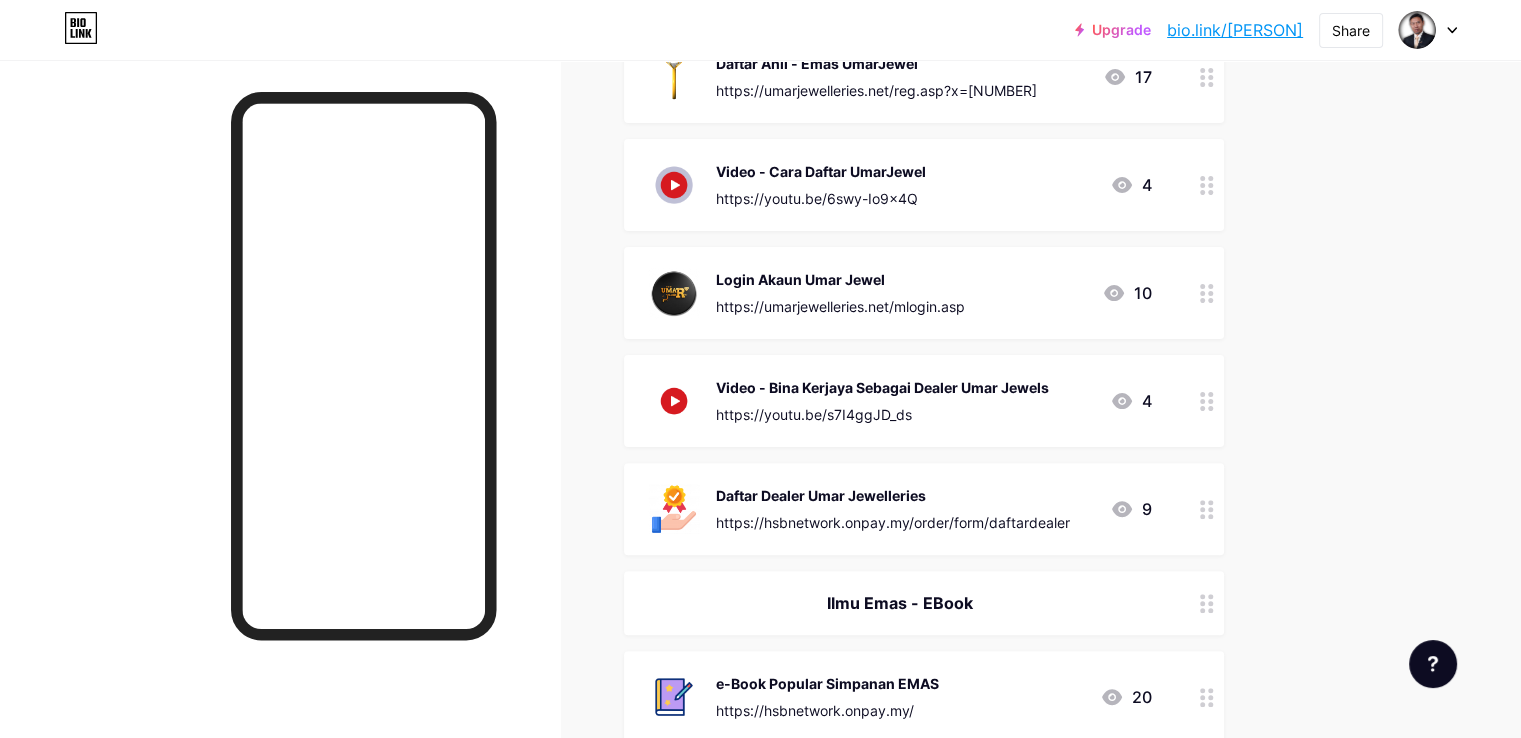 scroll, scrollTop: 666, scrollLeft: 0, axis: vertical 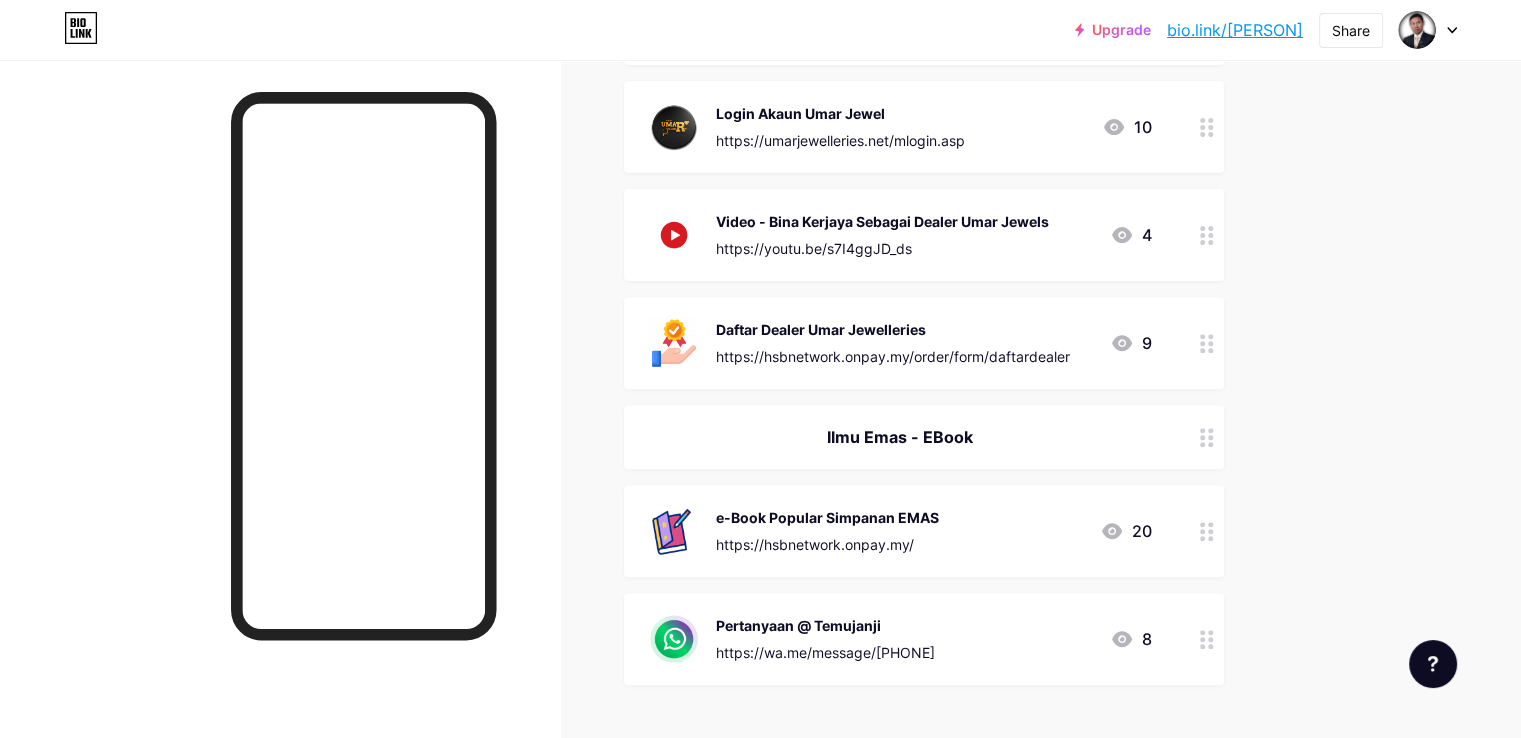click 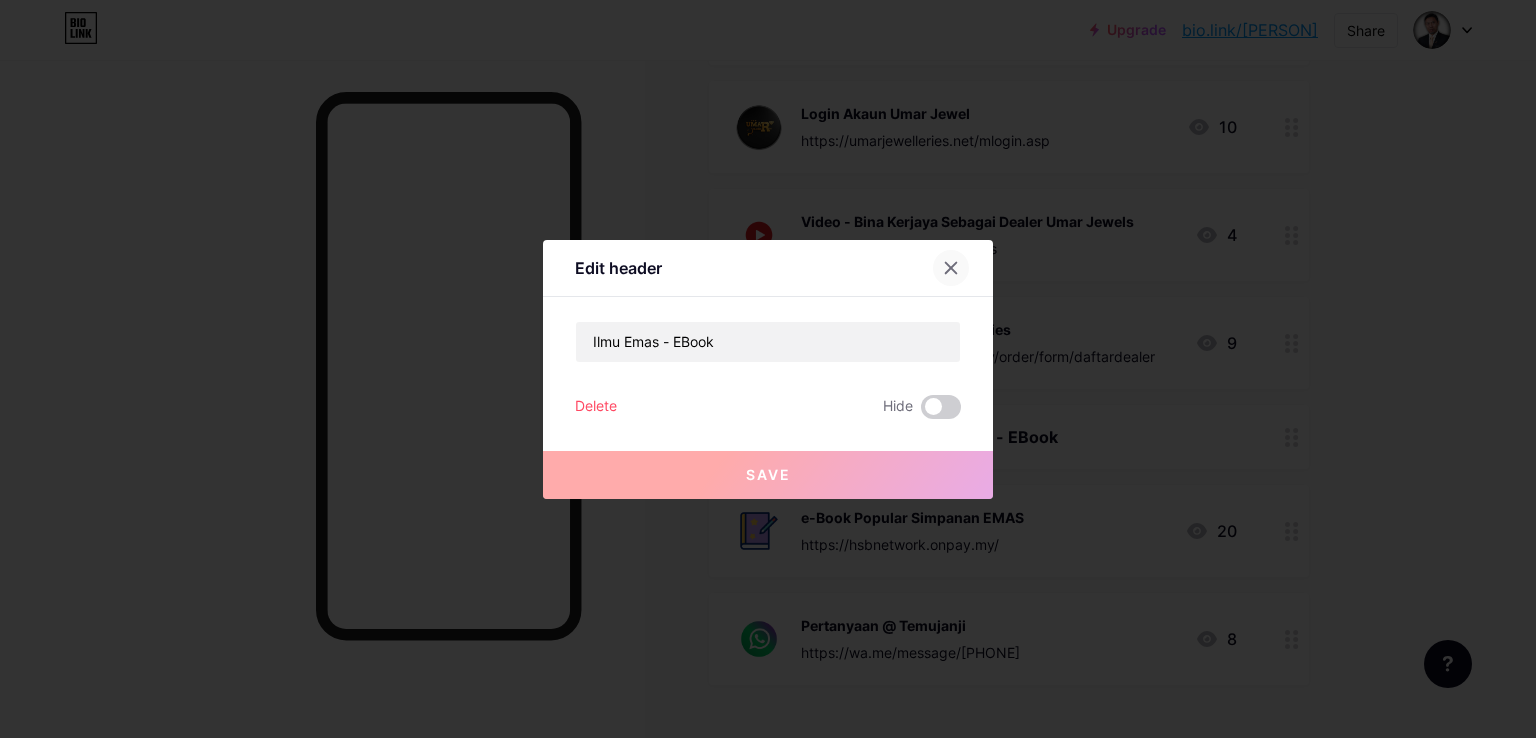 click 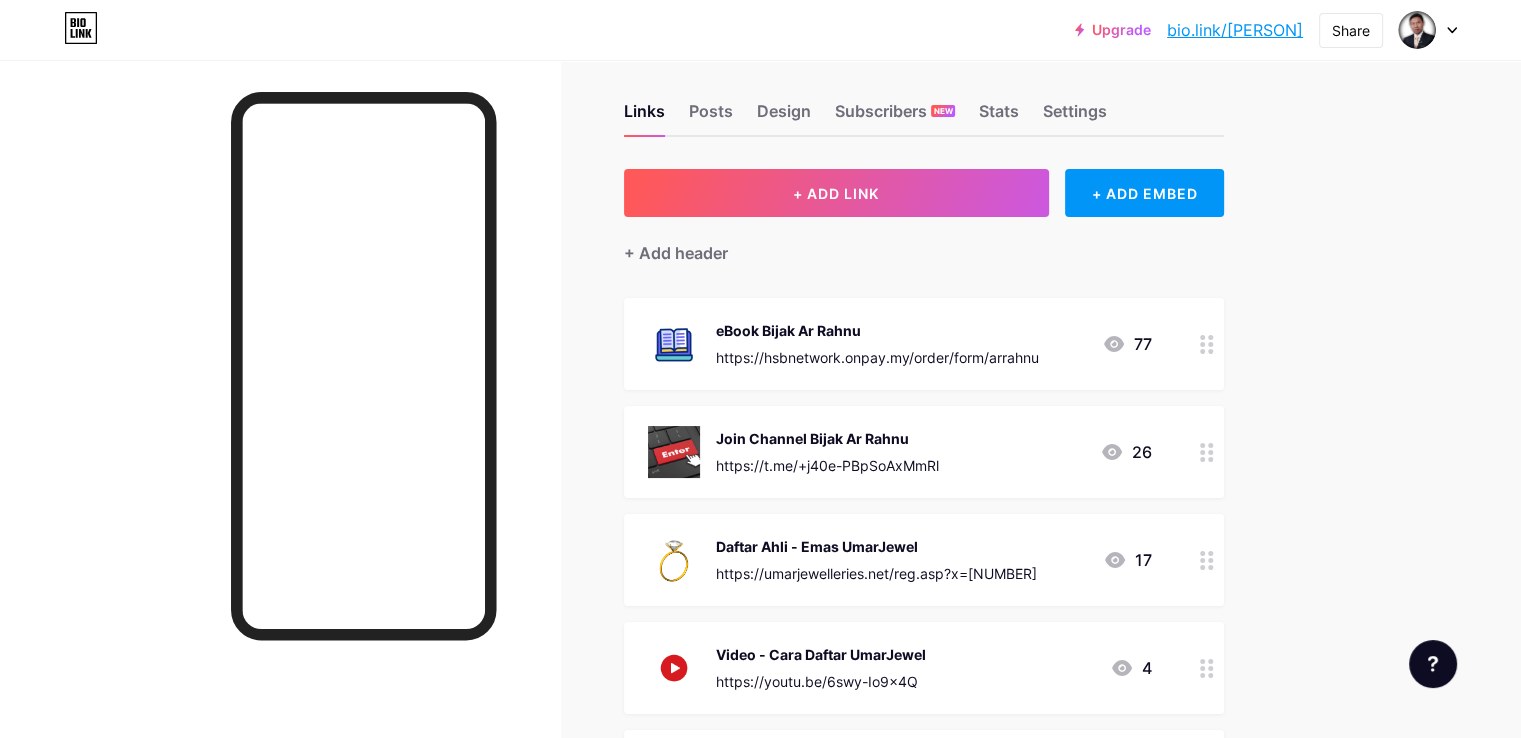 scroll, scrollTop: 0, scrollLeft: 0, axis: both 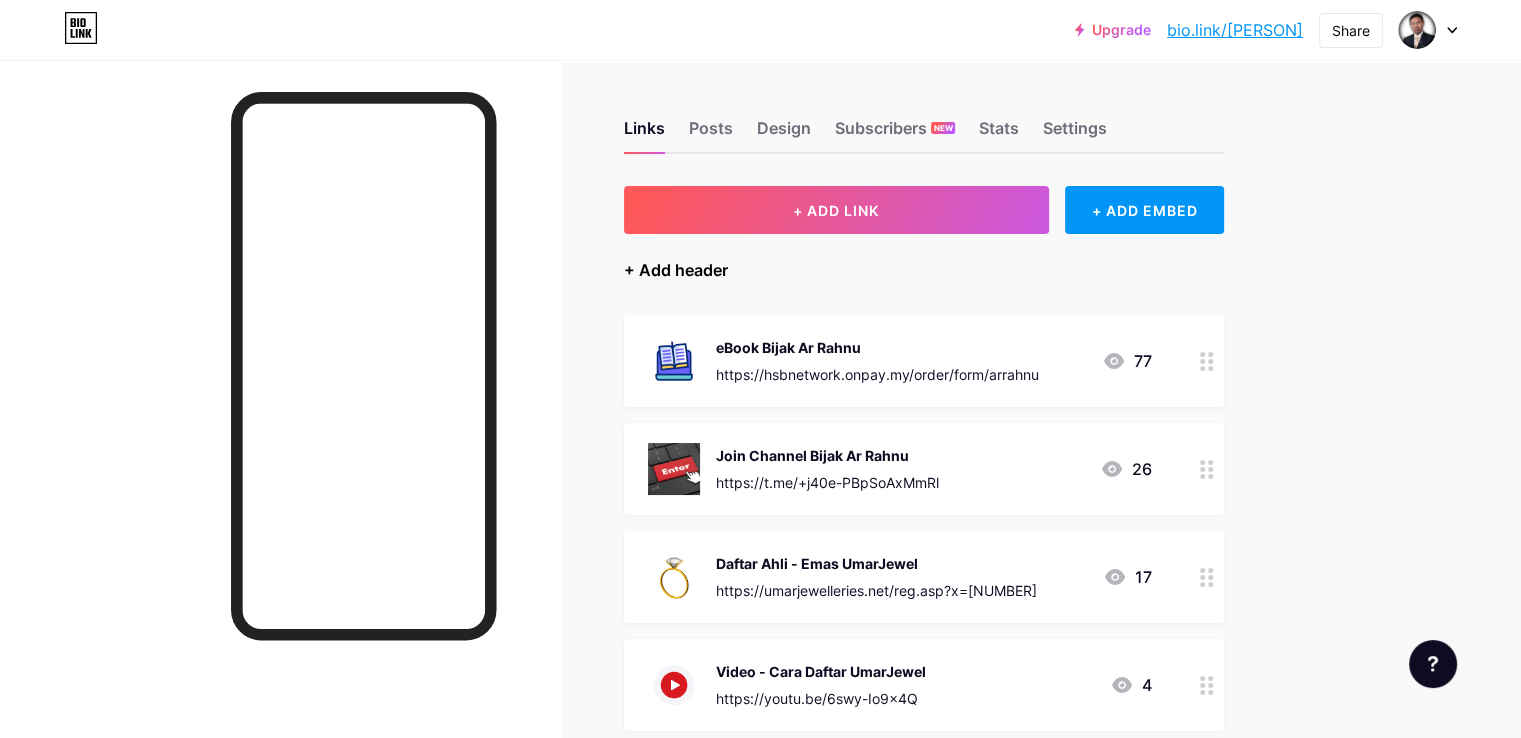 click on "+ Add header" at bounding box center (676, 270) 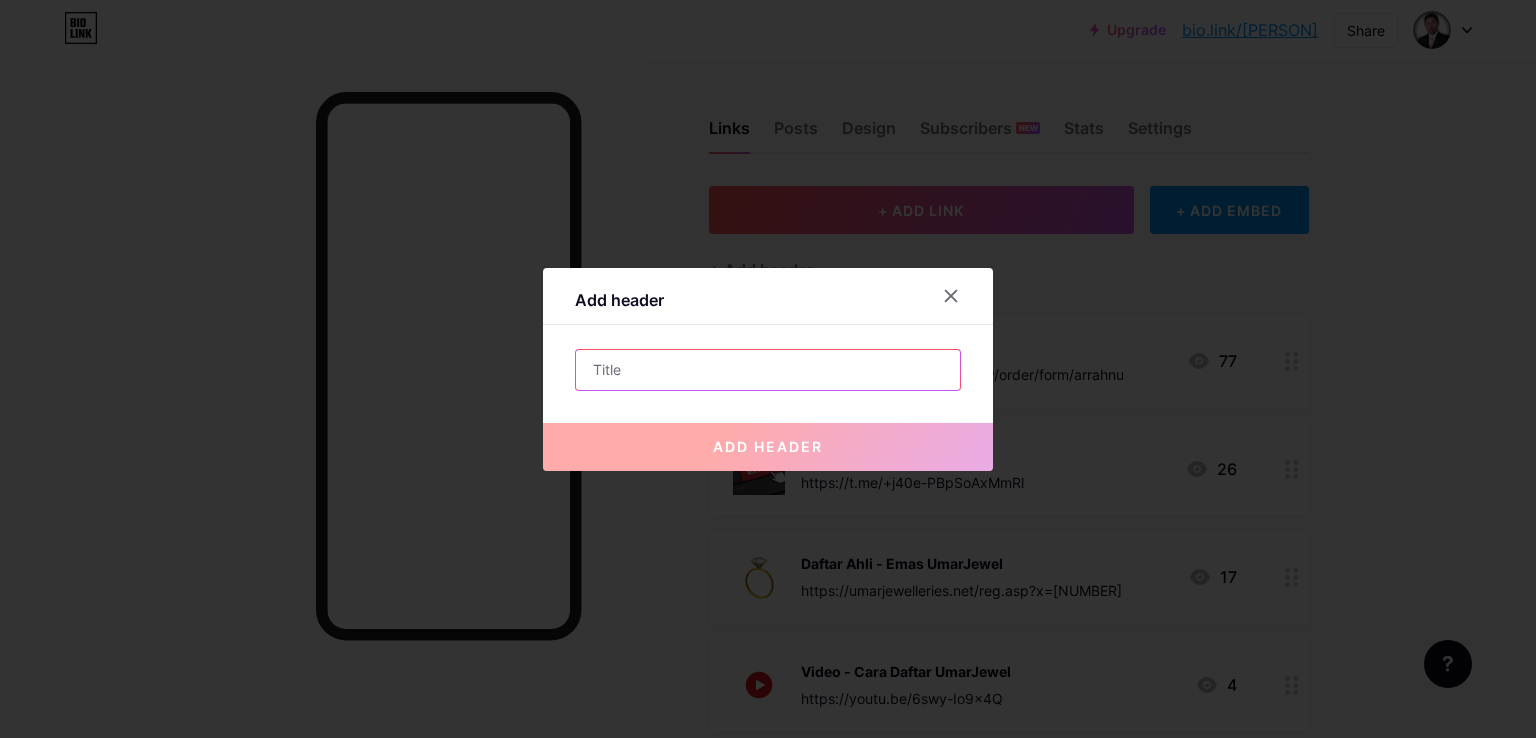 click at bounding box center [768, 370] 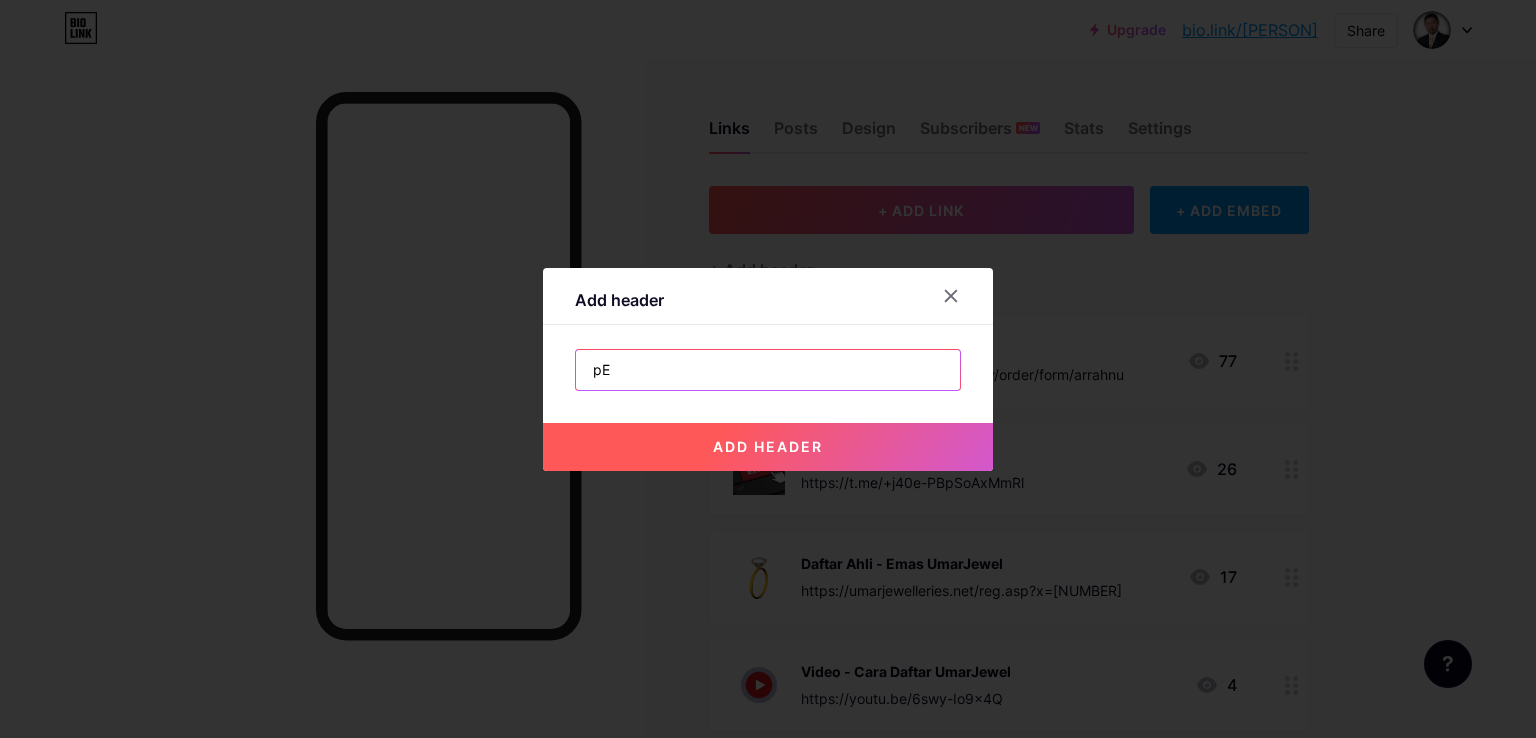 type on "p" 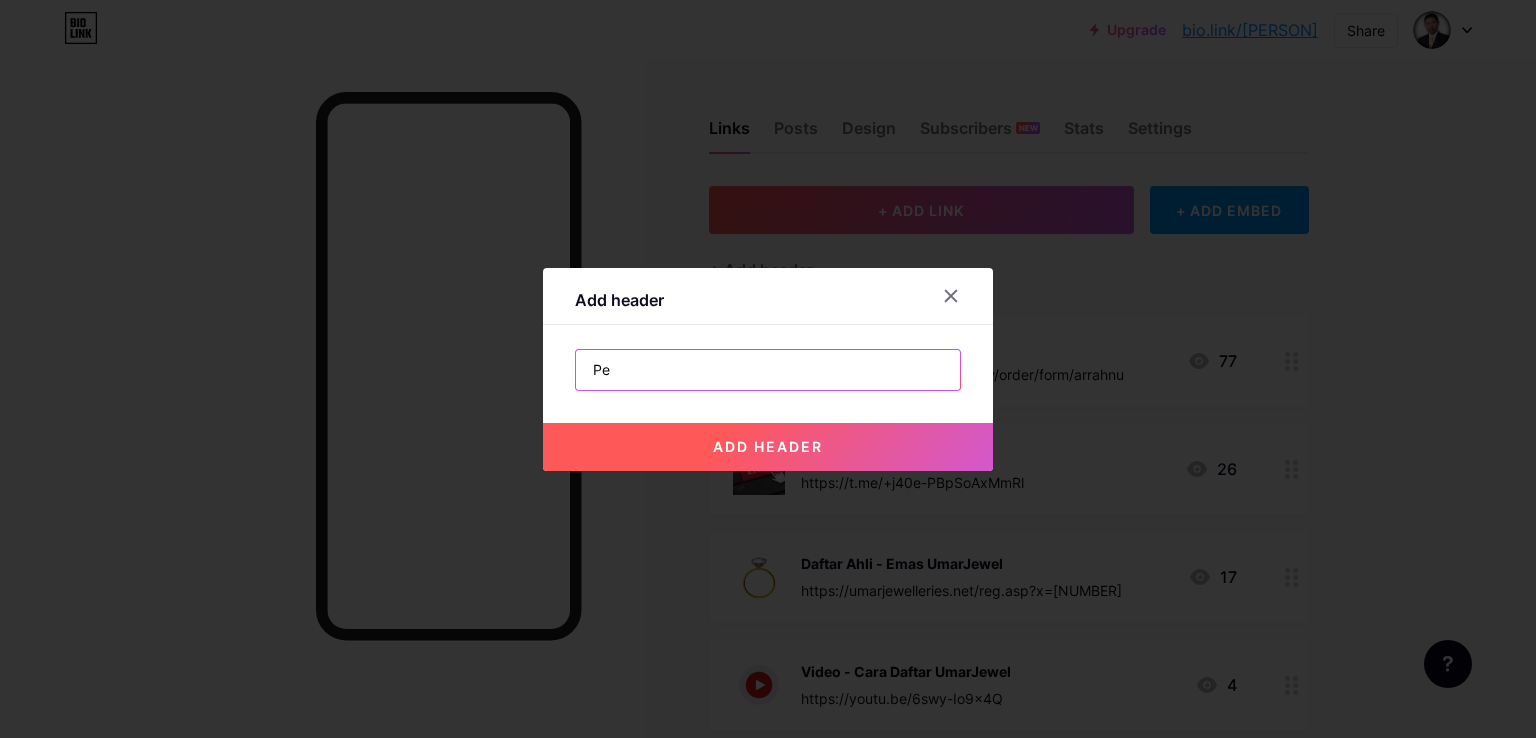type on "P" 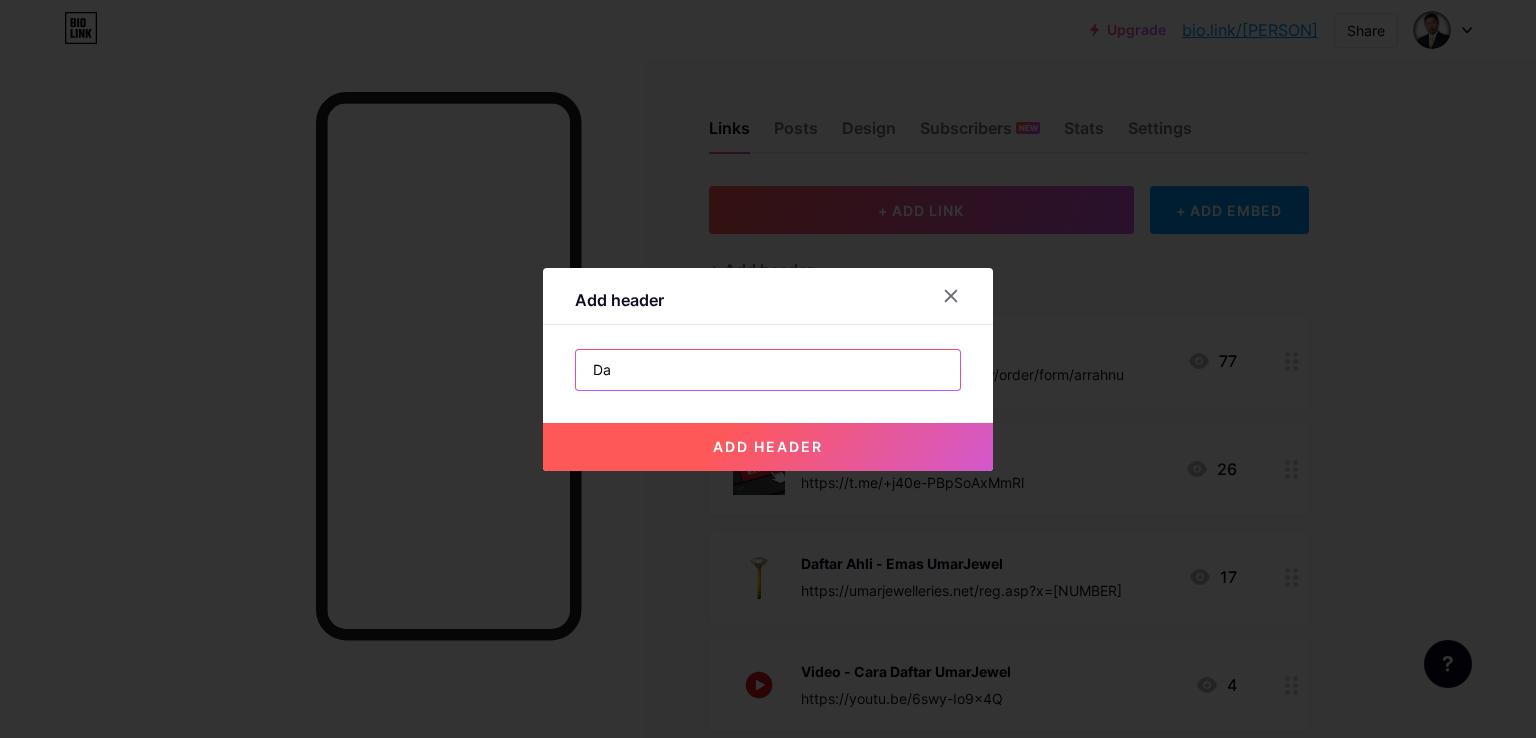 type on "D" 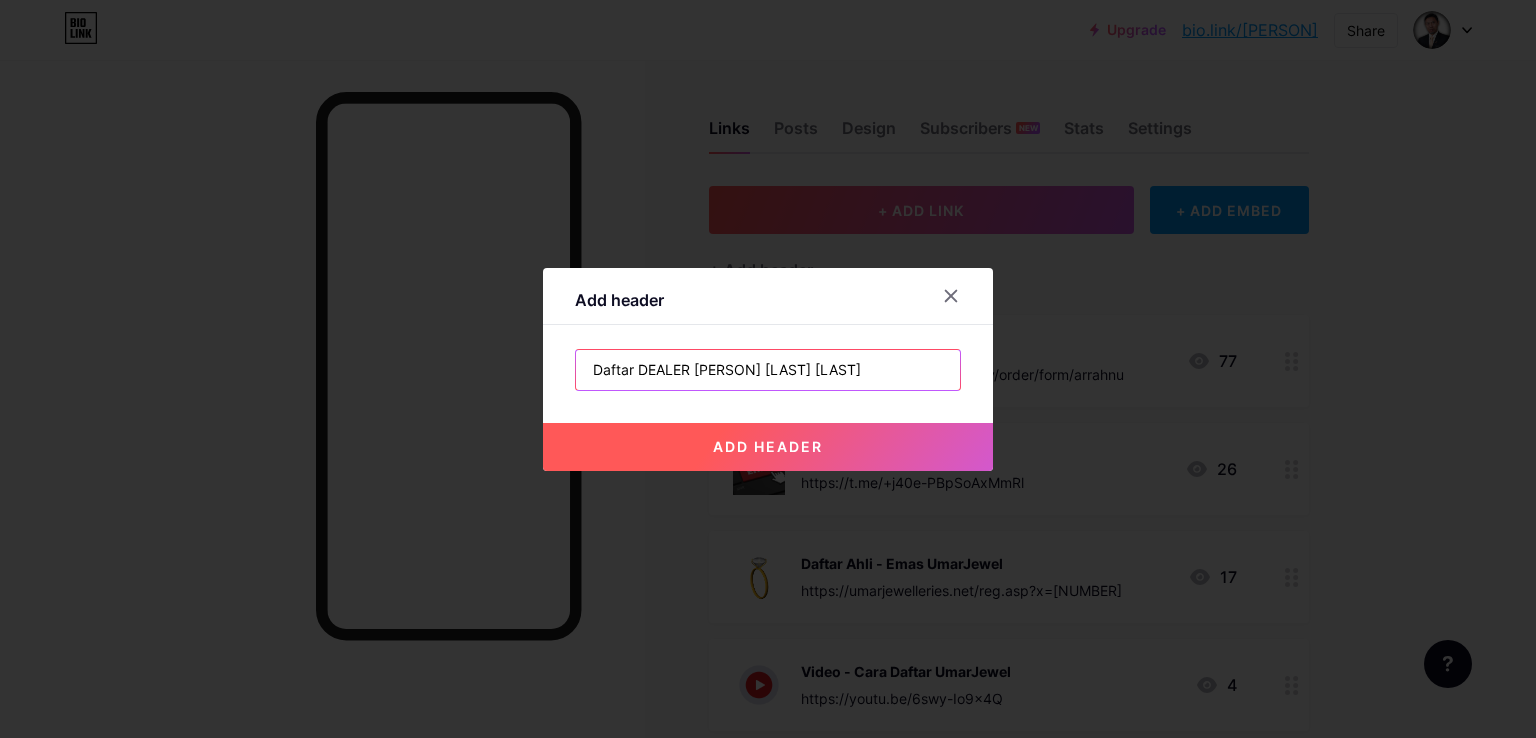 type on "Daftar DEALER [PERSON] [LAST] [LAST]" 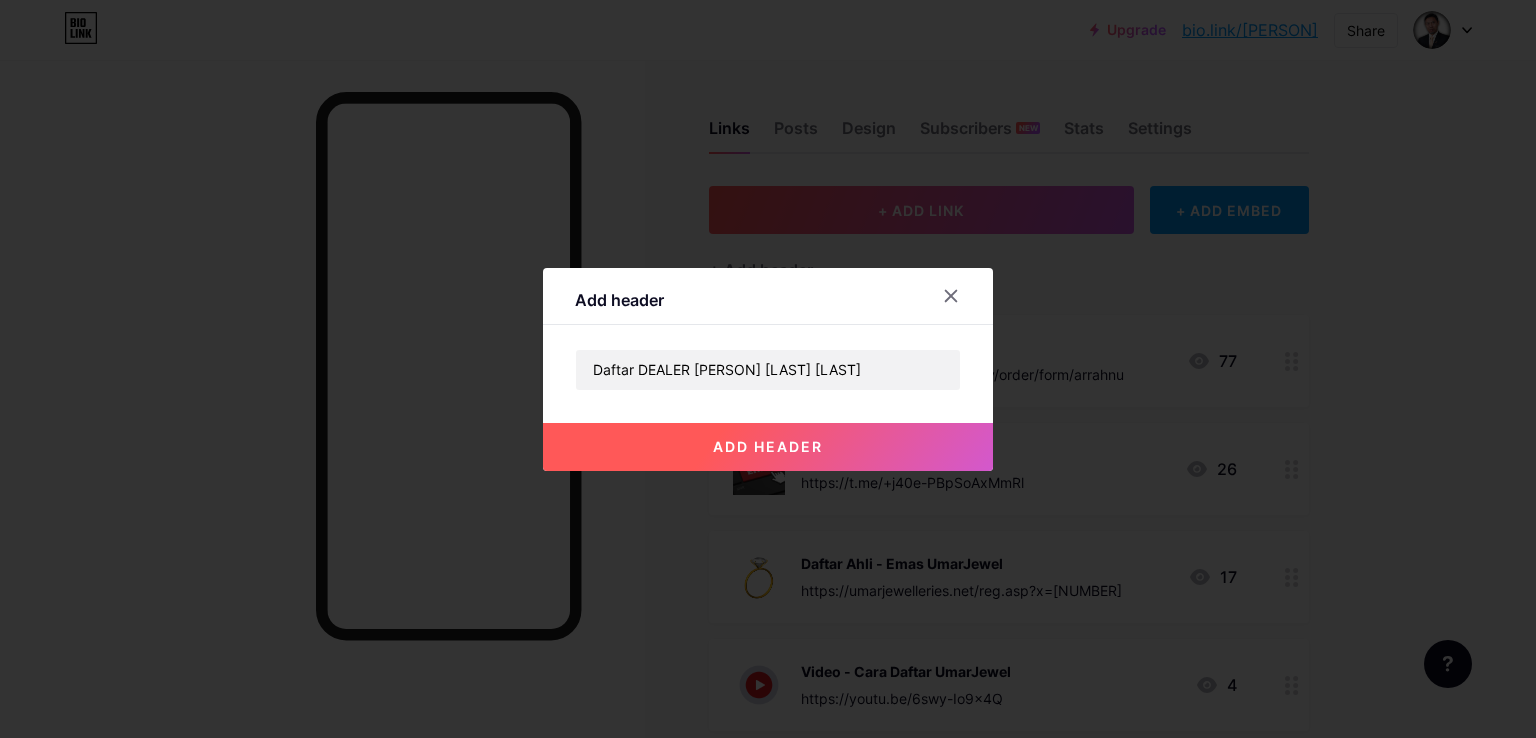 click on "add header" at bounding box center [768, 446] 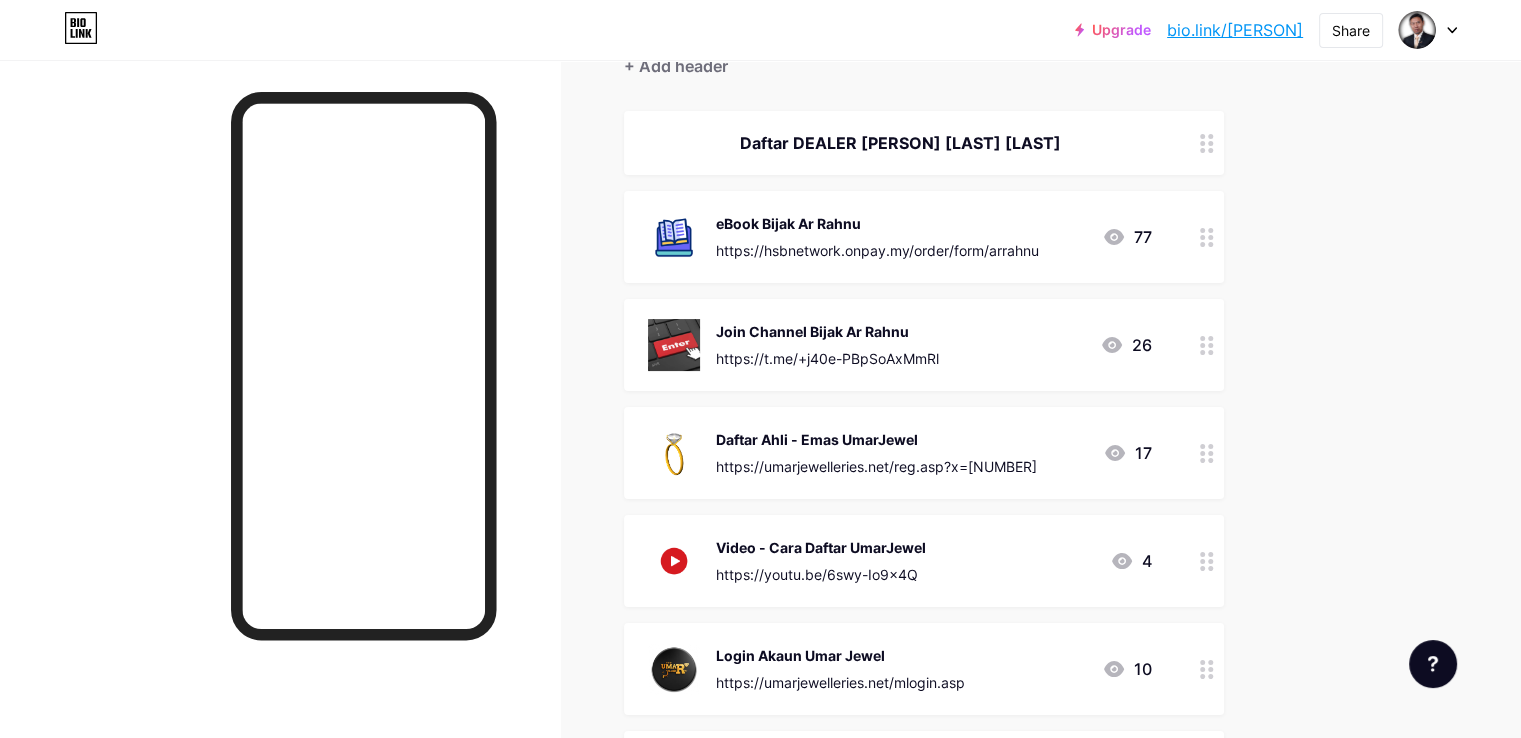 scroll, scrollTop: 166, scrollLeft: 0, axis: vertical 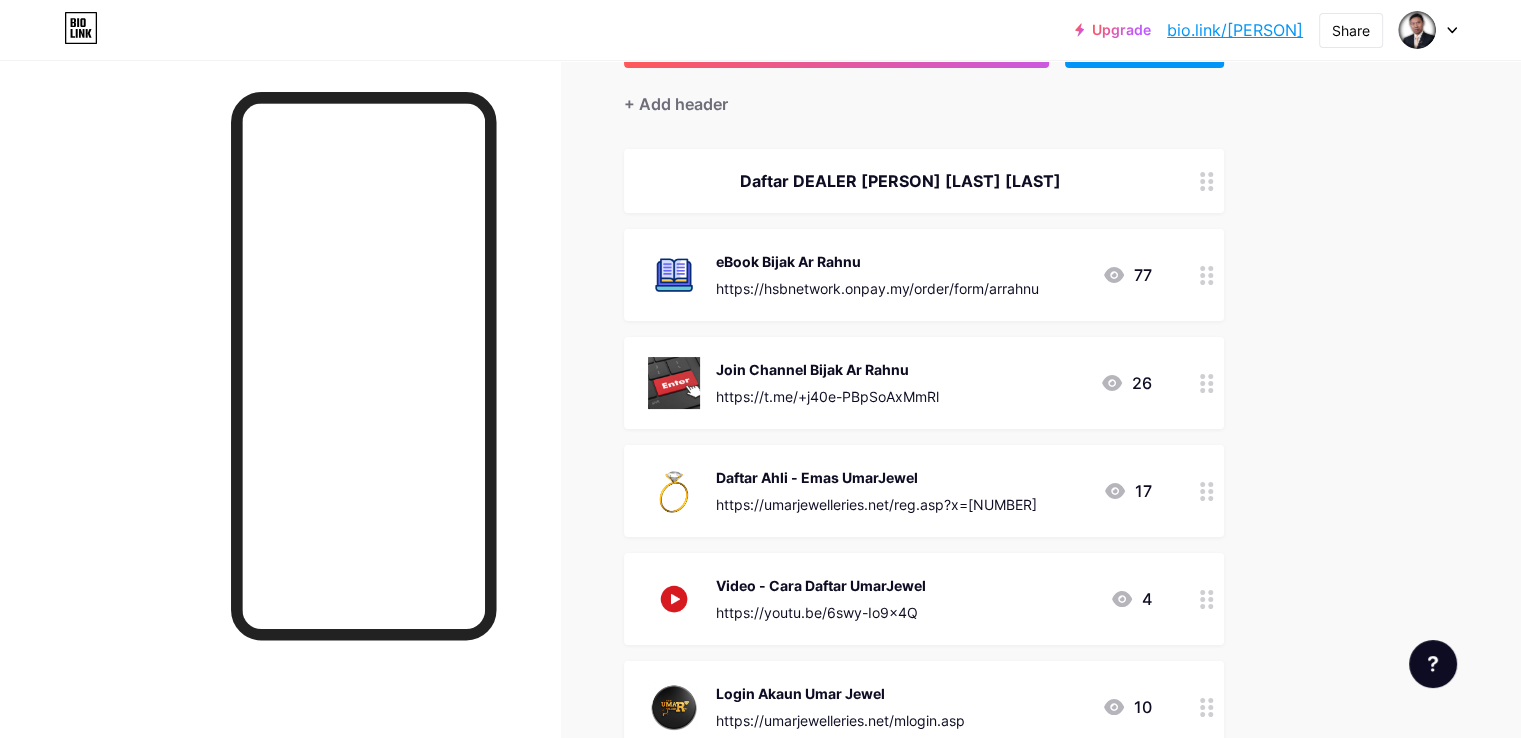 click 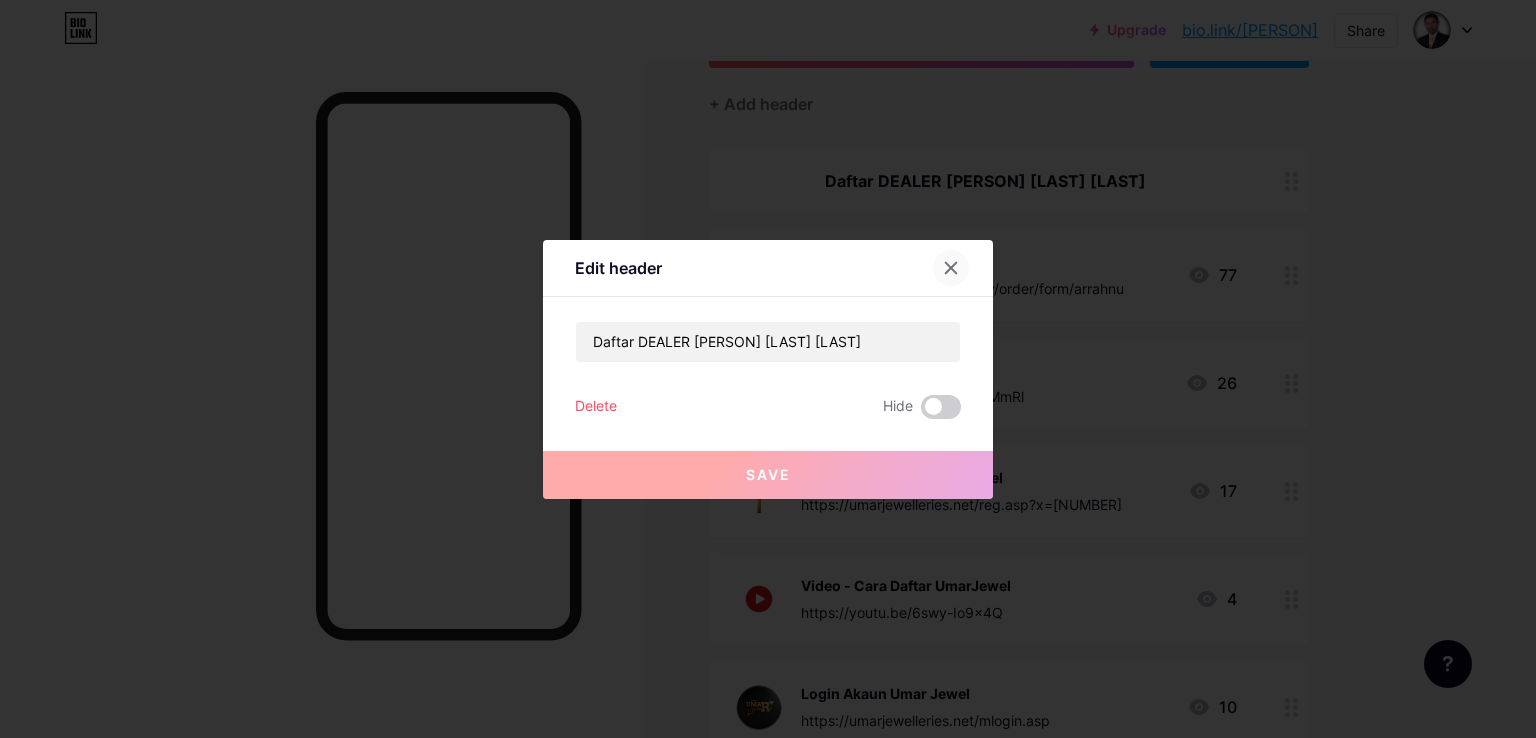 click 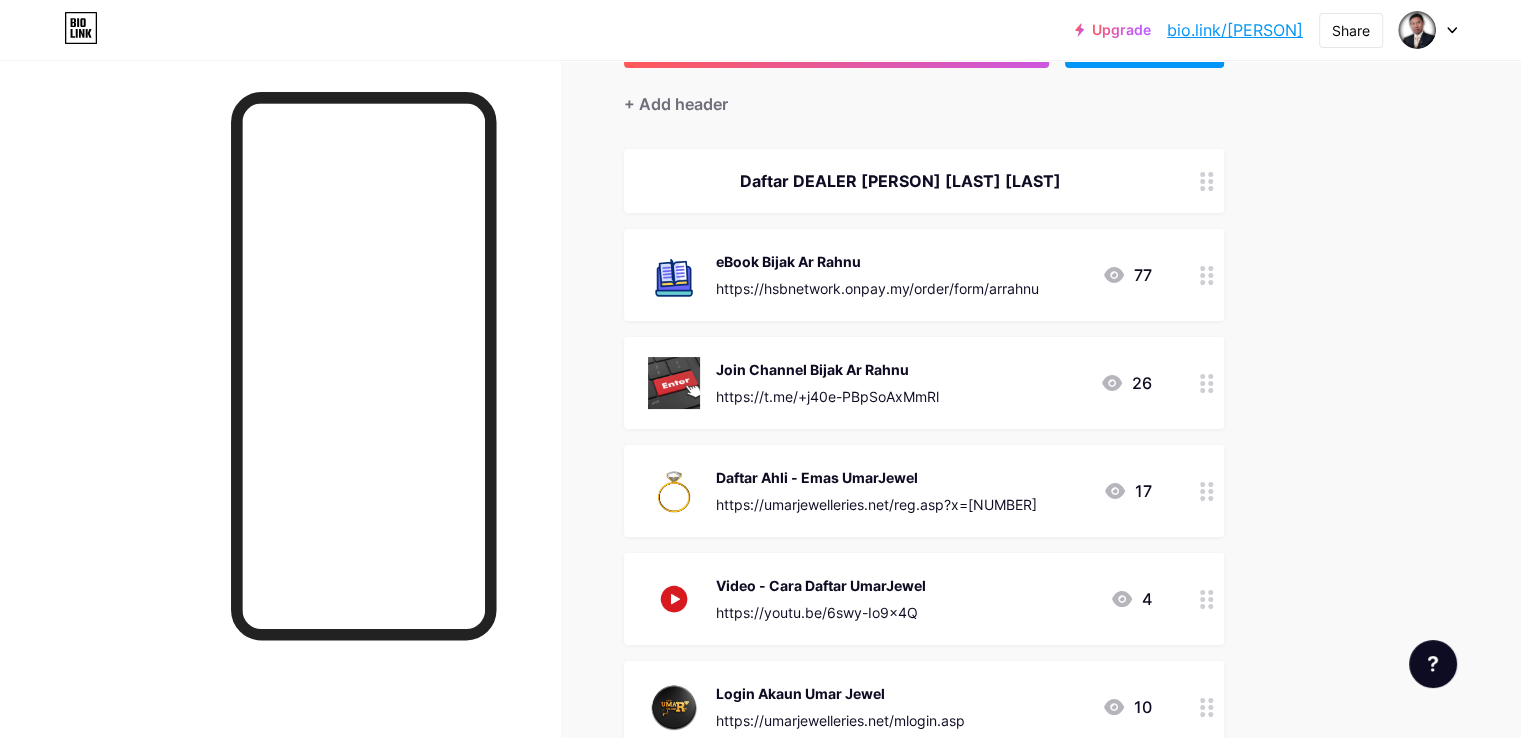click on "Daftar DEALER [PERSON] [LAST] [LAST]" at bounding box center (900, 181) 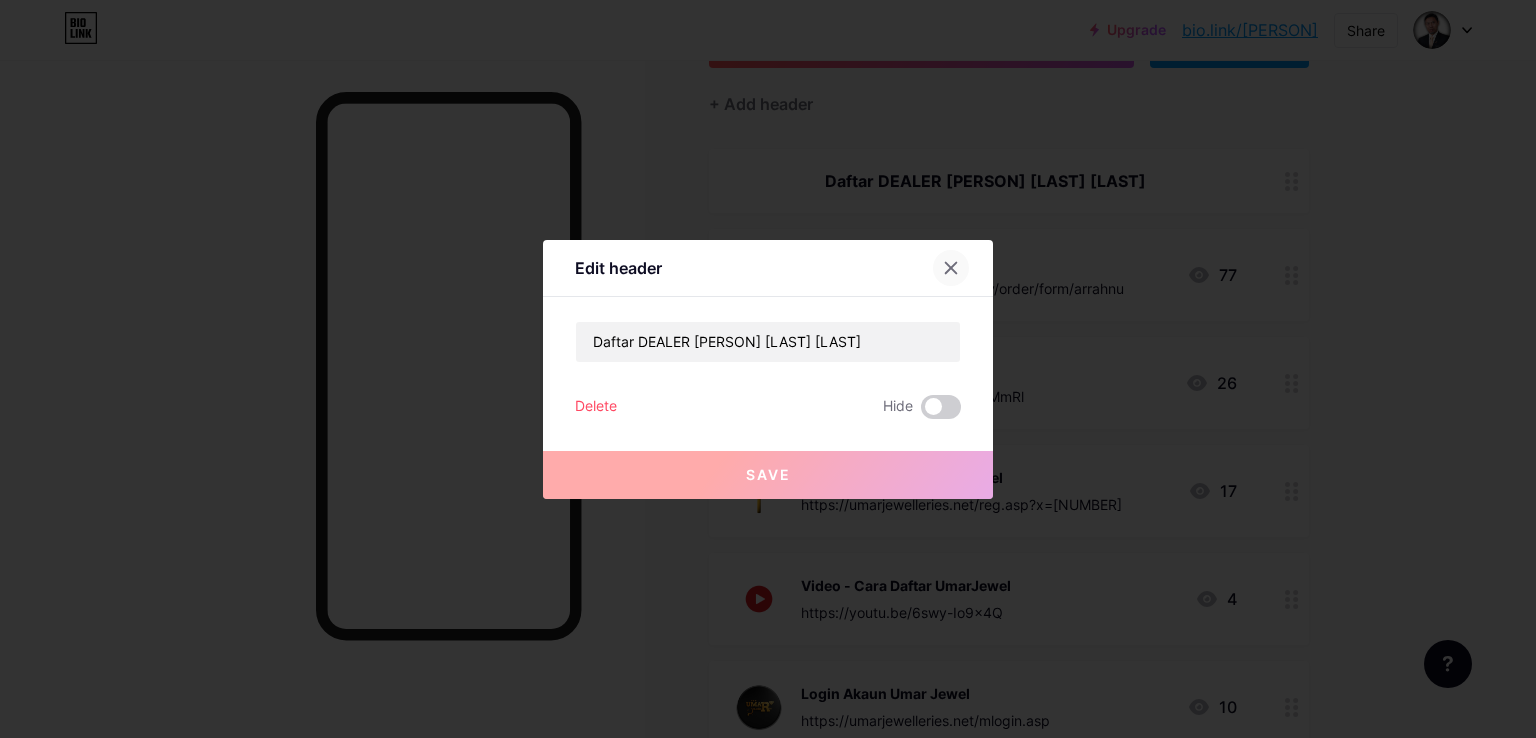 click 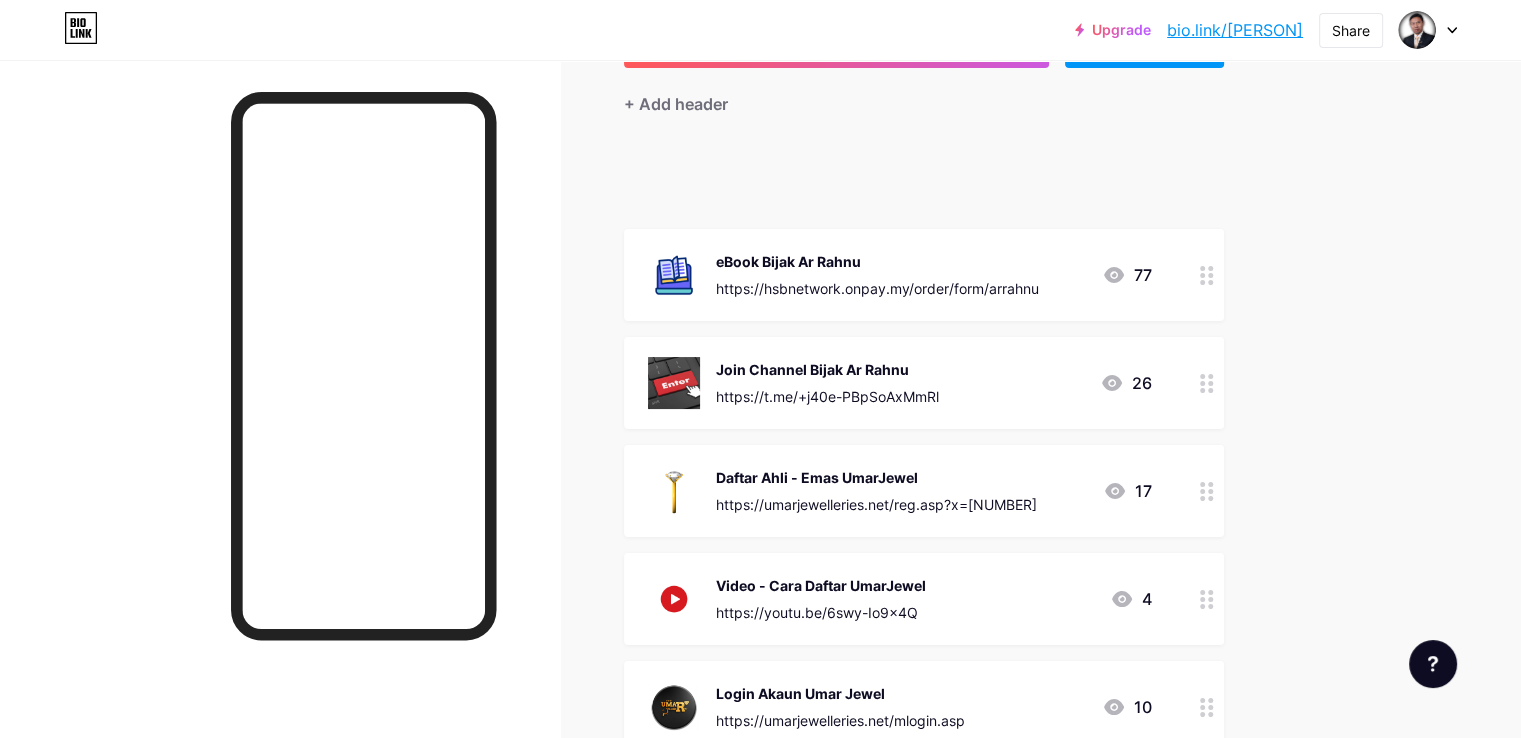 type 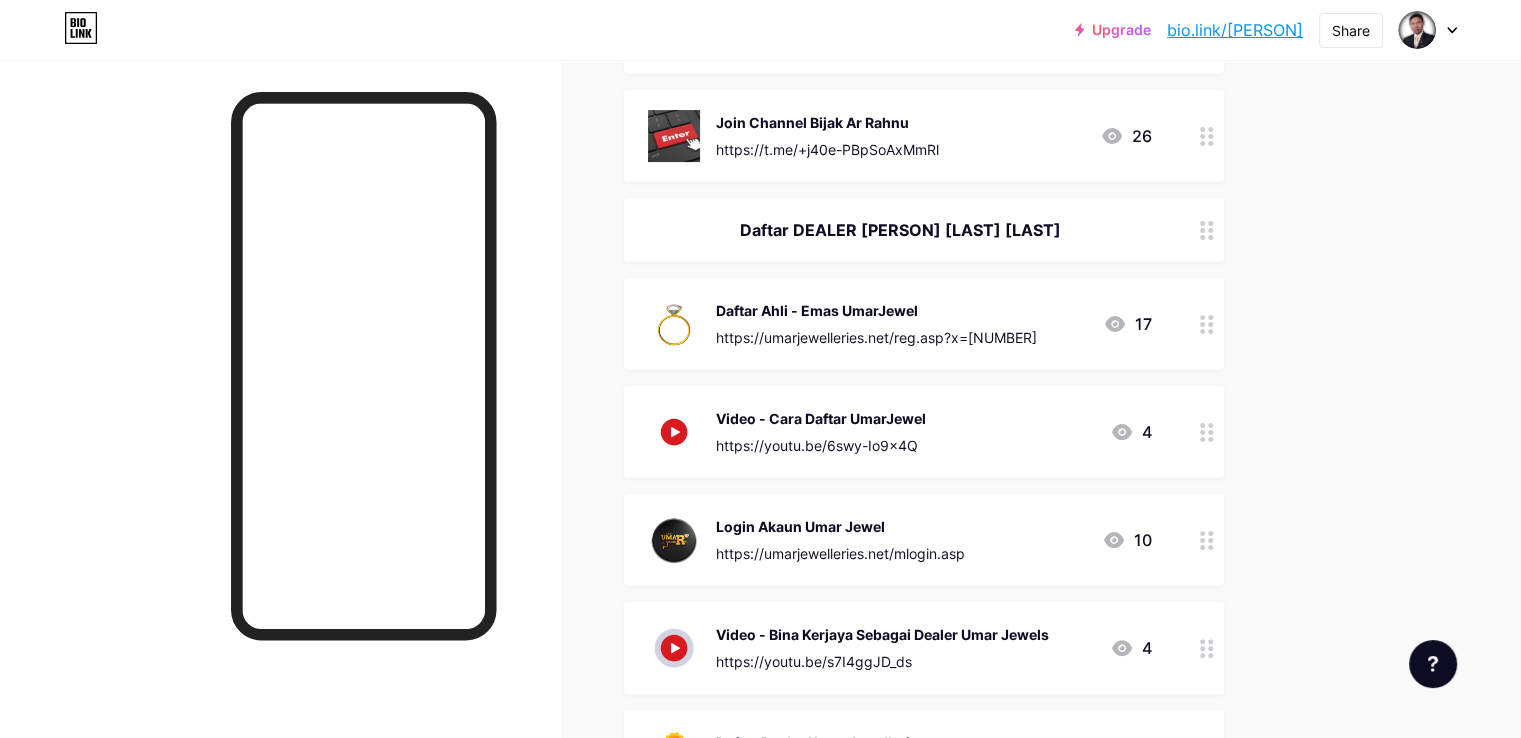 scroll, scrollTop: 500, scrollLeft: 0, axis: vertical 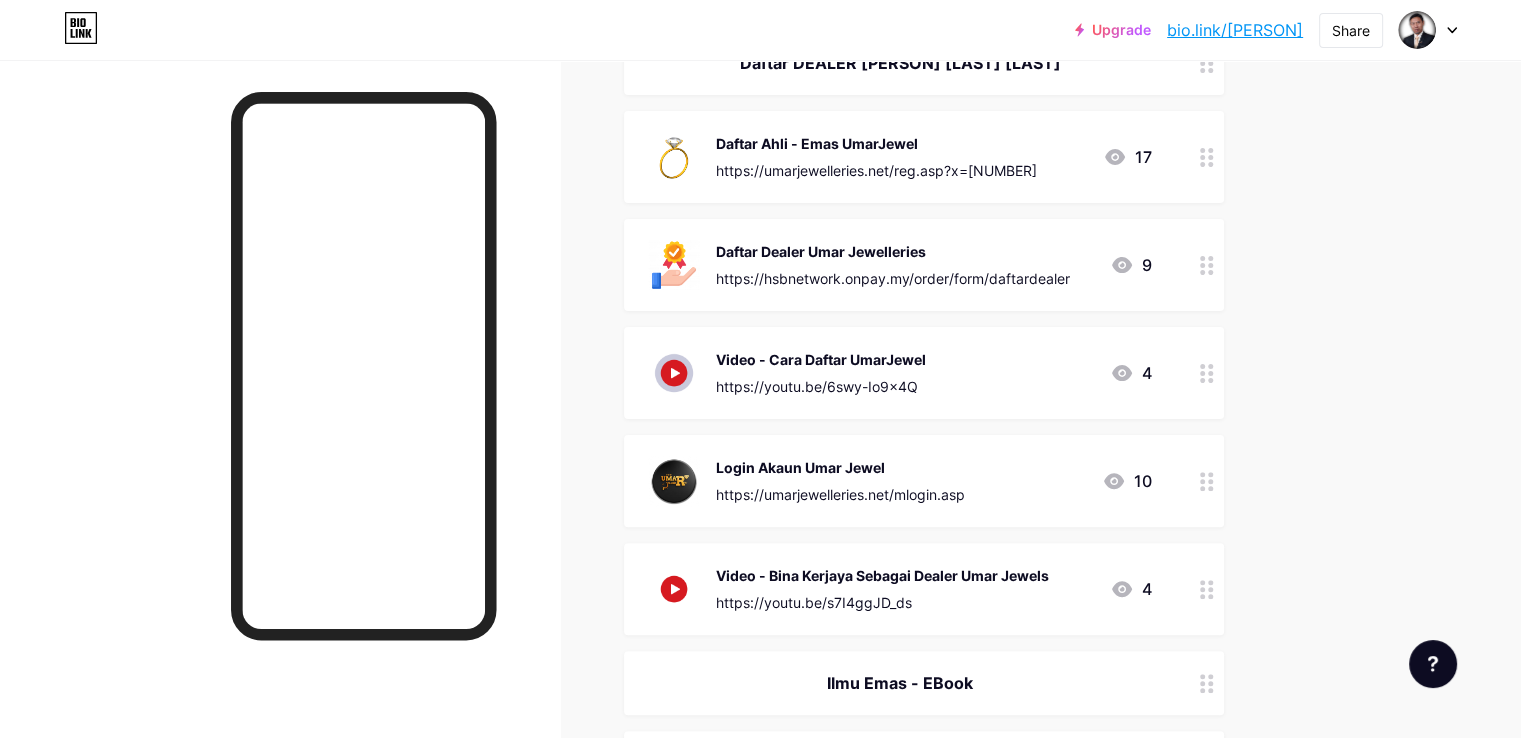 click on "Daftar Dealer Umar Jewelleries" at bounding box center (893, 251) 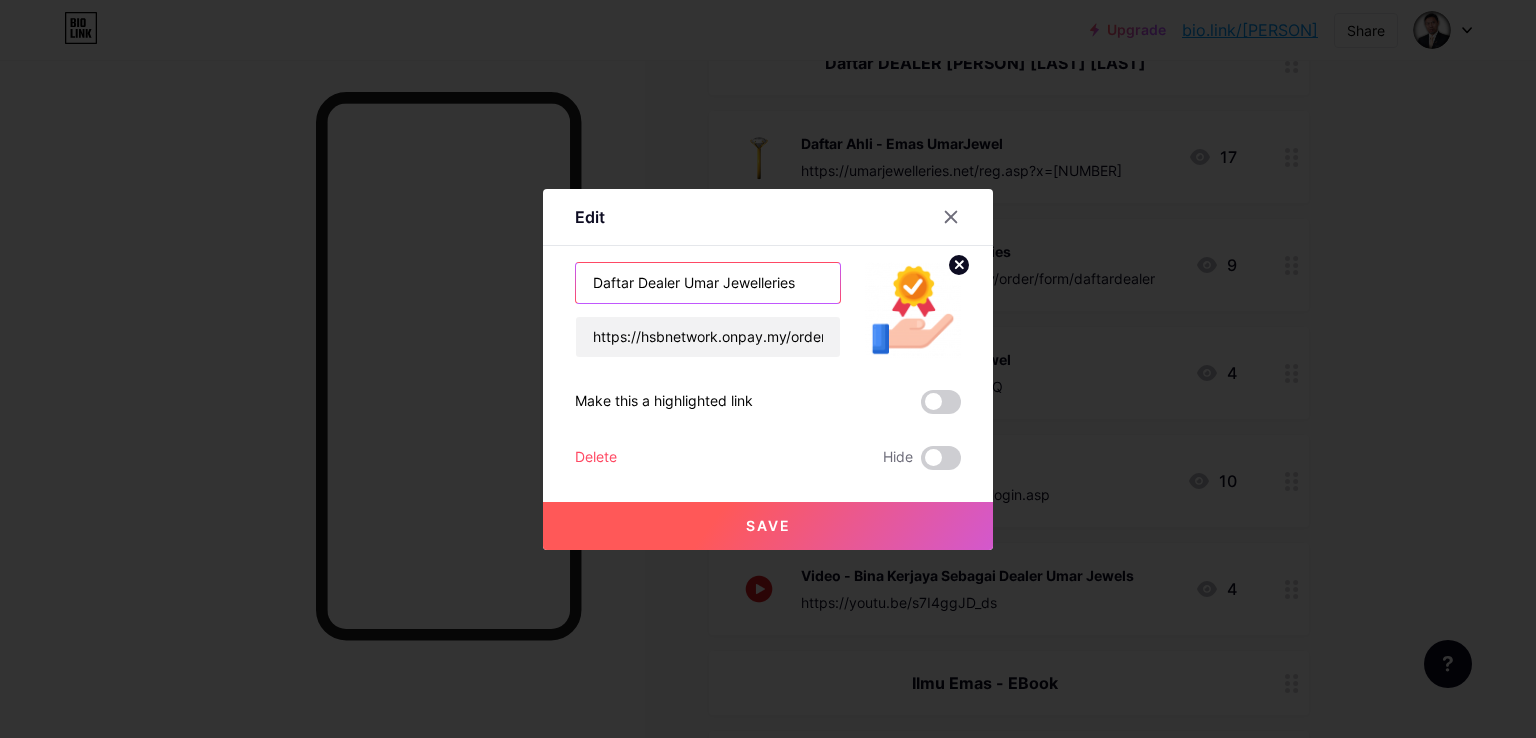 drag, startPoint x: 627, startPoint y: 286, endPoint x: 553, endPoint y: 284, distance: 74.02702 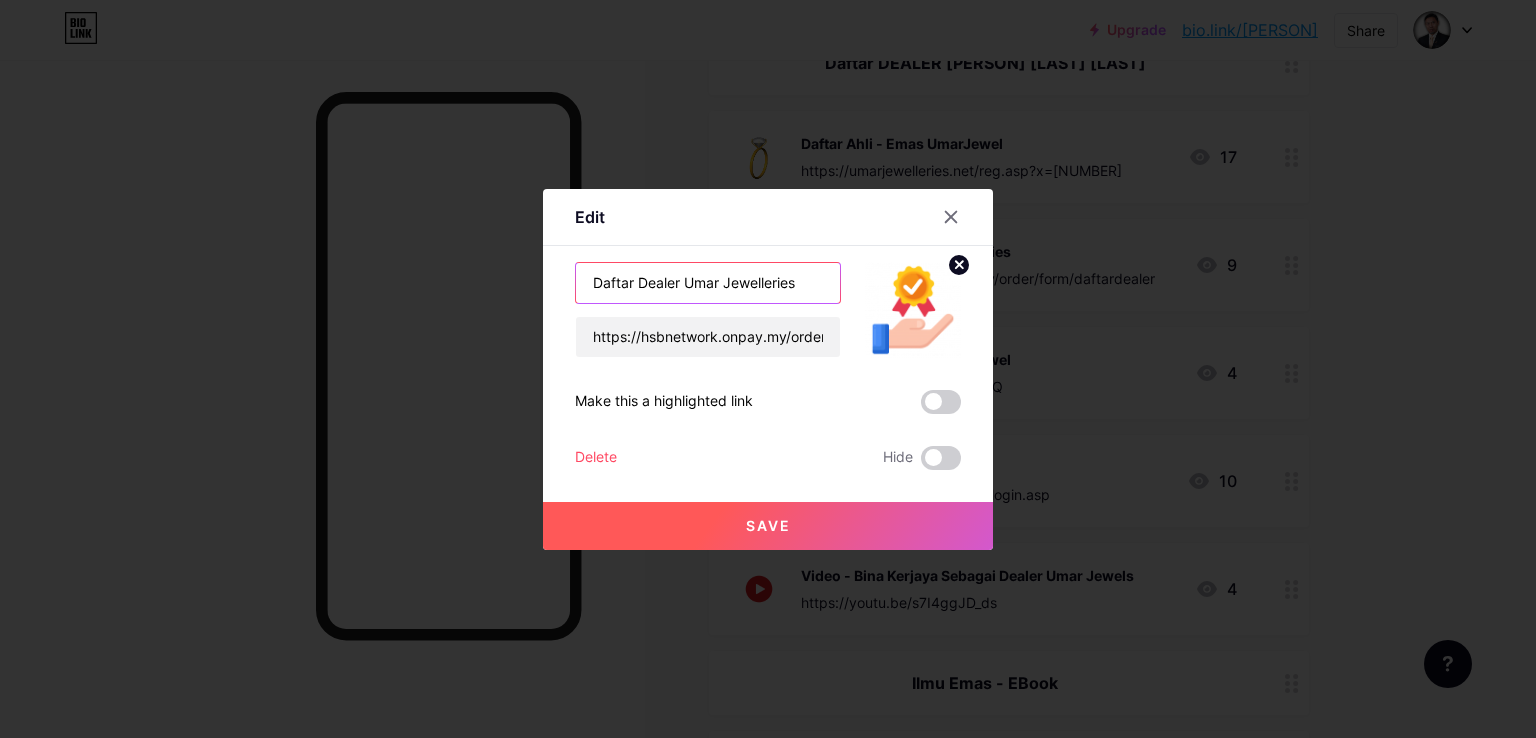 click on "Edit           Content
YouTube
Play YouTube video without leaving your page.
ADD
Vimeo
Play Vimeo video without leaving your page.
ADD
Tiktok
Grow your TikTok following
ADD
Tweet
Embed a tweet.
ADD
Reddit
Showcase your Reddit profile
ADD
Spotify
Embed Spotify to play the preview of a track.
ADD
Twitch
Play Twitch video without leaving your page.
ADD
SoundCloud" at bounding box center (768, 369) 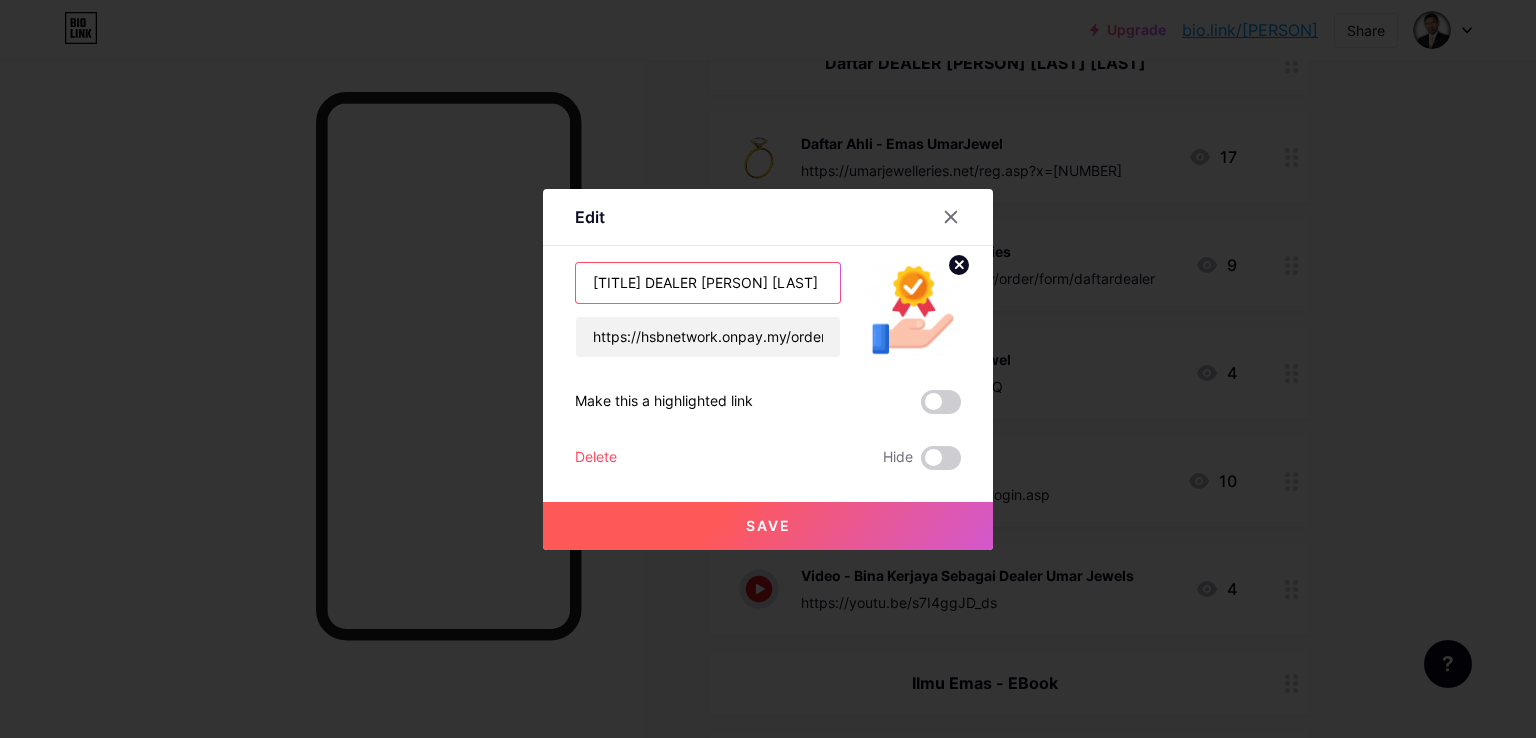 type on "[TITLE] DEALER [PERSON] [LAST] [LAST]" 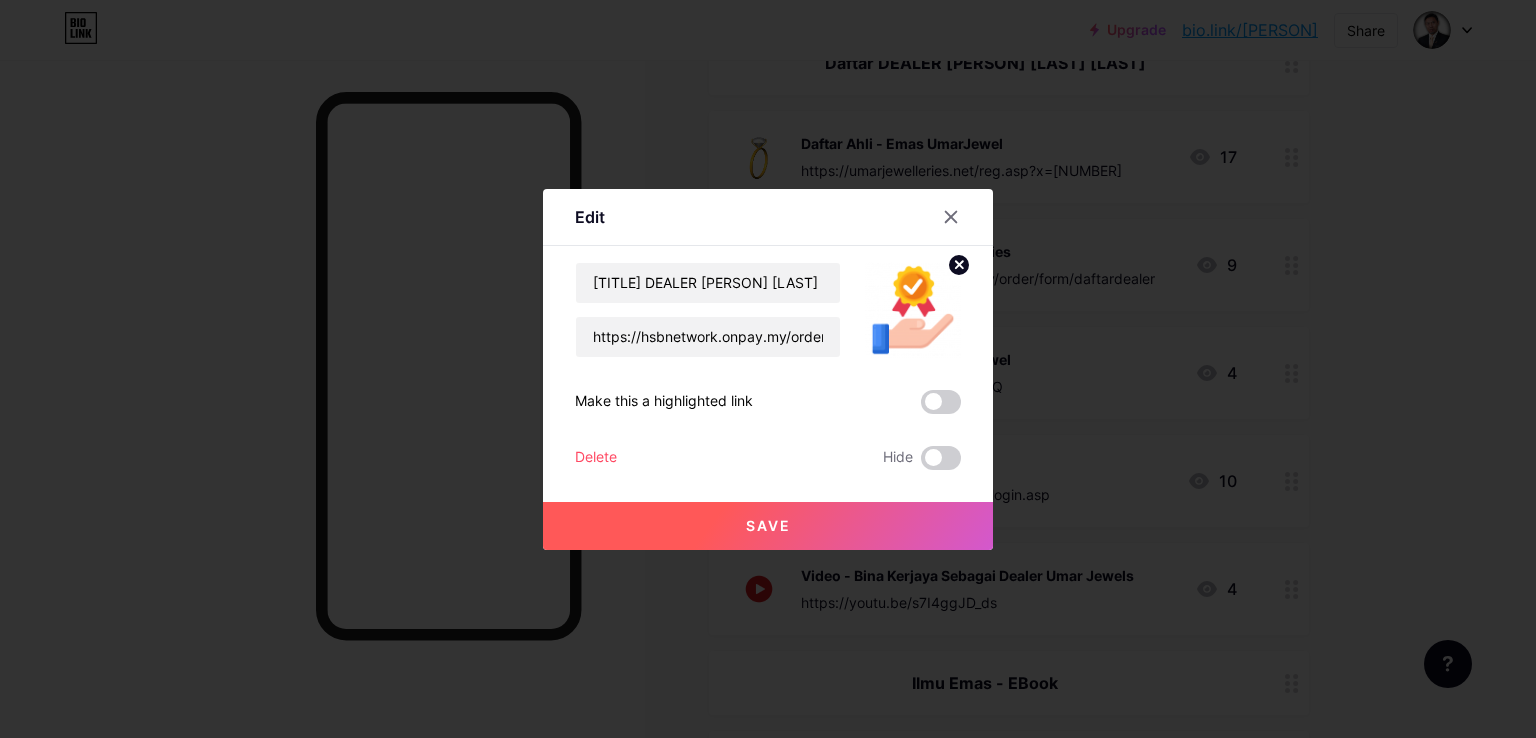 click on "Save" at bounding box center [768, 525] 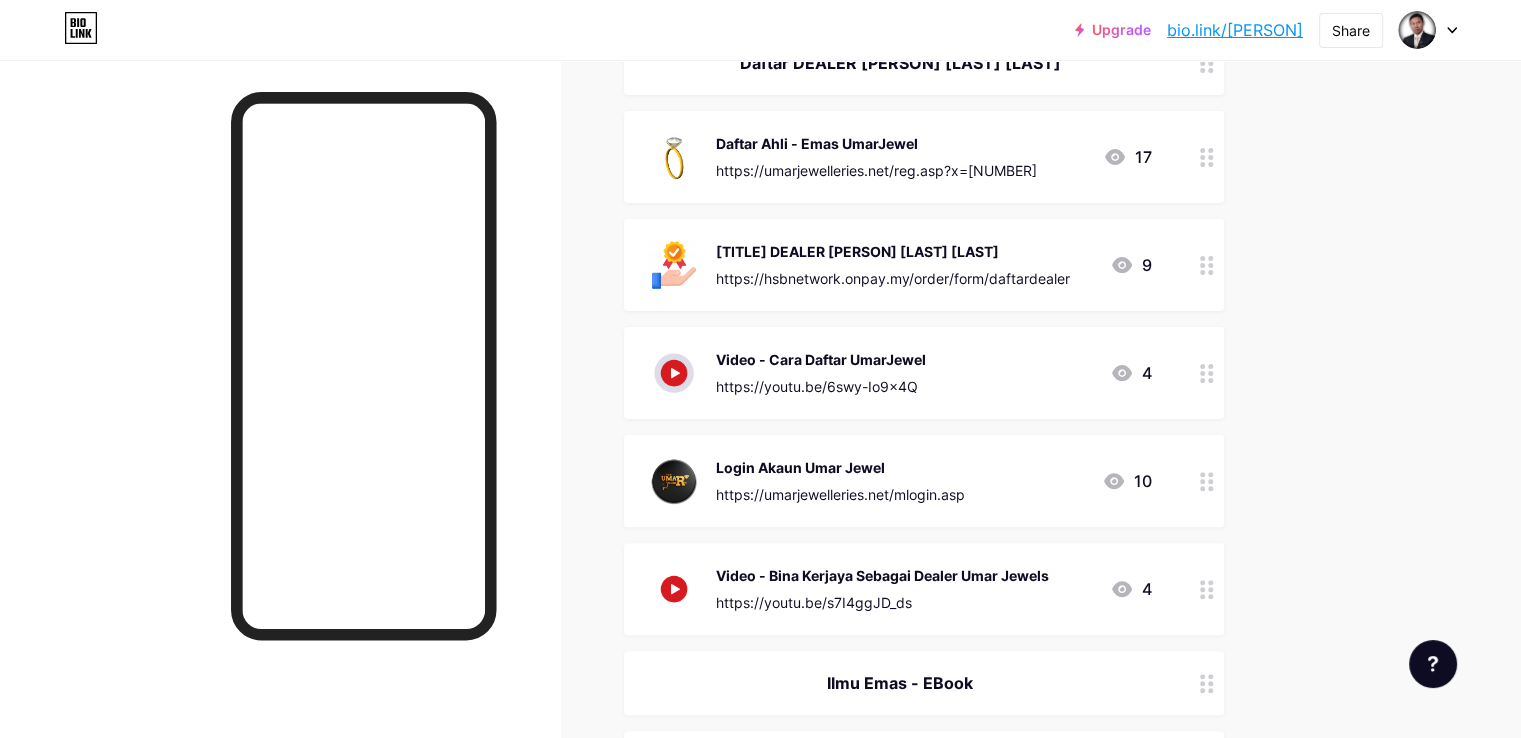click 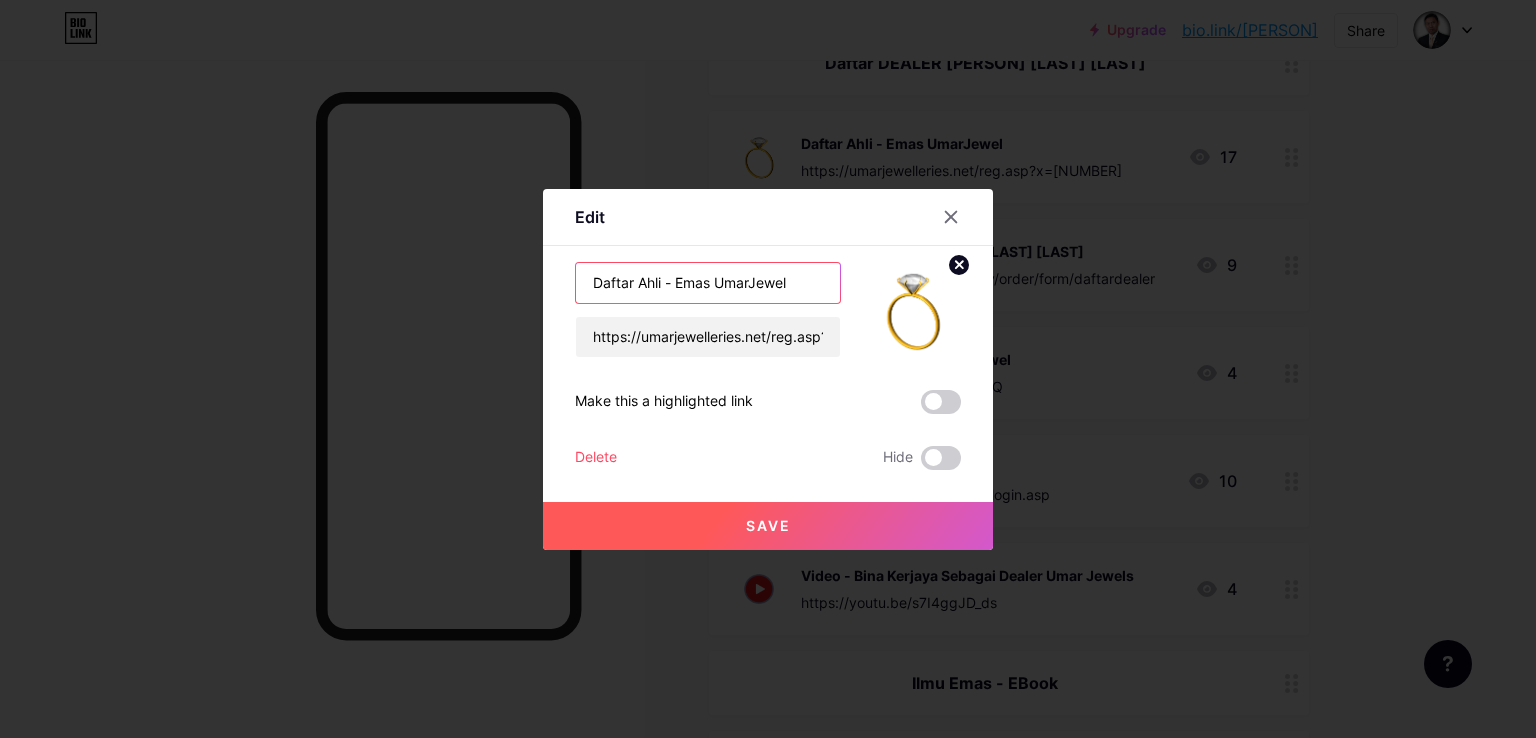 drag, startPoint x: 656, startPoint y: 276, endPoint x: 632, endPoint y: 289, distance: 27.294687 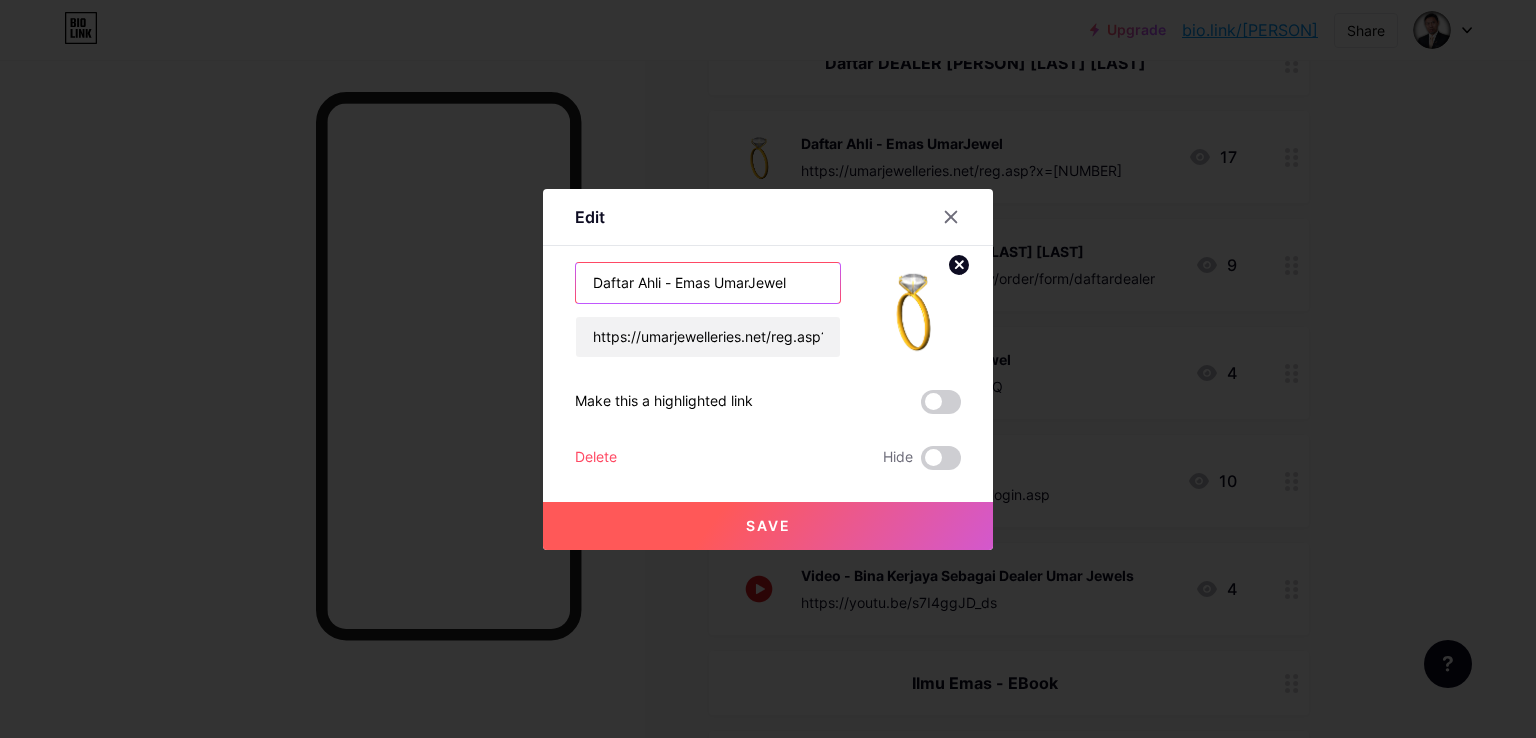click on "Daftar Ahli - Emas UmarJewel" at bounding box center [708, 283] 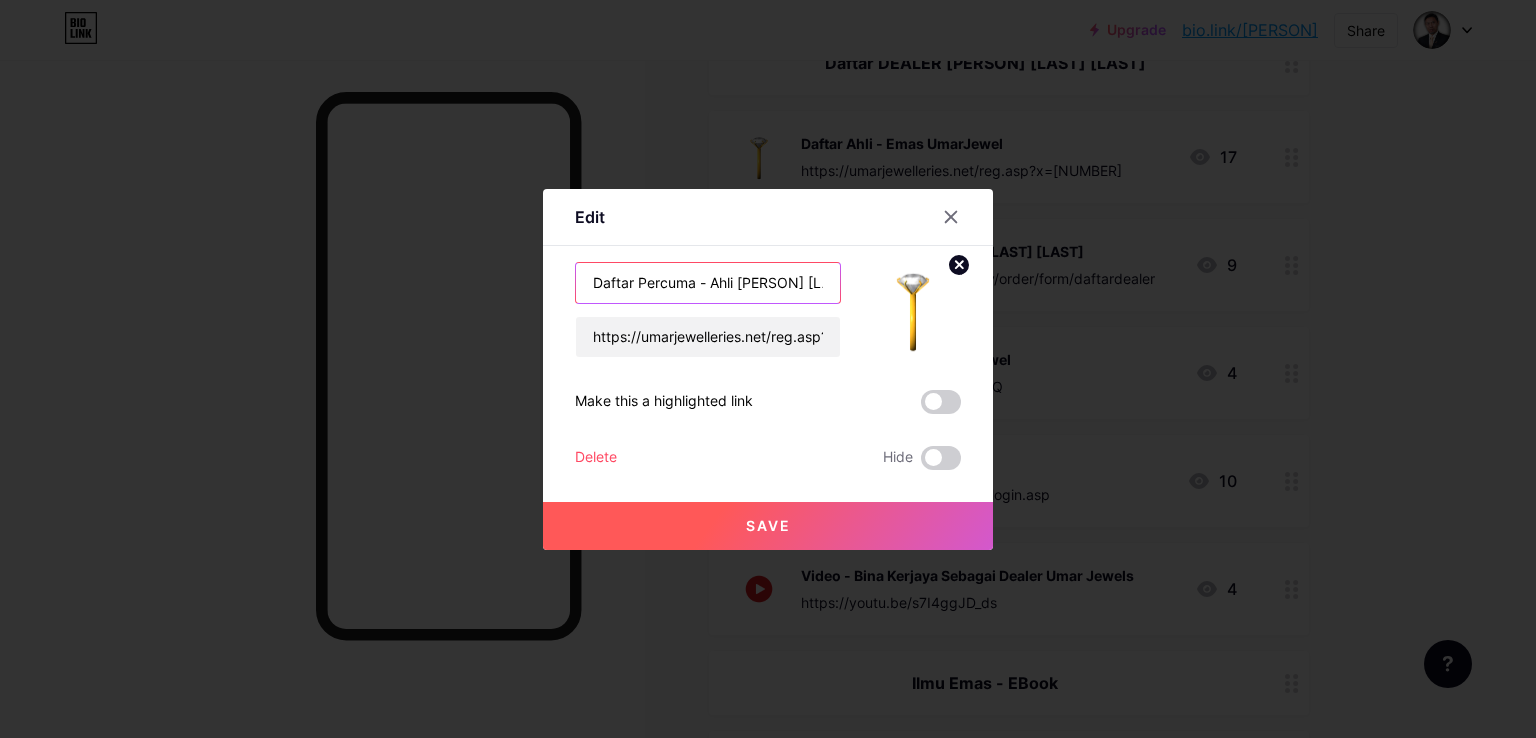type on "Daftar Percuma - Ahli [PERSON] [LAST]" 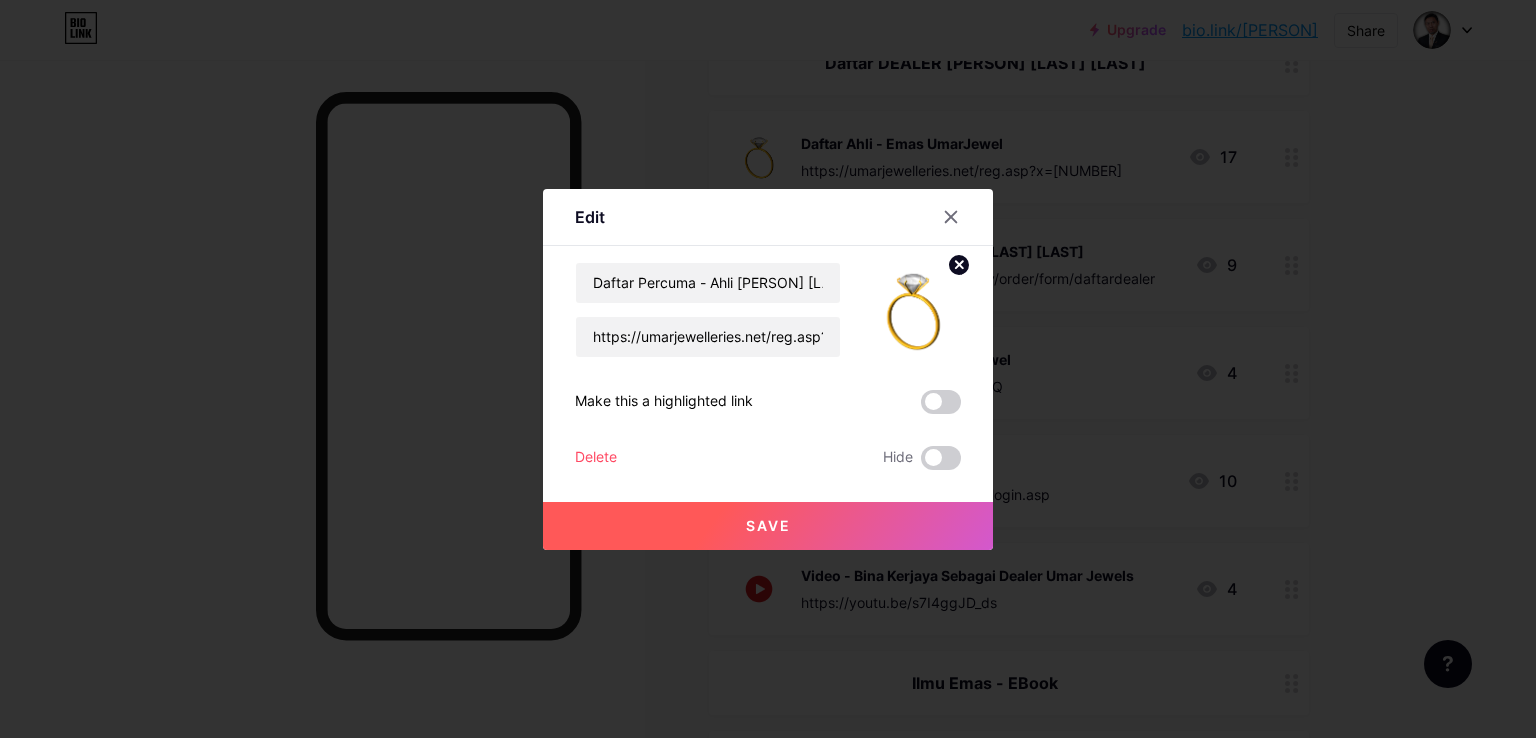 click on "Save" at bounding box center (768, 525) 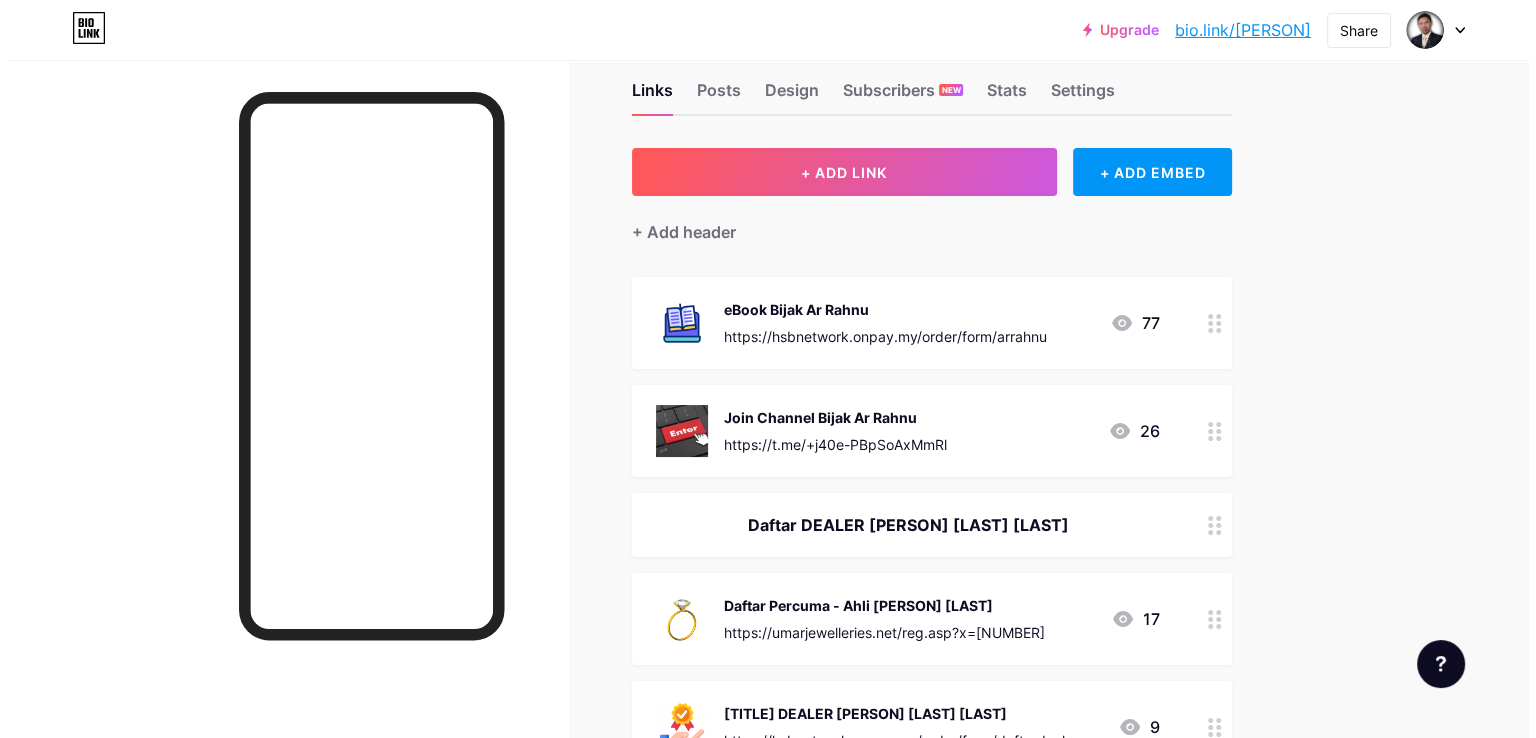 scroll, scrollTop: 0, scrollLeft: 0, axis: both 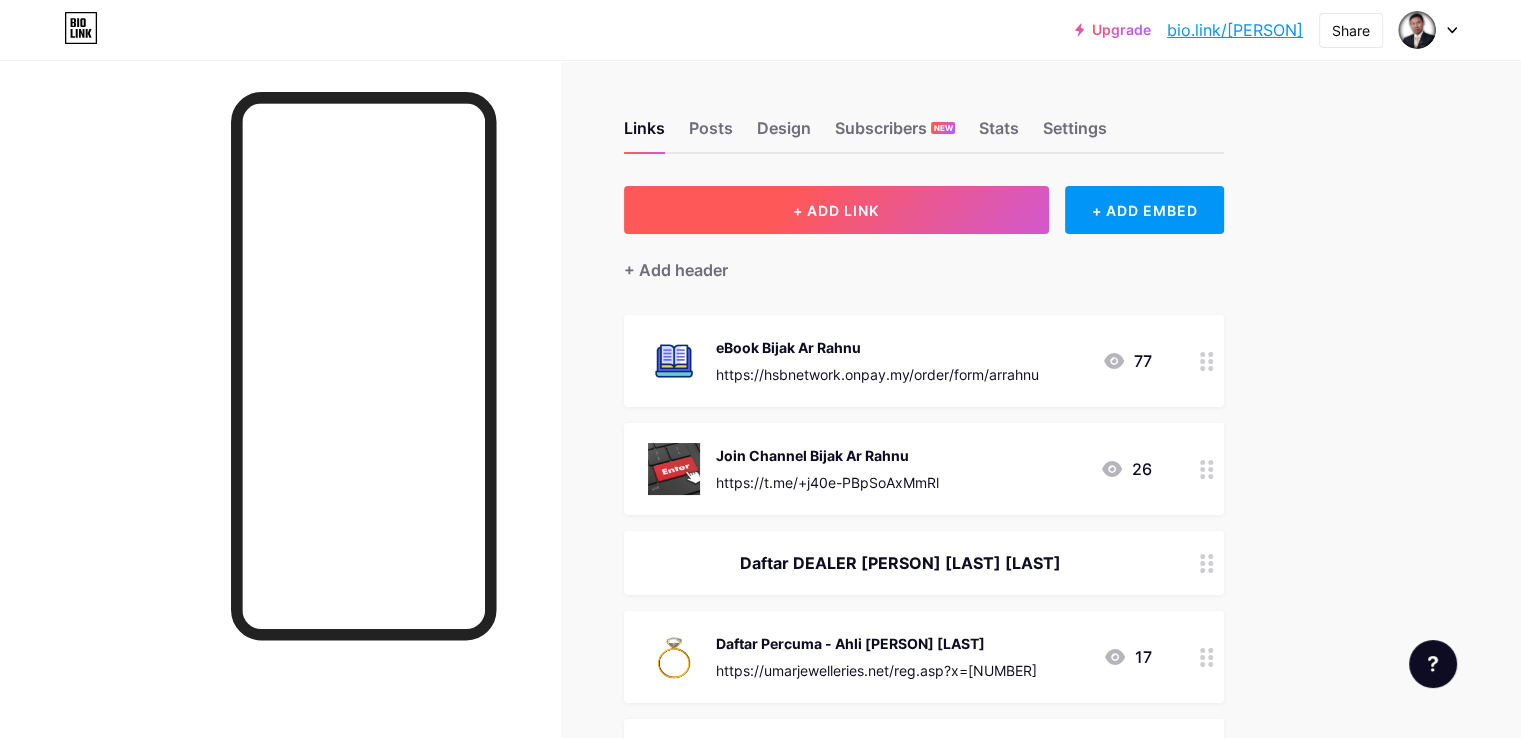 click on "+ ADD LINK" at bounding box center [836, 210] 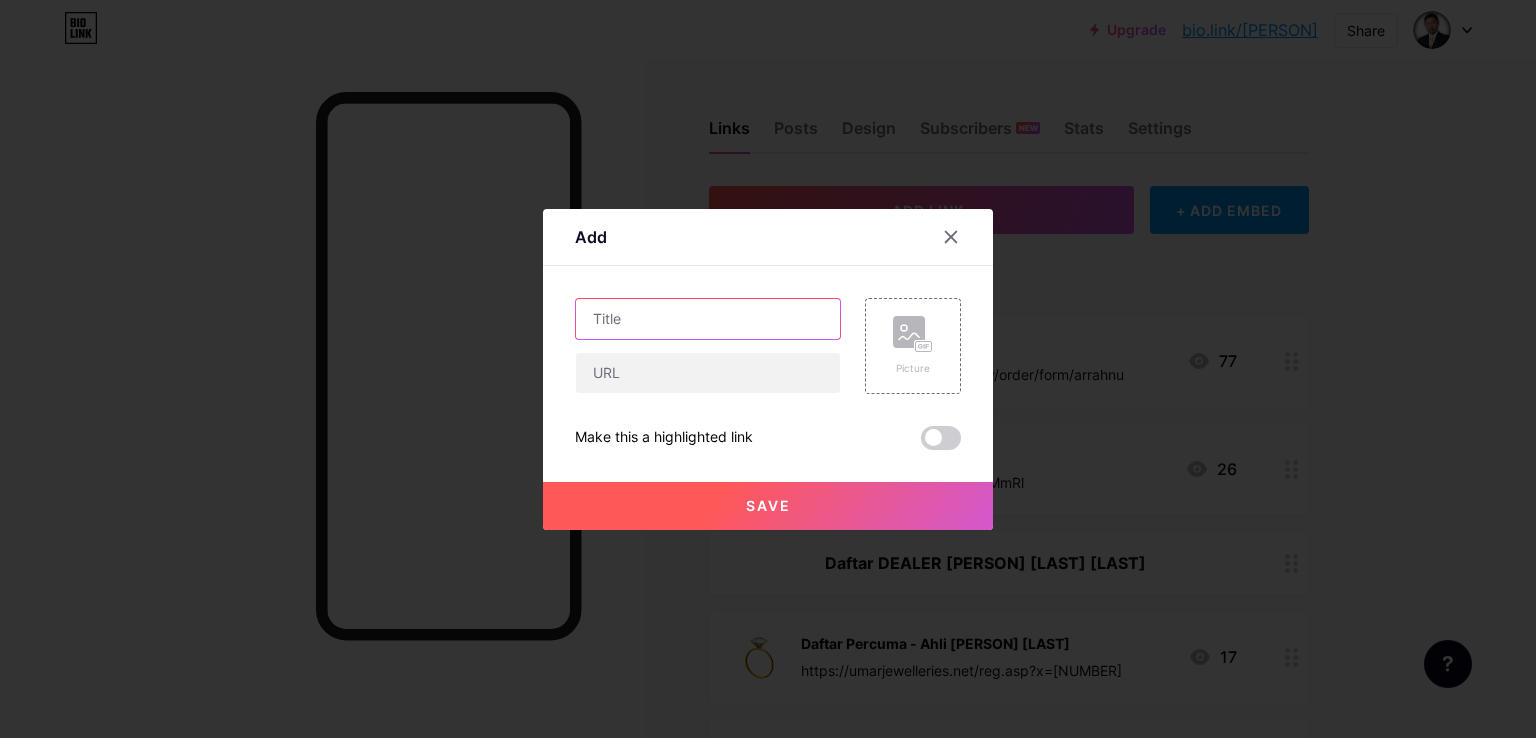 click at bounding box center (708, 319) 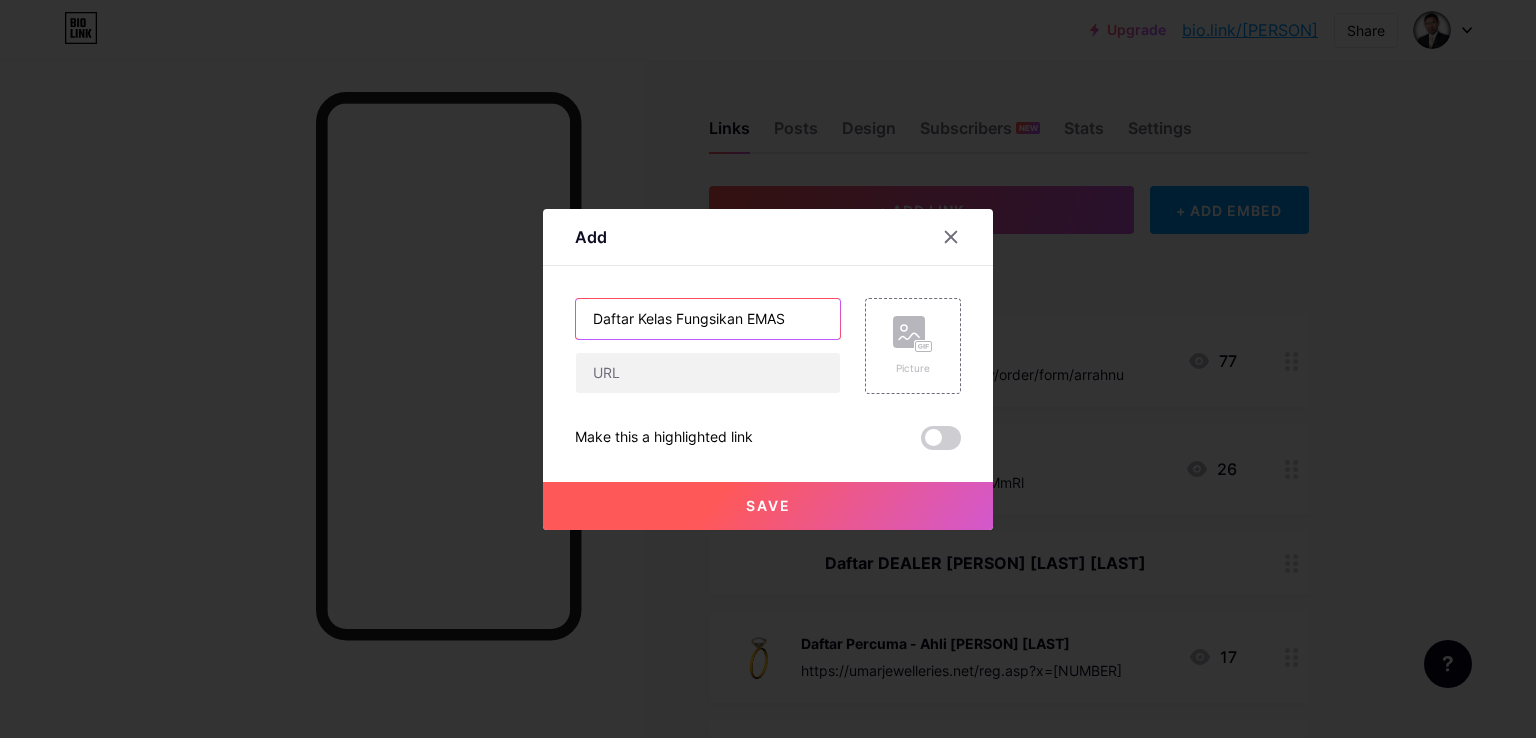 type on "Daftar Kelas Fungsikan EMAS" 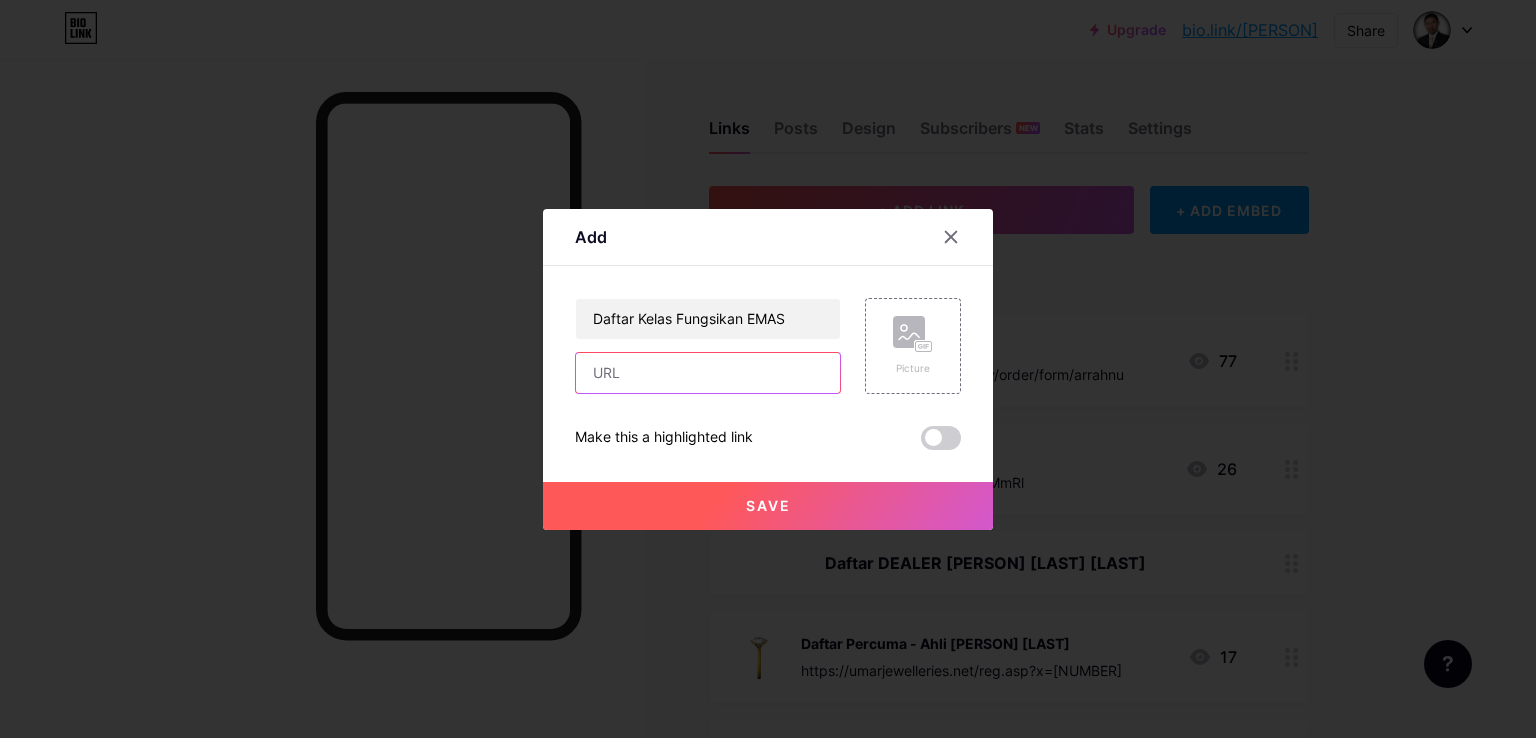 click at bounding box center [708, 373] 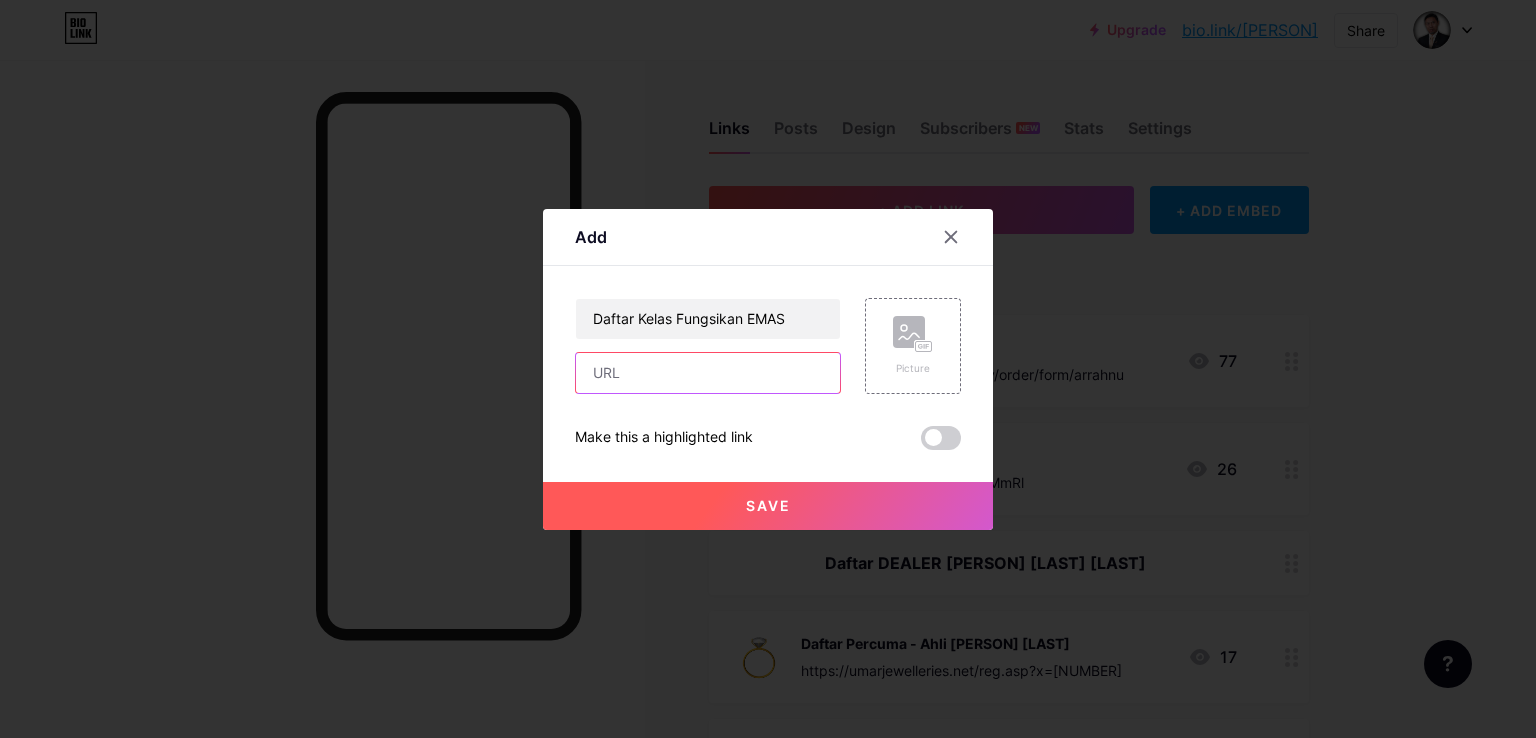 paste on "https://hsbnetwork.onpay.my/order/form/kelastfe" 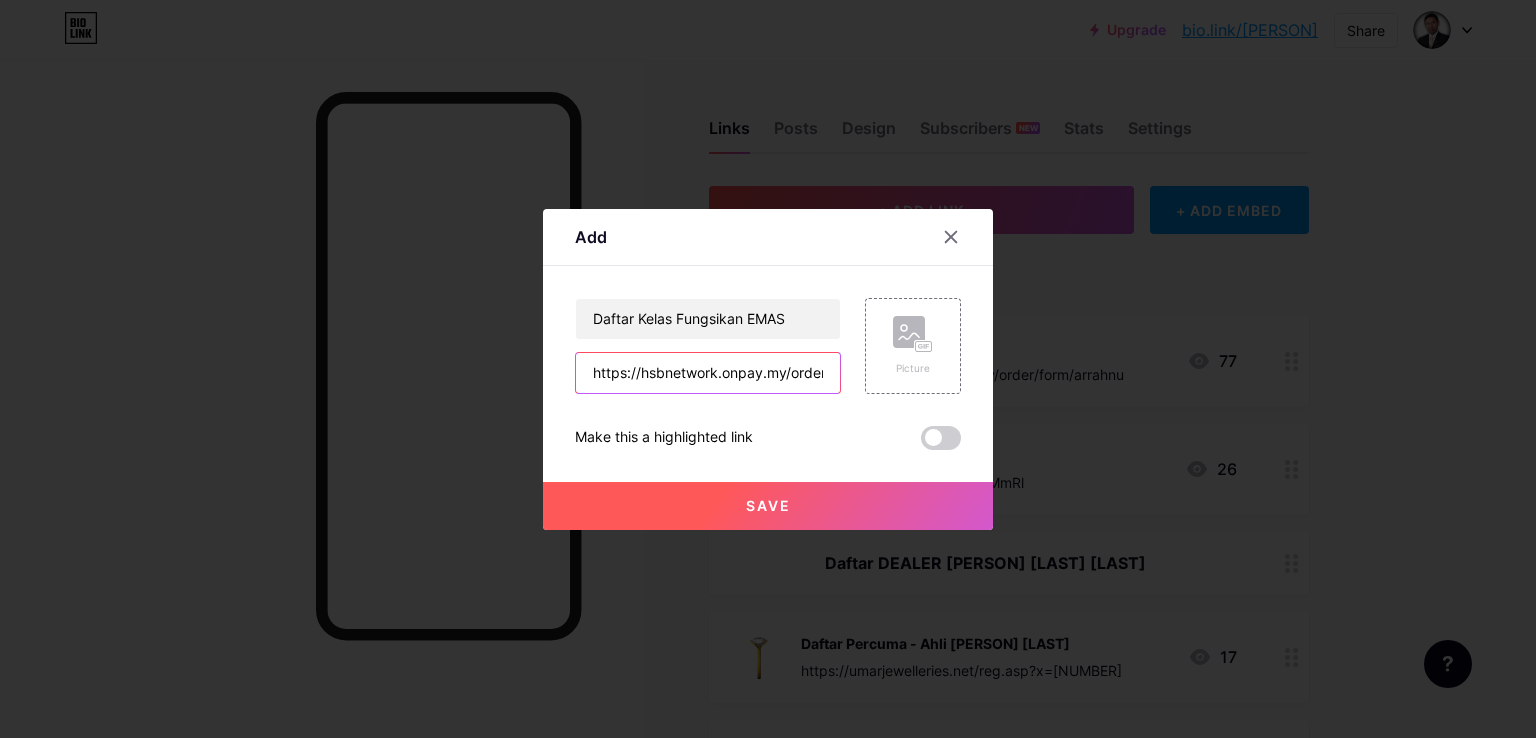 scroll, scrollTop: 0, scrollLeft: 93, axis: horizontal 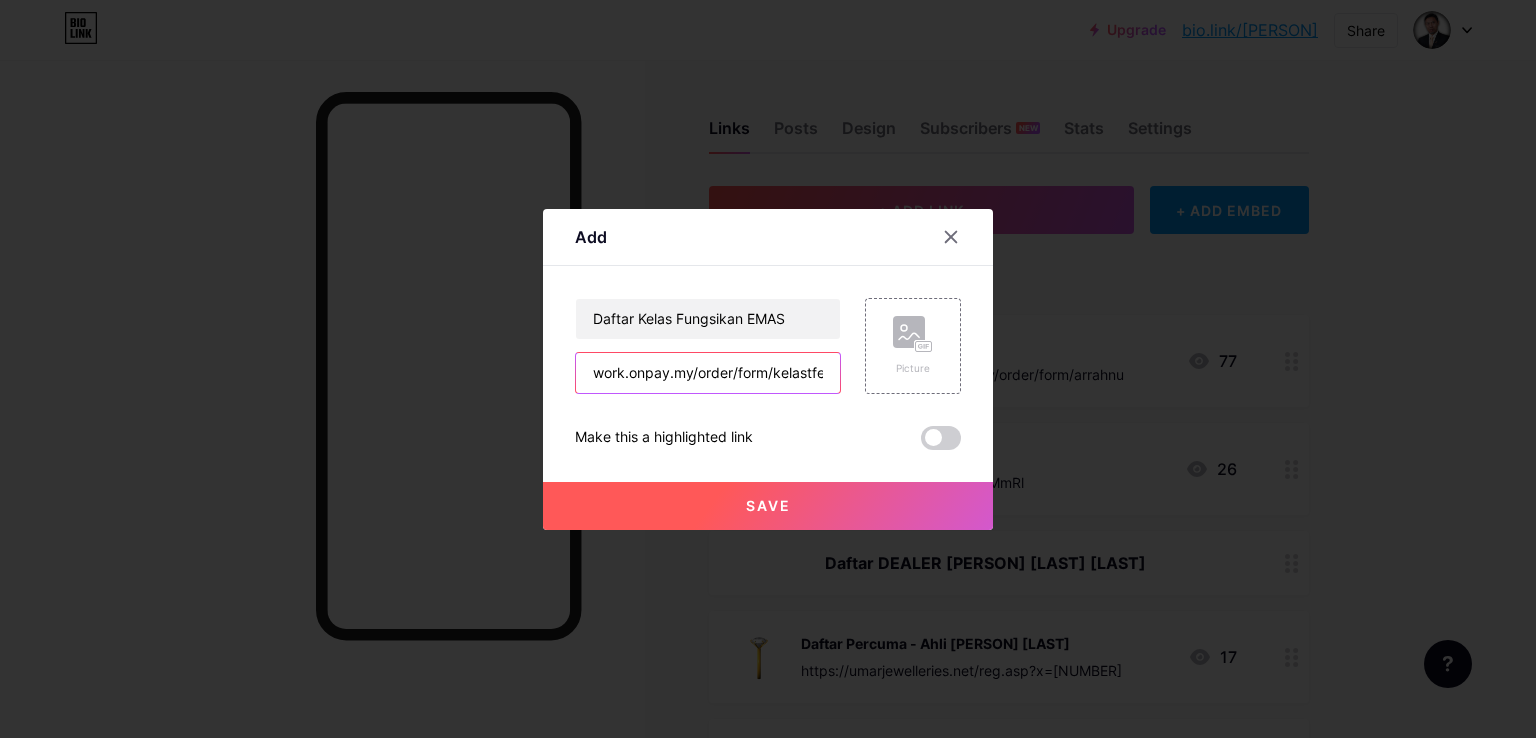type on "https://hsbnetwork.onpay.my/order/form/kelastfe" 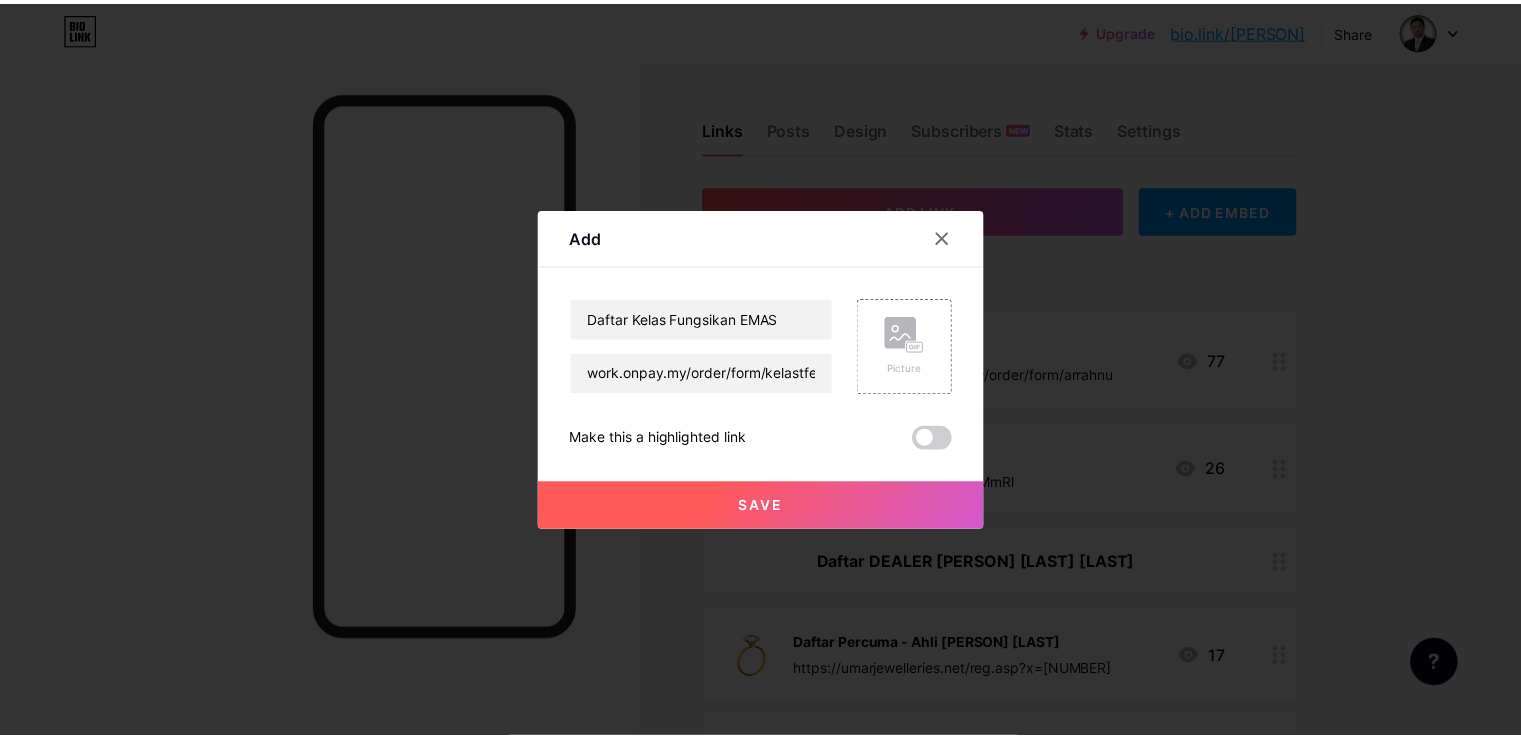 scroll, scrollTop: 0, scrollLeft: 0, axis: both 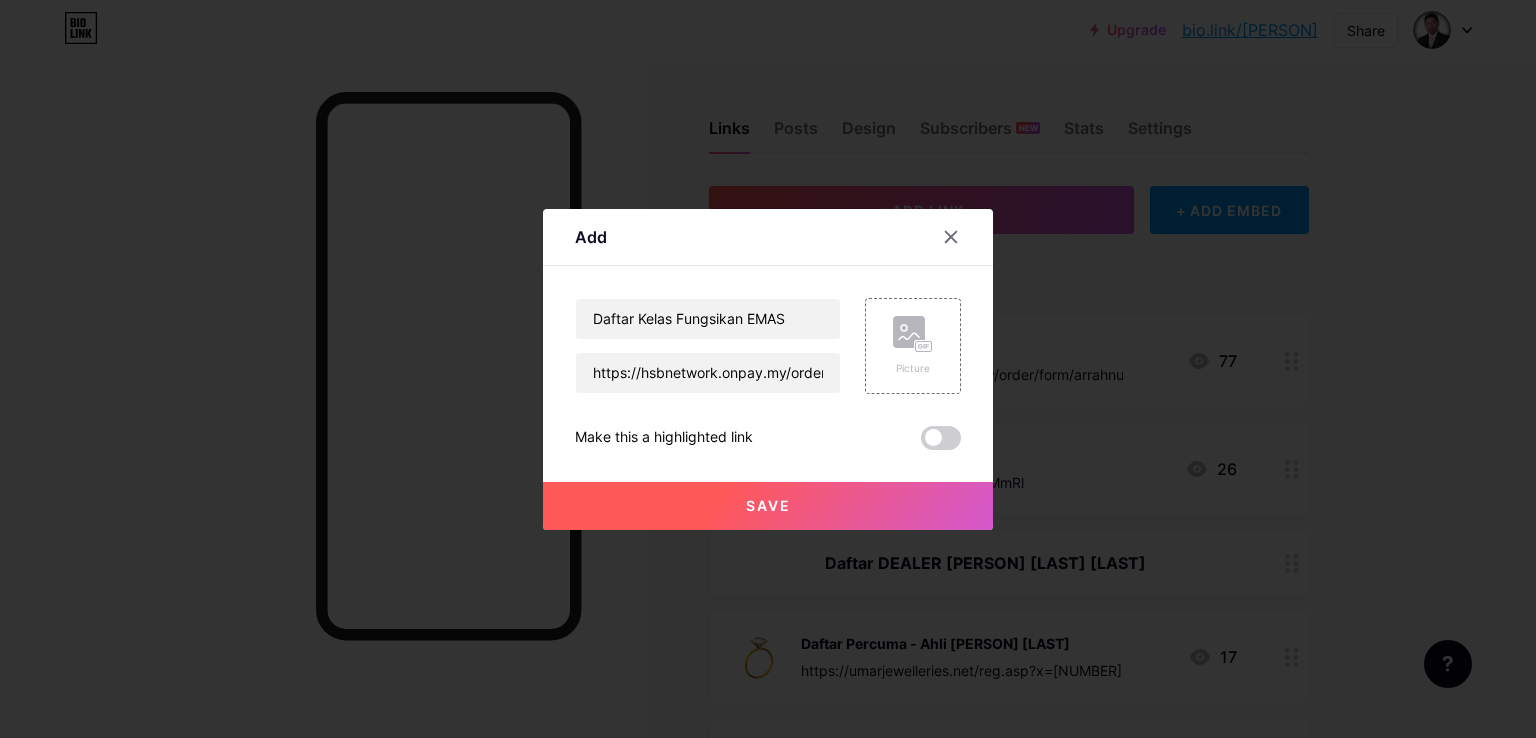 click on "Save" at bounding box center (768, 505) 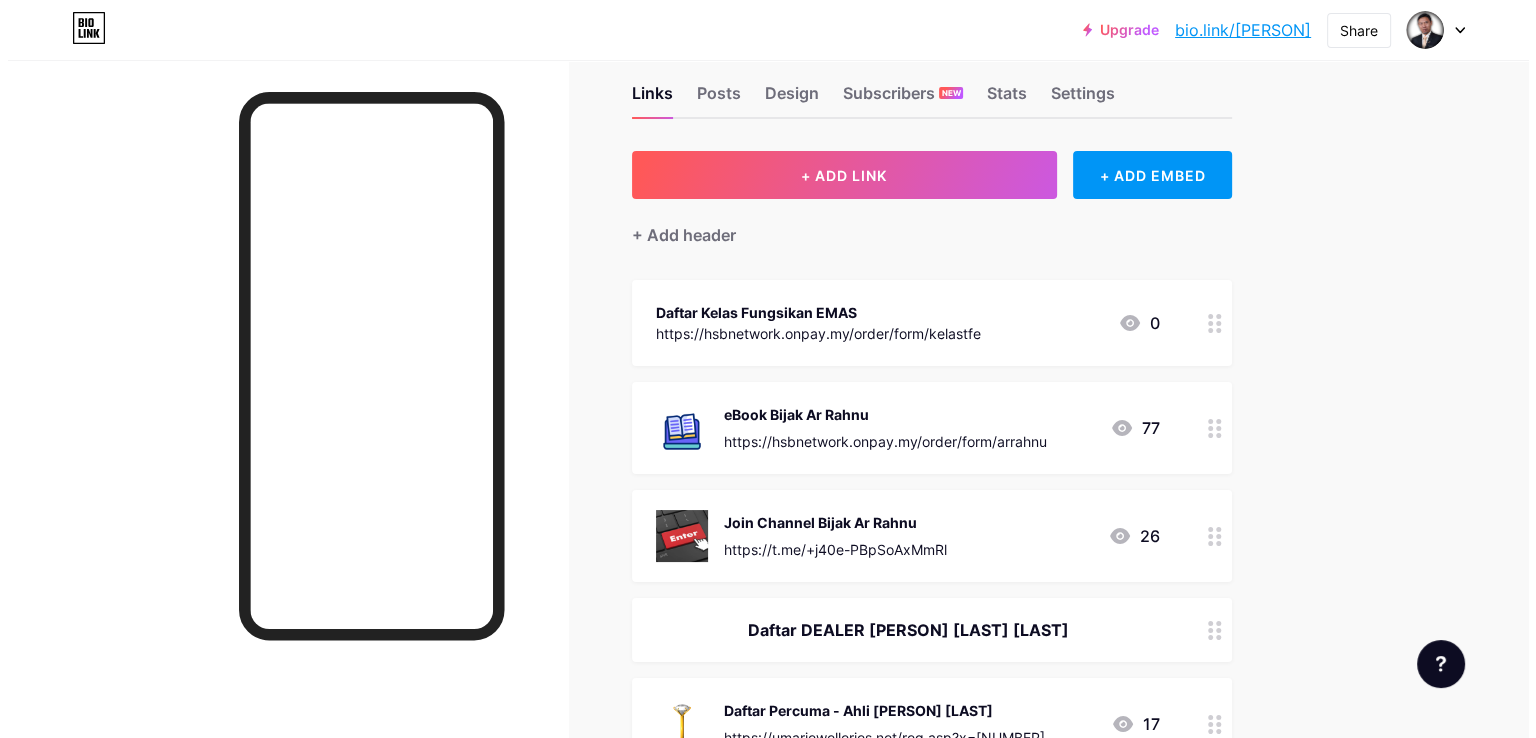 scroll, scrollTop: 0, scrollLeft: 0, axis: both 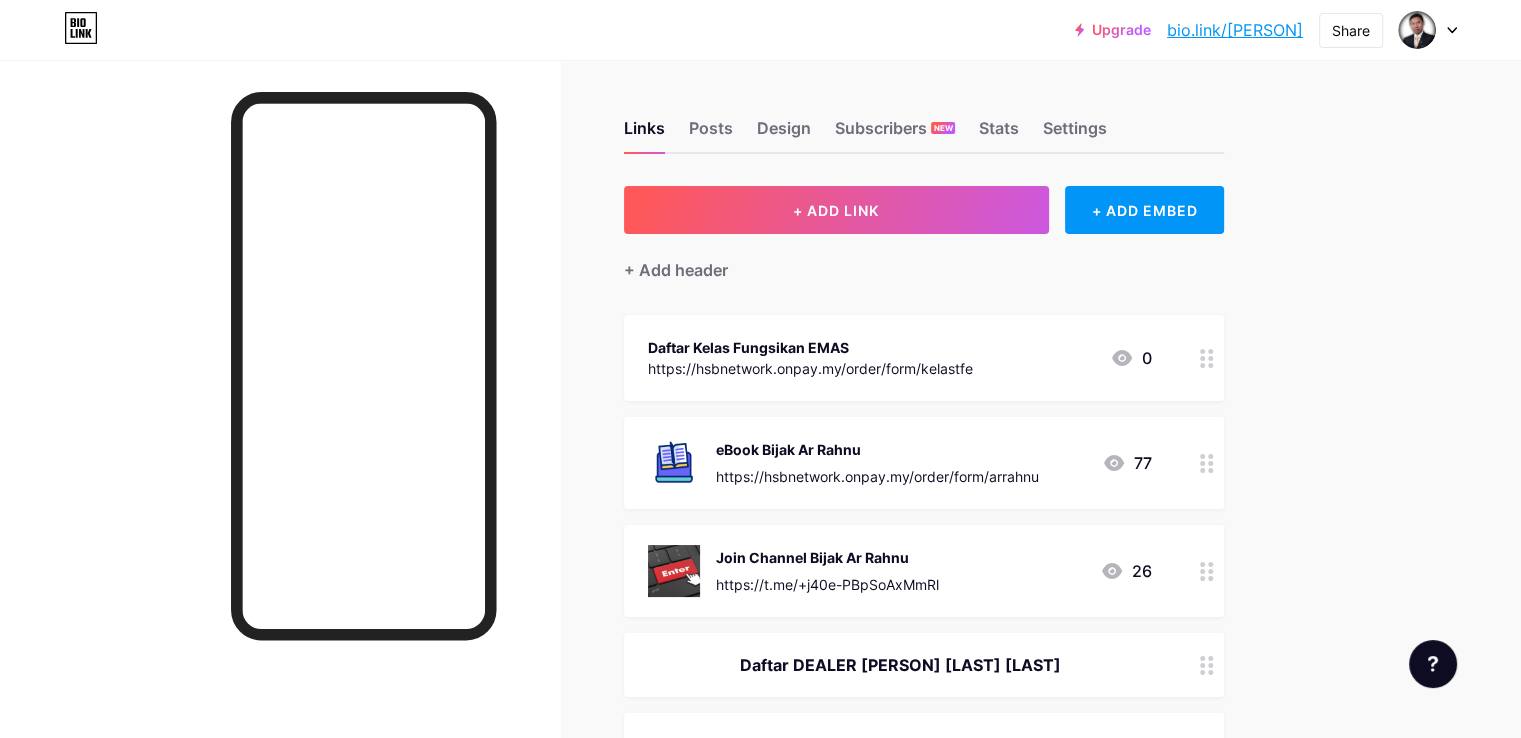 click 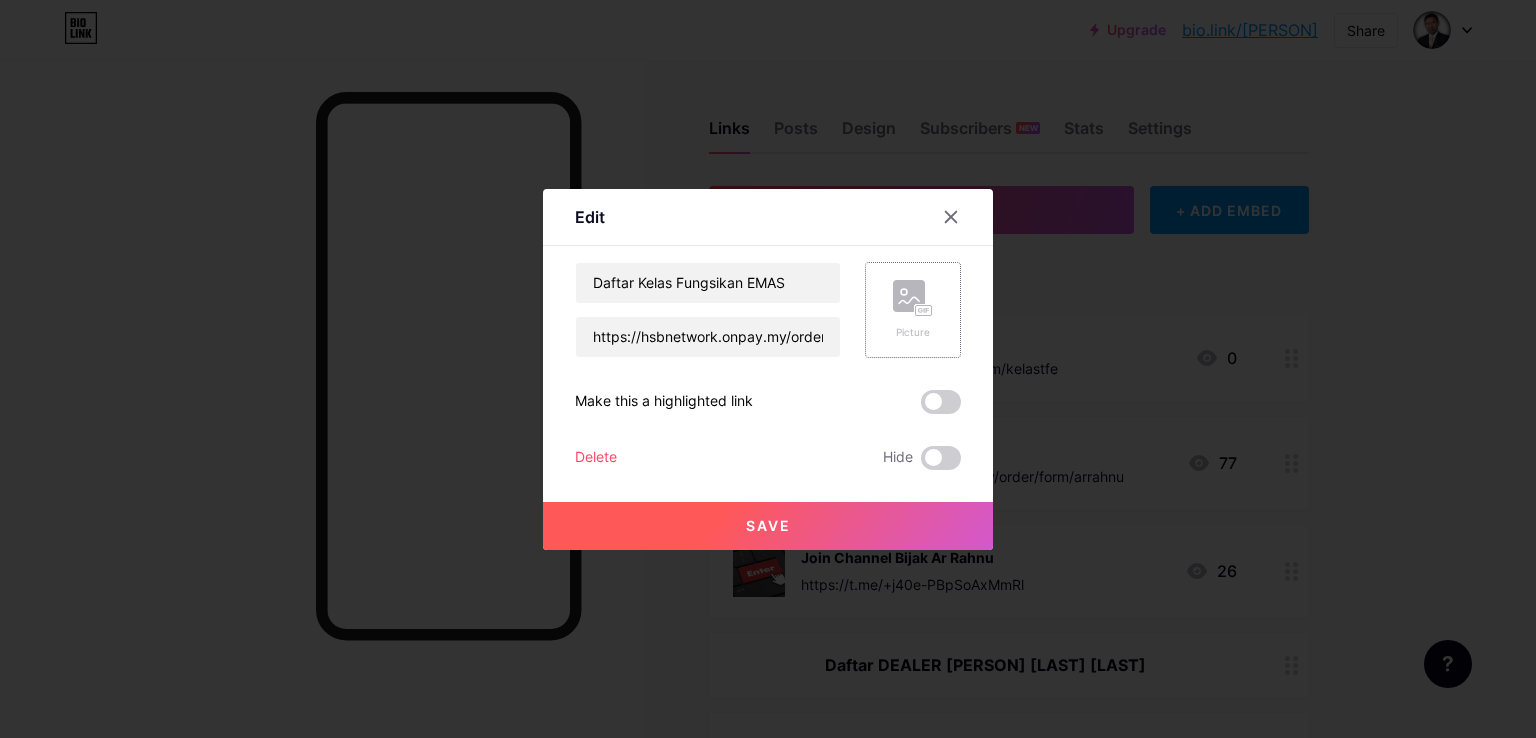 click 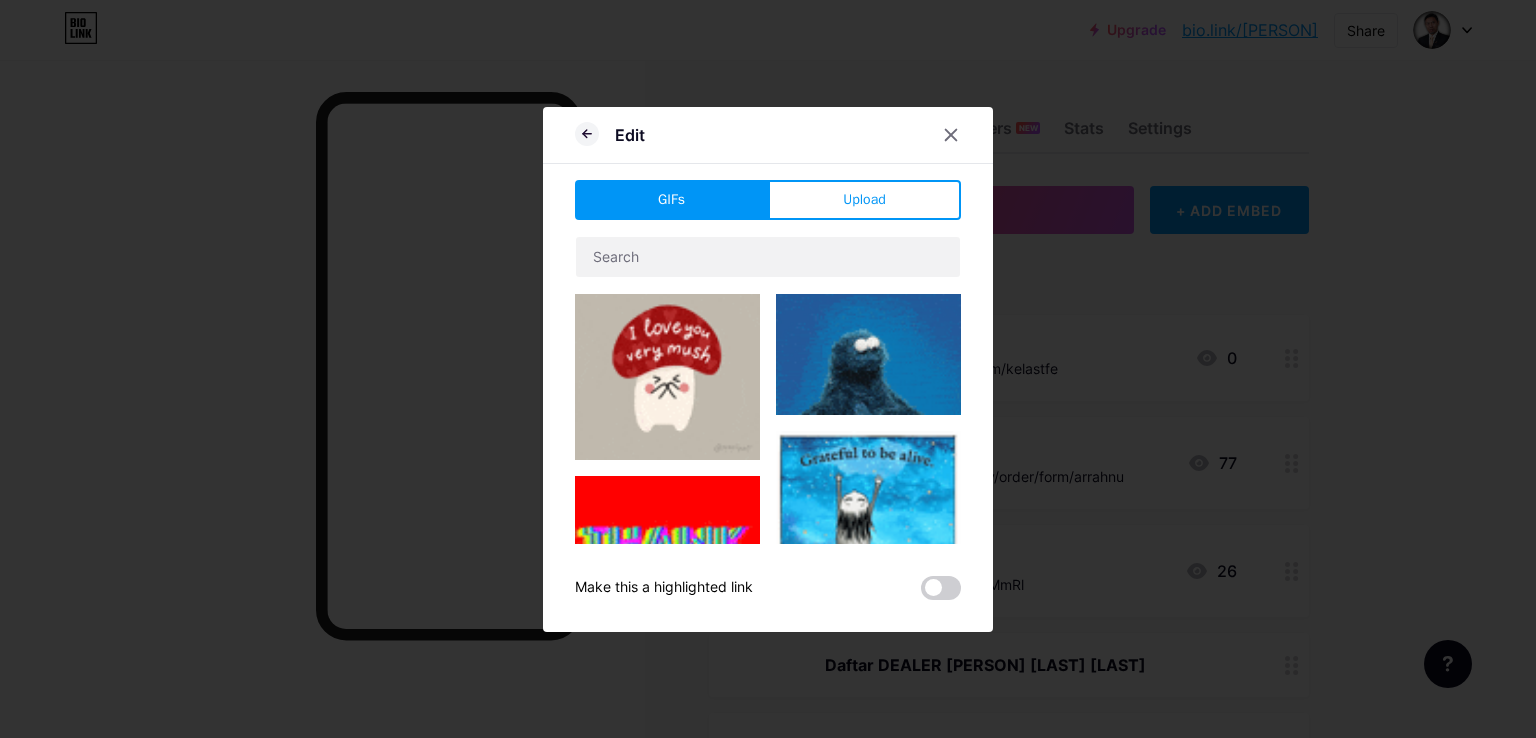 scroll, scrollTop: 0, scrollLeft: 0, axis: both 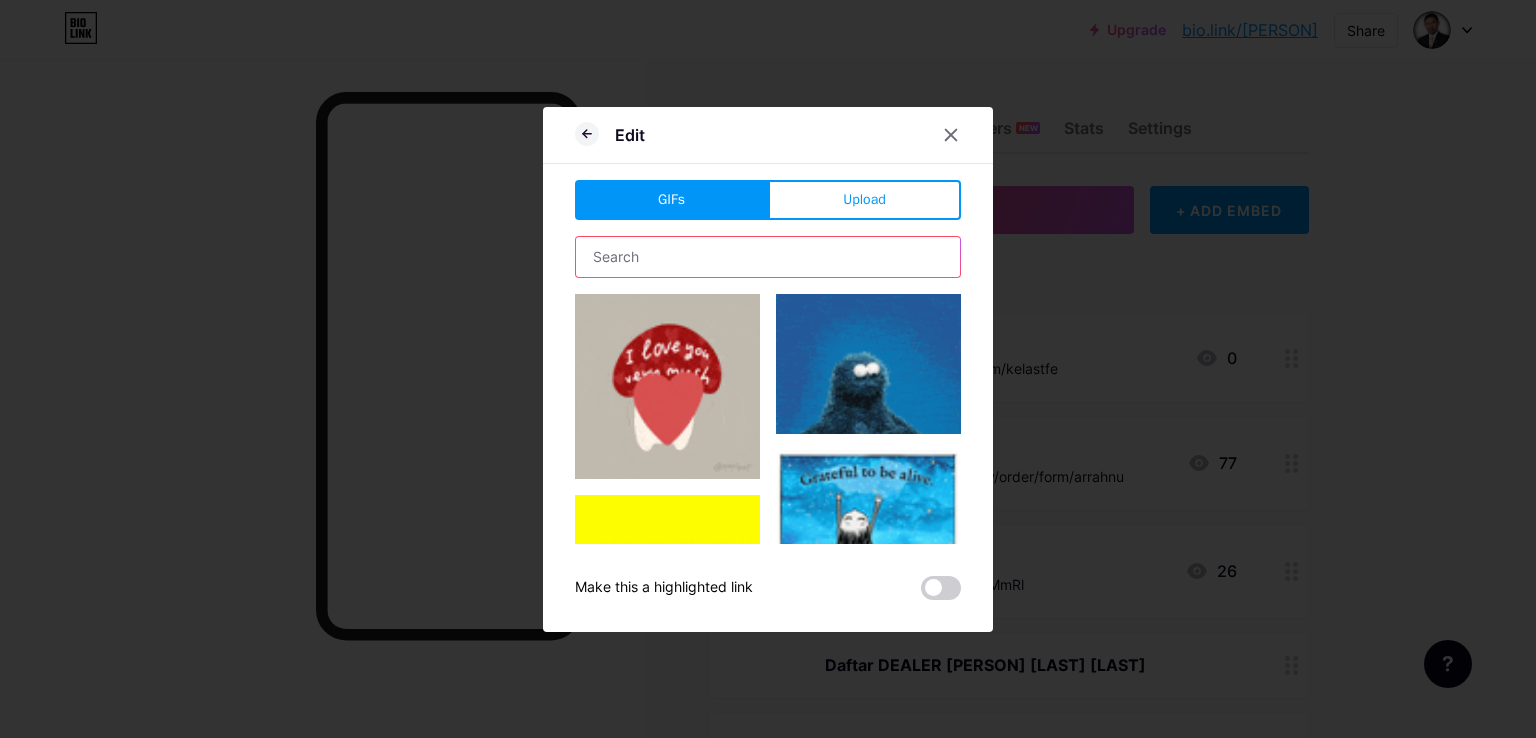 click at bounding box center (768, 257) 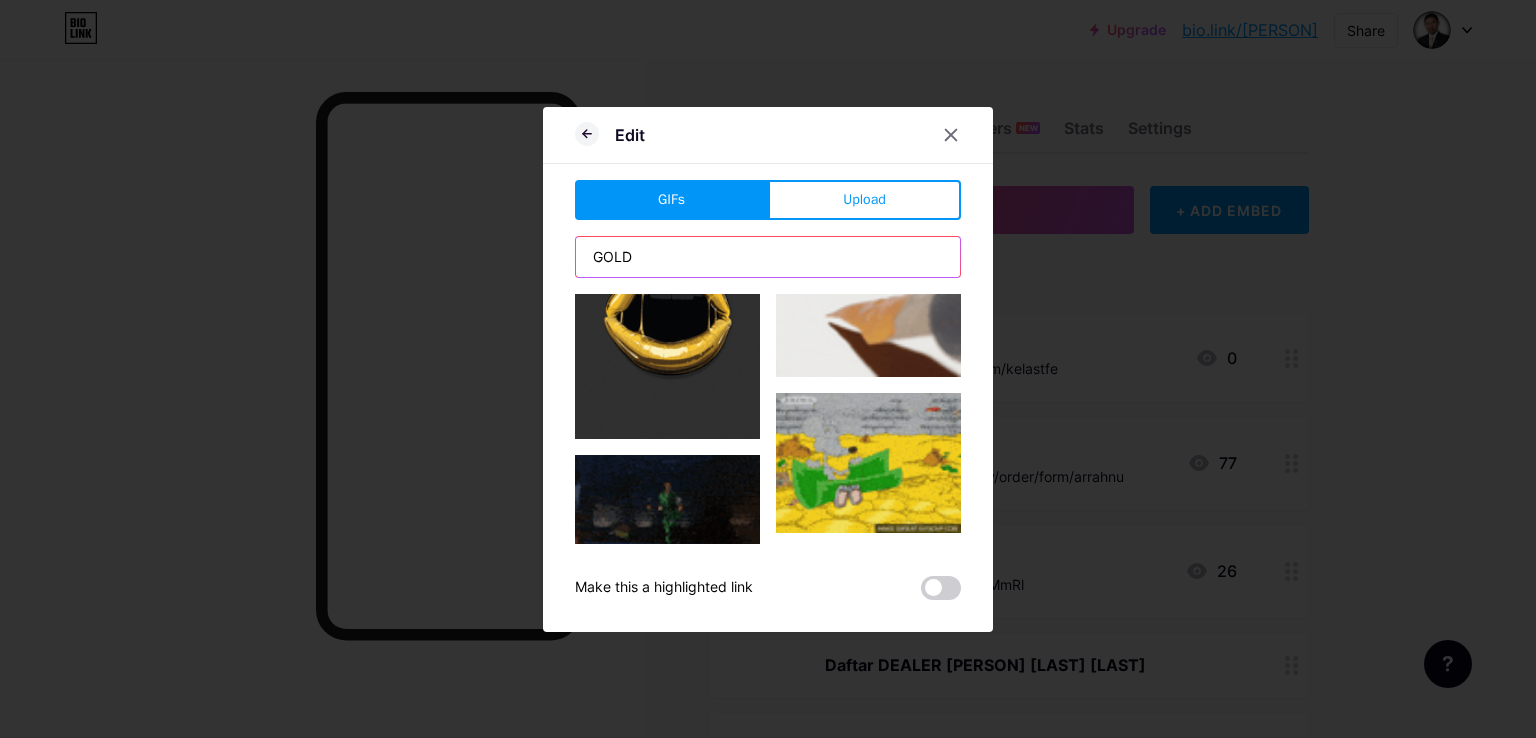 scroll, scrollTop: 2333, scrollLeft: 0, axis: vertical 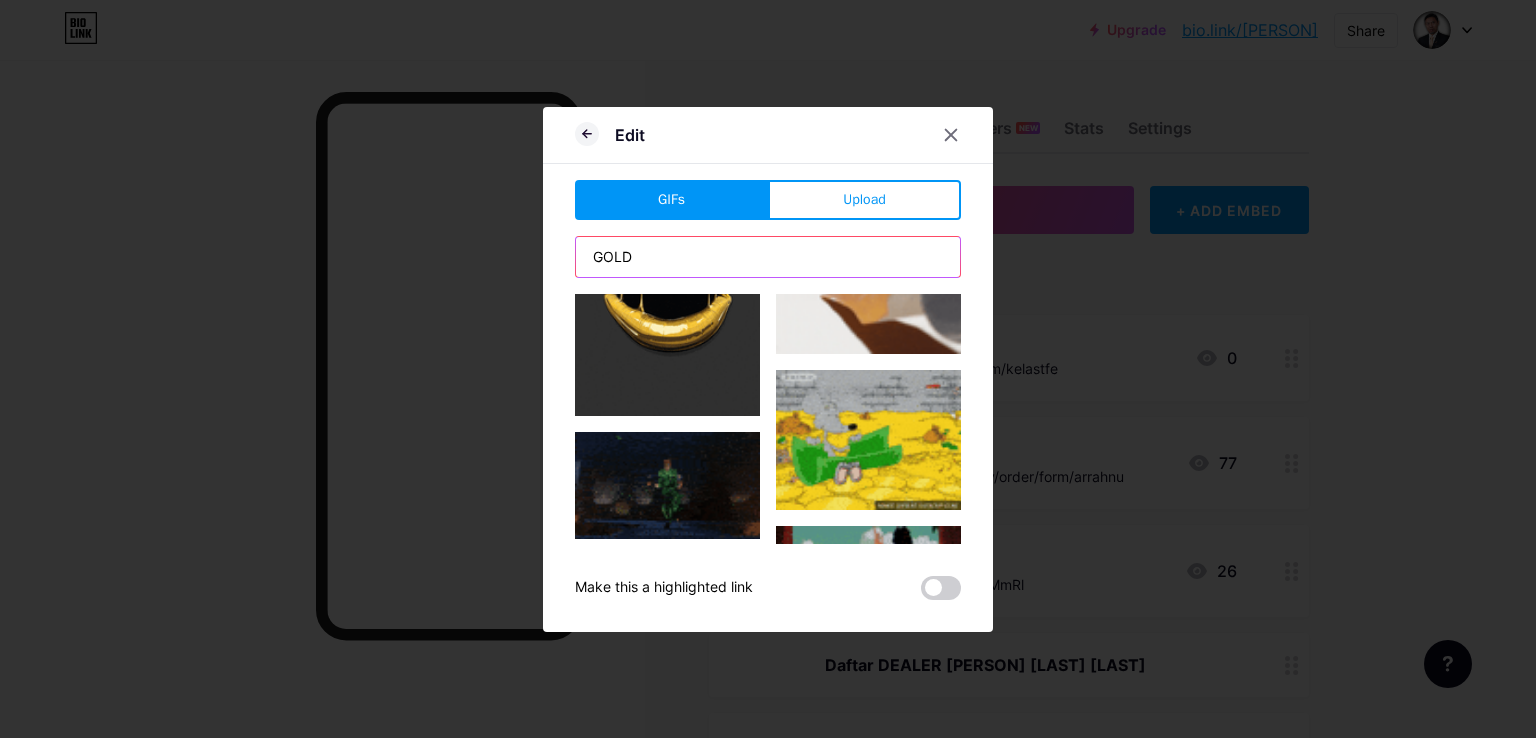 drag, startPoint x: 660, startPoint y: 253, endPoint x: 568, endPoint y: 255, distance: 92.021736 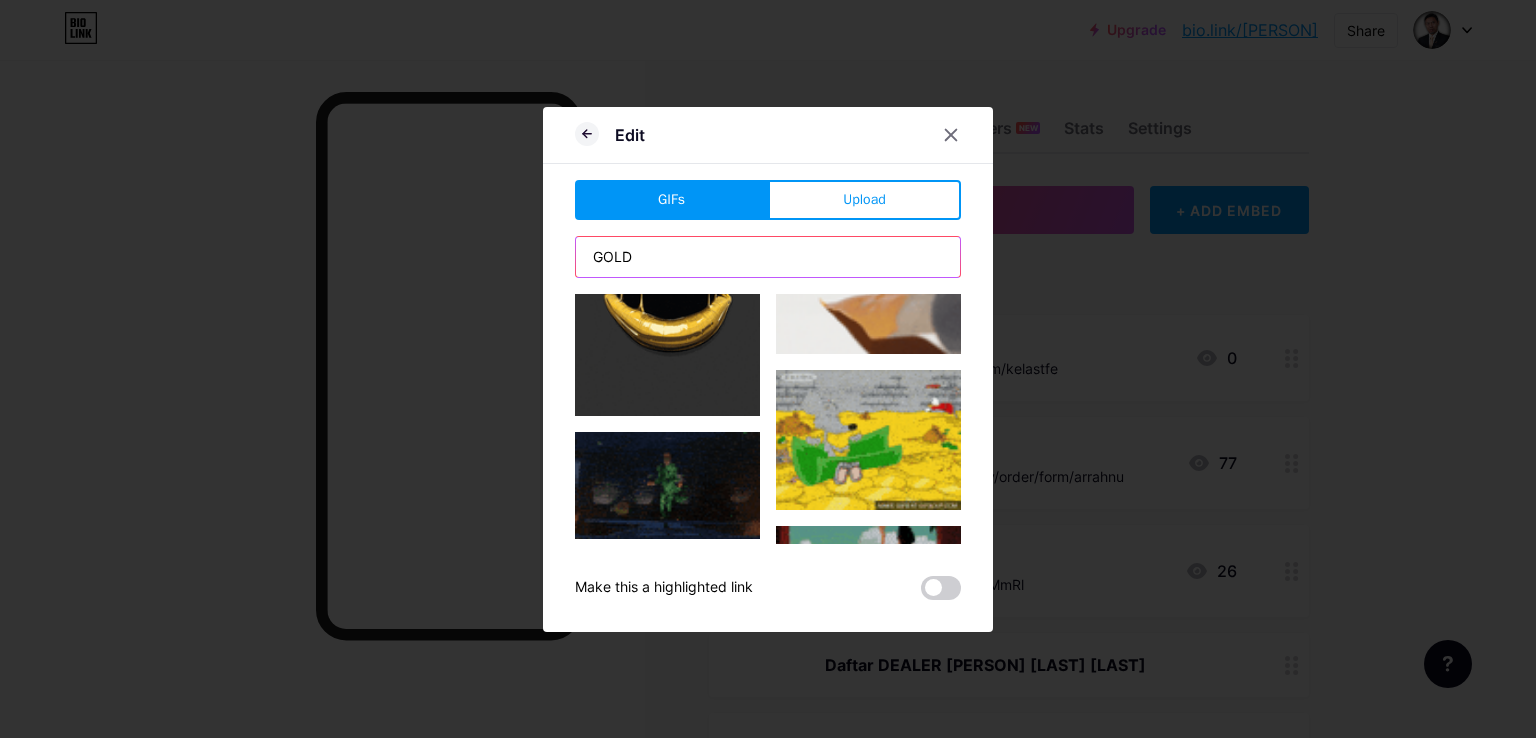 click on "GOLD" at bounding box center (768, 257) 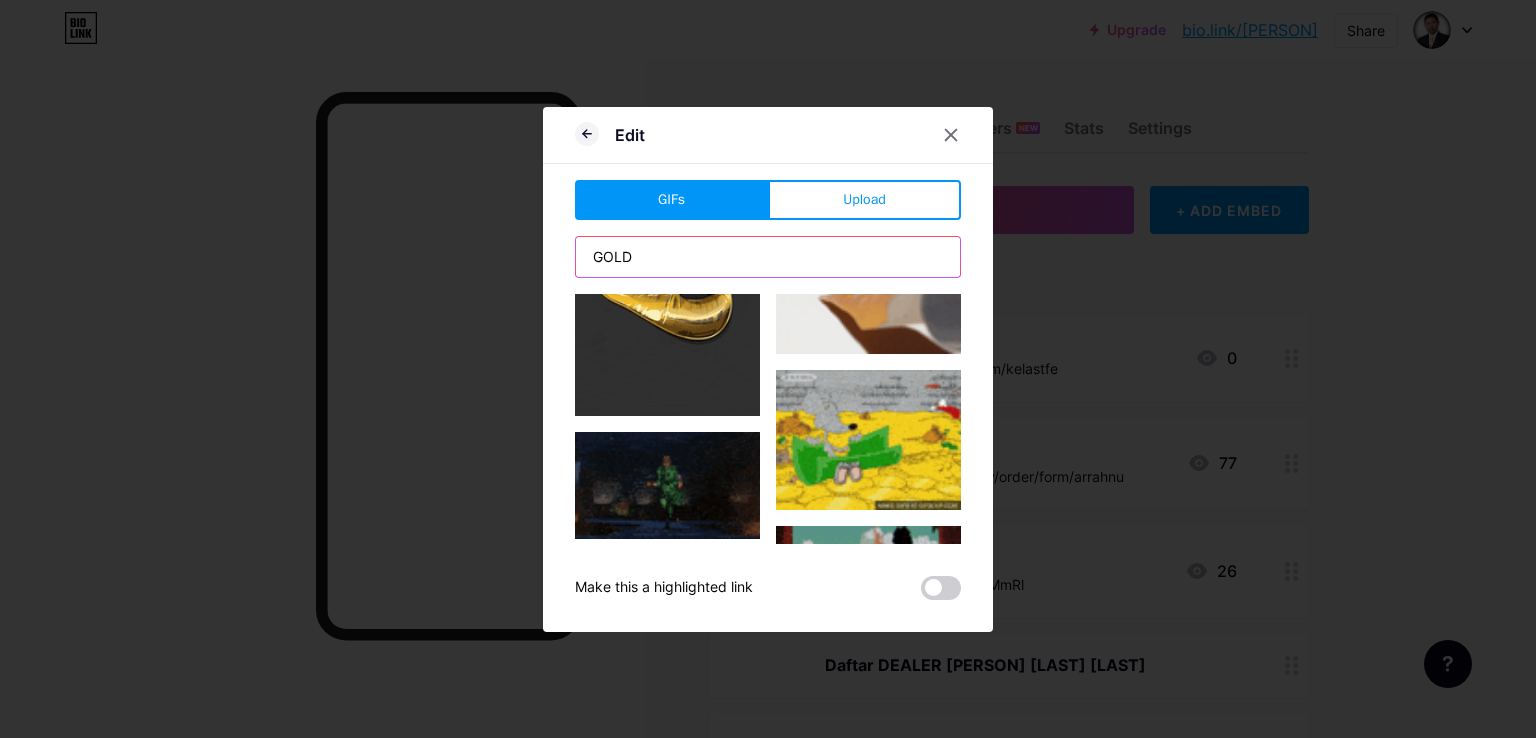 click on "GOLD" at bounding box center [768, 257] 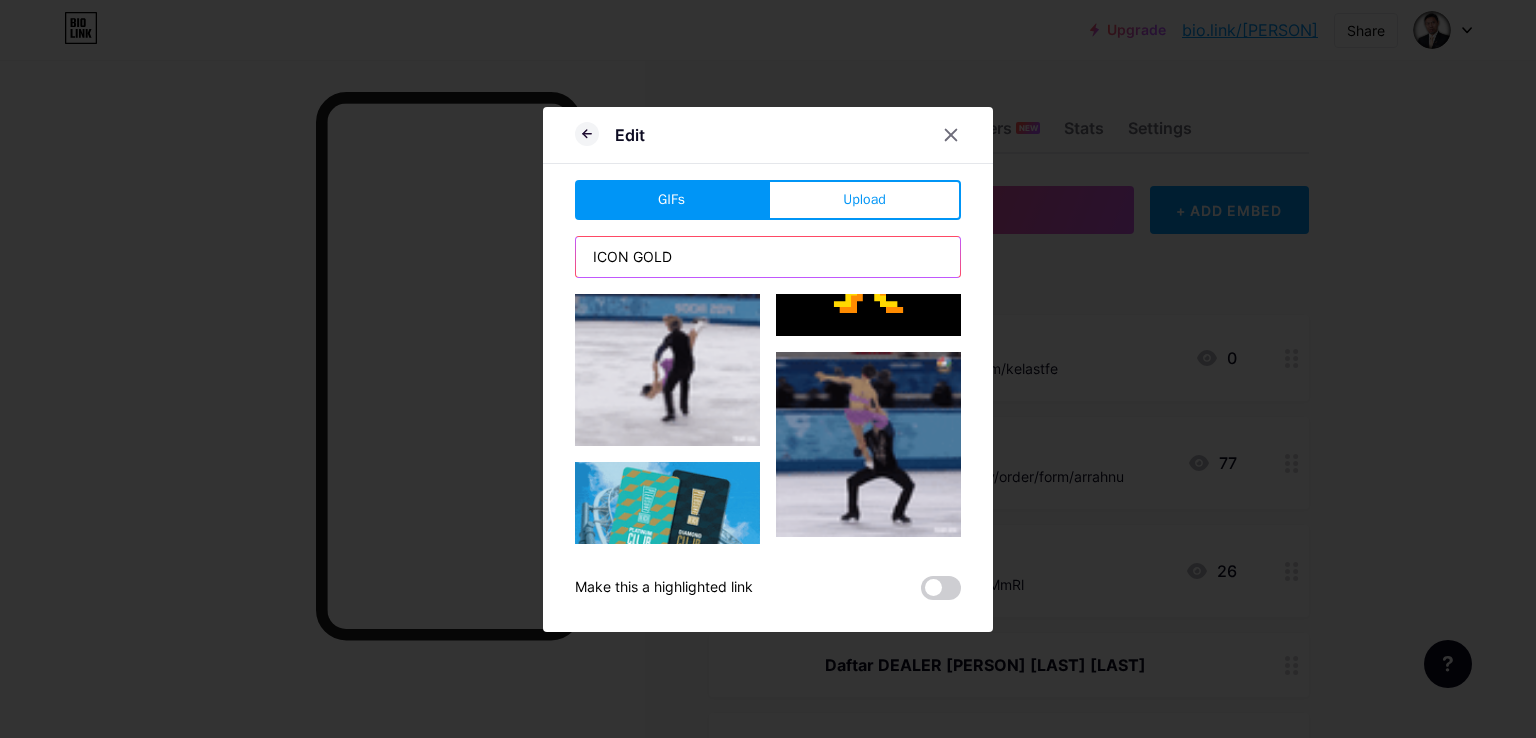 scroll, scrollTop: 1500, scrollLeft: 0, axis: vertical 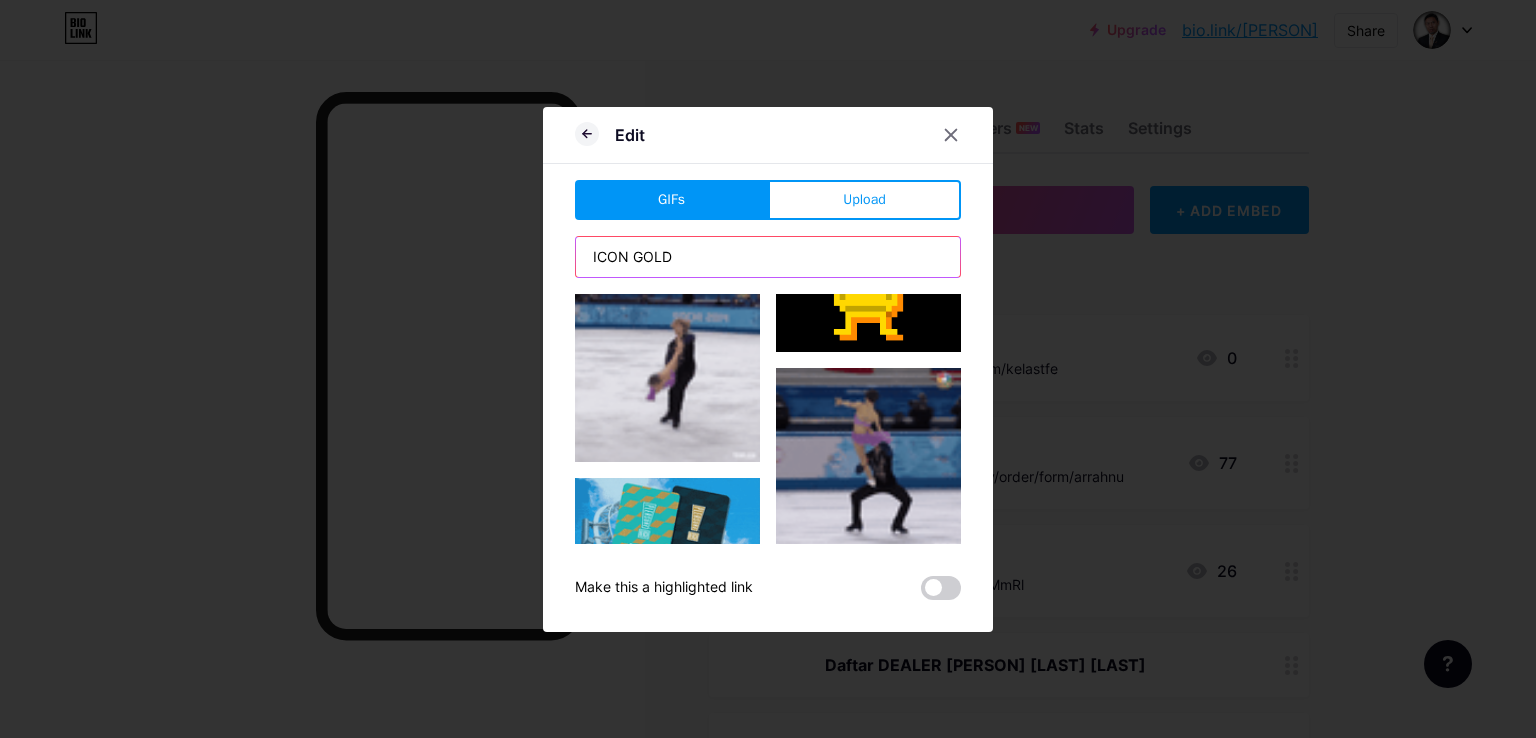 drag, startPoint x: 701, startPoint y: 259, endPoint x: 520, endPoint y: 259, distance: 181 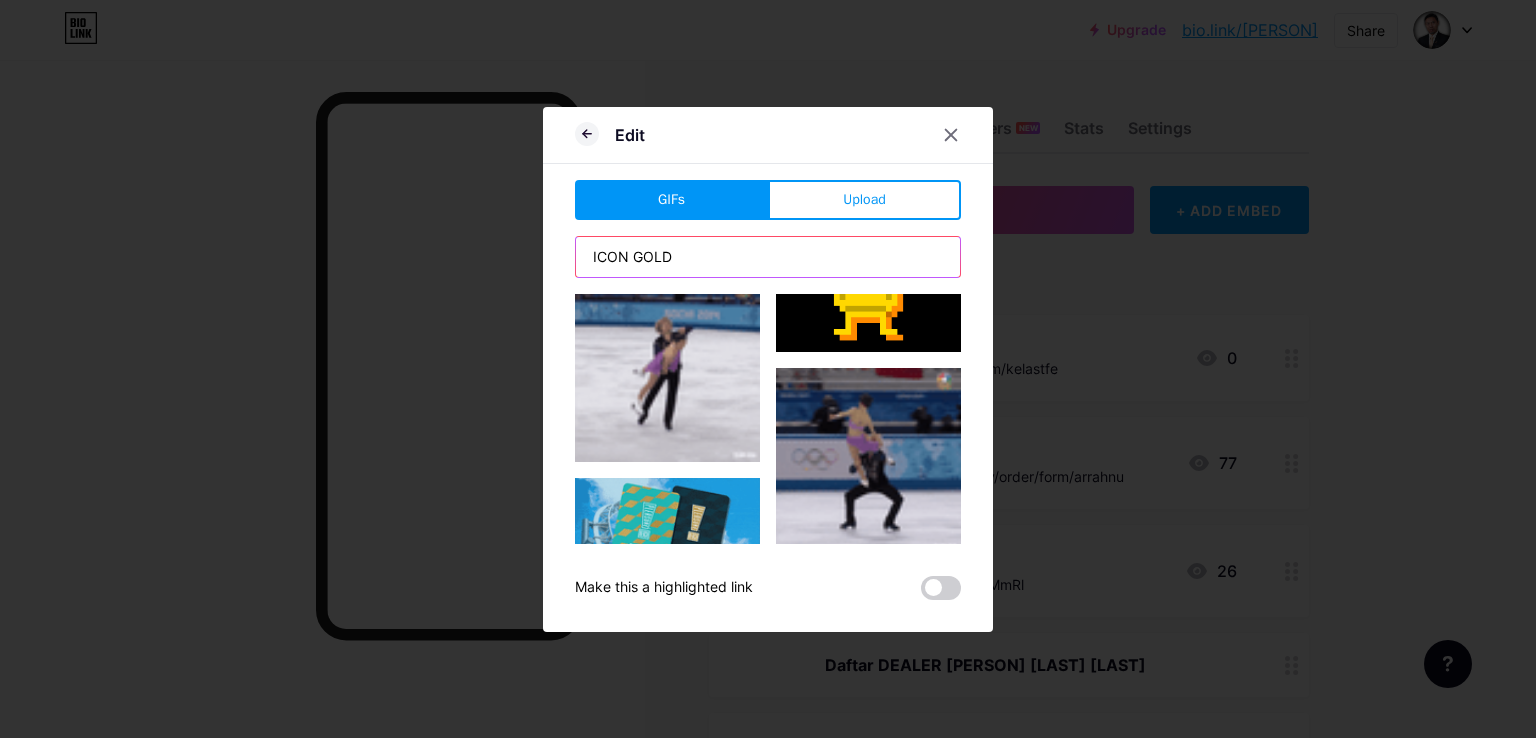 click on "Edit       GIFs     Upload       Content
YouTube
Play YouTube video without leaving your page.
ADD
Vimeo
Play Vimeo video without leaving your page.
ADD
Tiktok
Grow your TikTok following
ADD
Tweet
Embed a tweet.
ADD
Reddit
Showcase your Reddit profile
ADD
Spotify
Embed Spotify to play the preview of a track.
ADD
Twitch
Play Twitch video without leaving your page.
ADD
ADD" at bounding box center (768, 369) 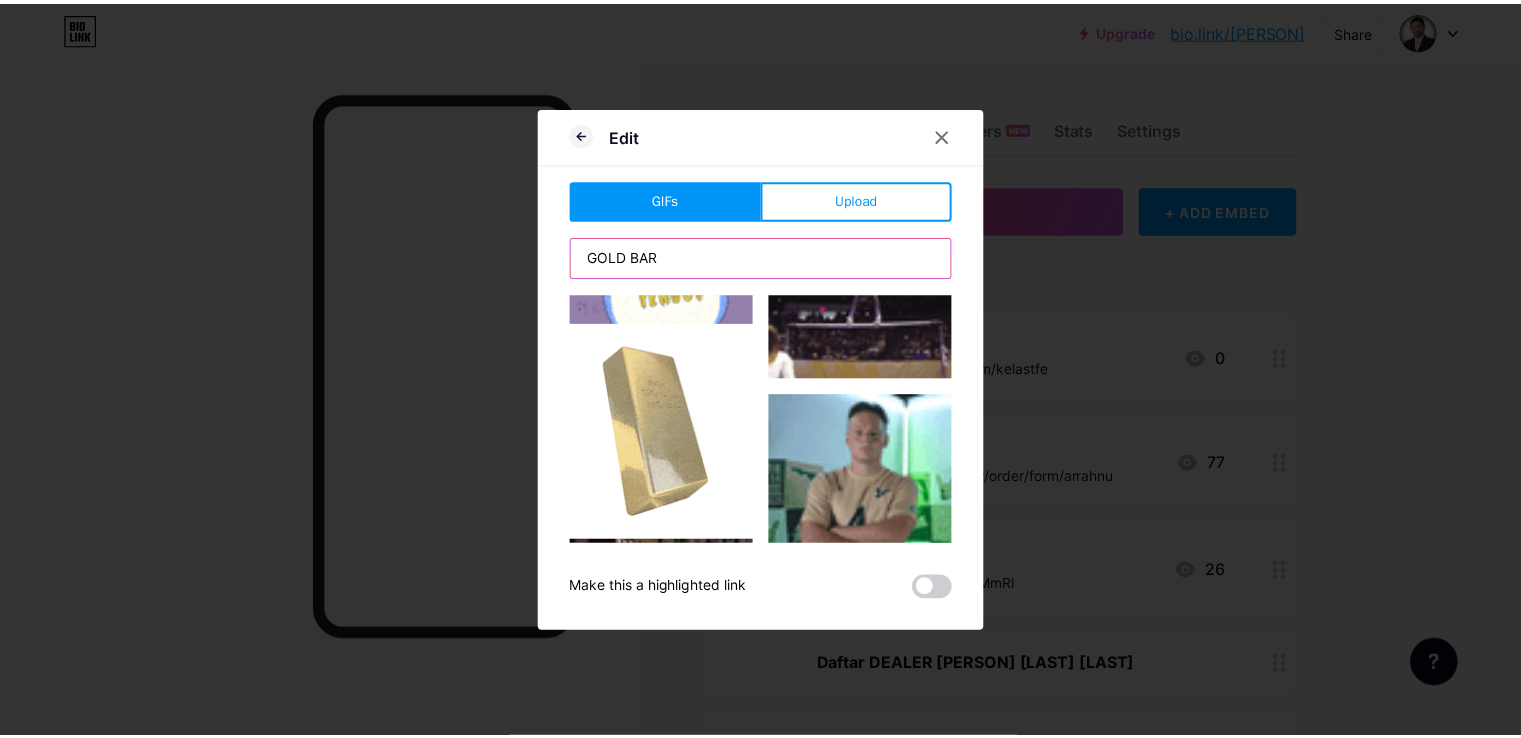 scroll, scrollTop: 1841, scrollLeft: 0, axis: vertical 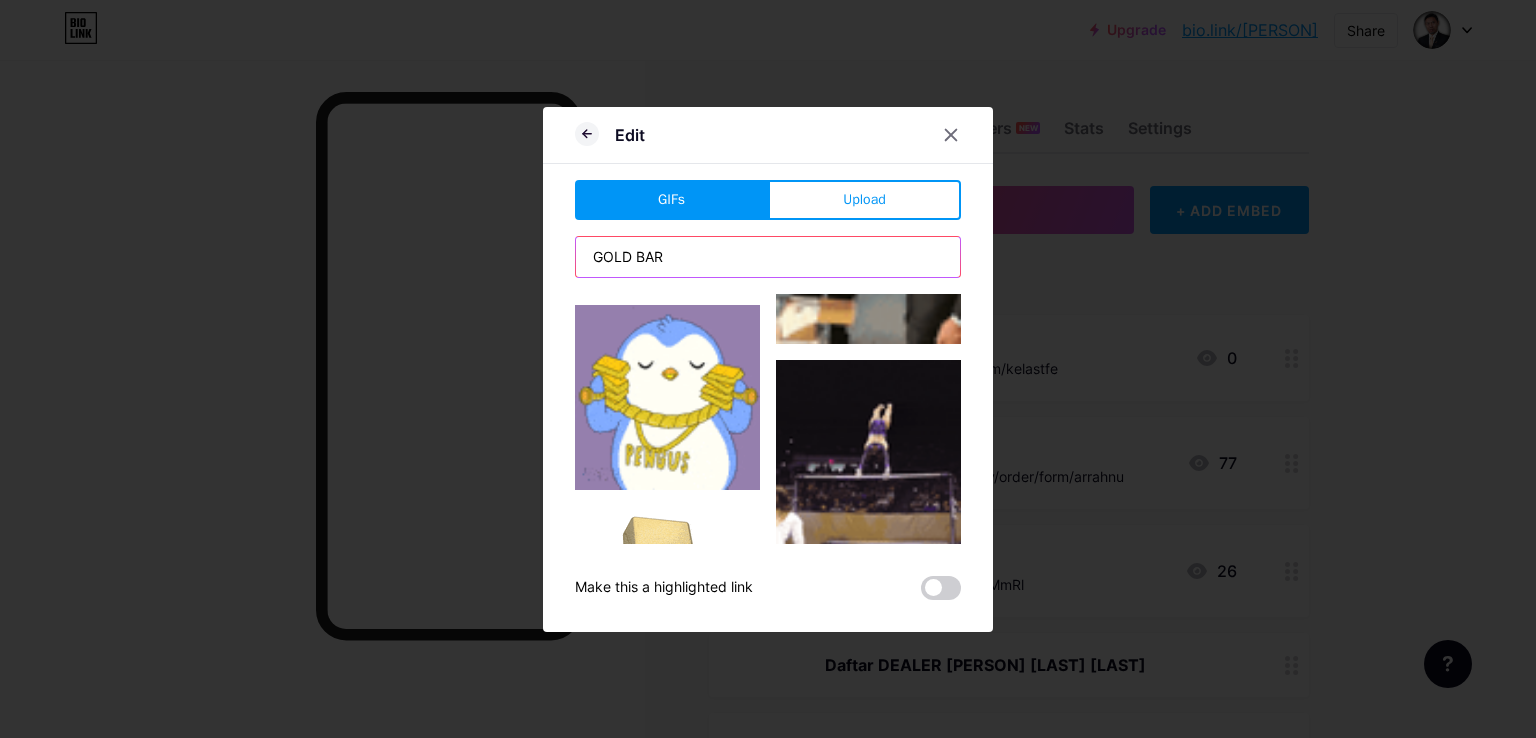 type on "GOLD BAR" 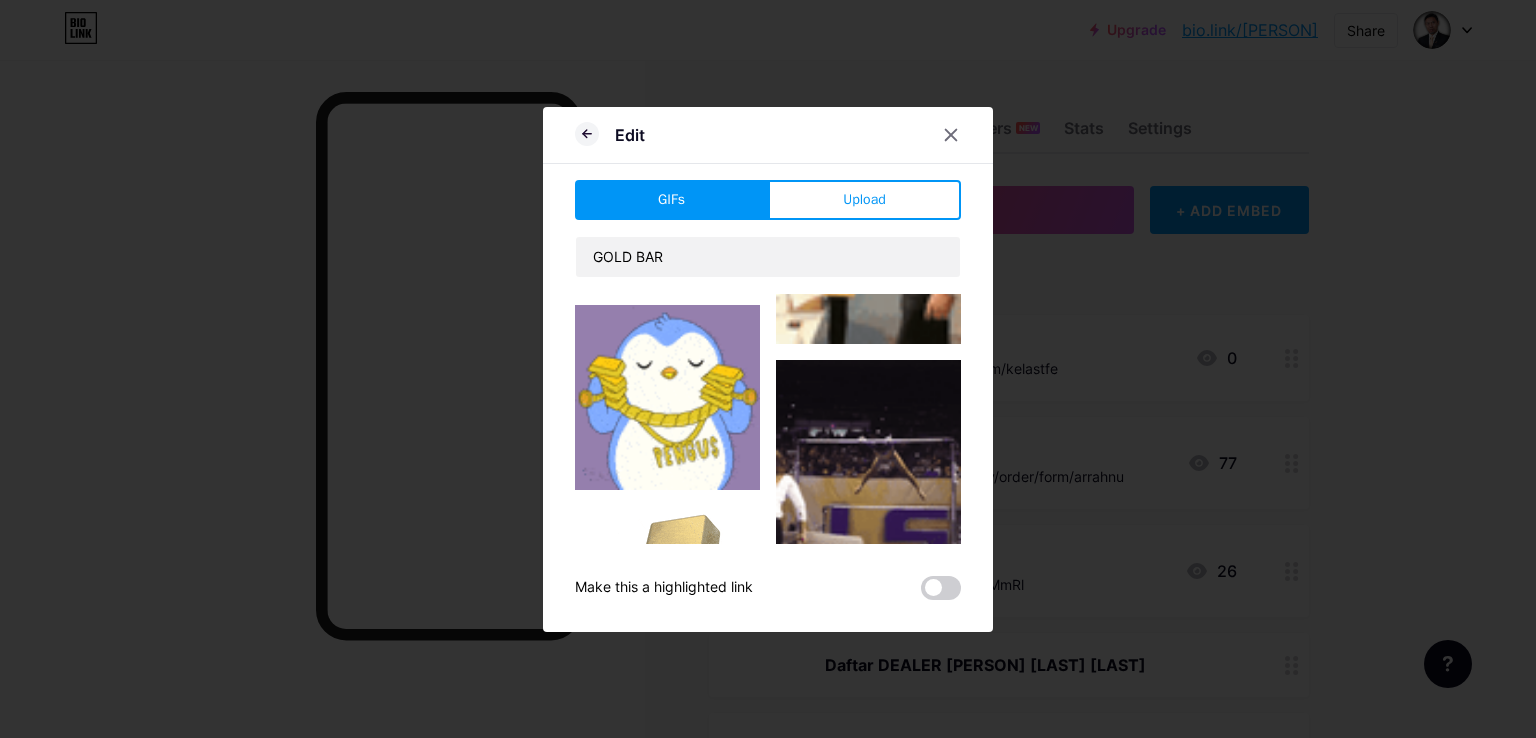 click at bounding box center (667, 598) 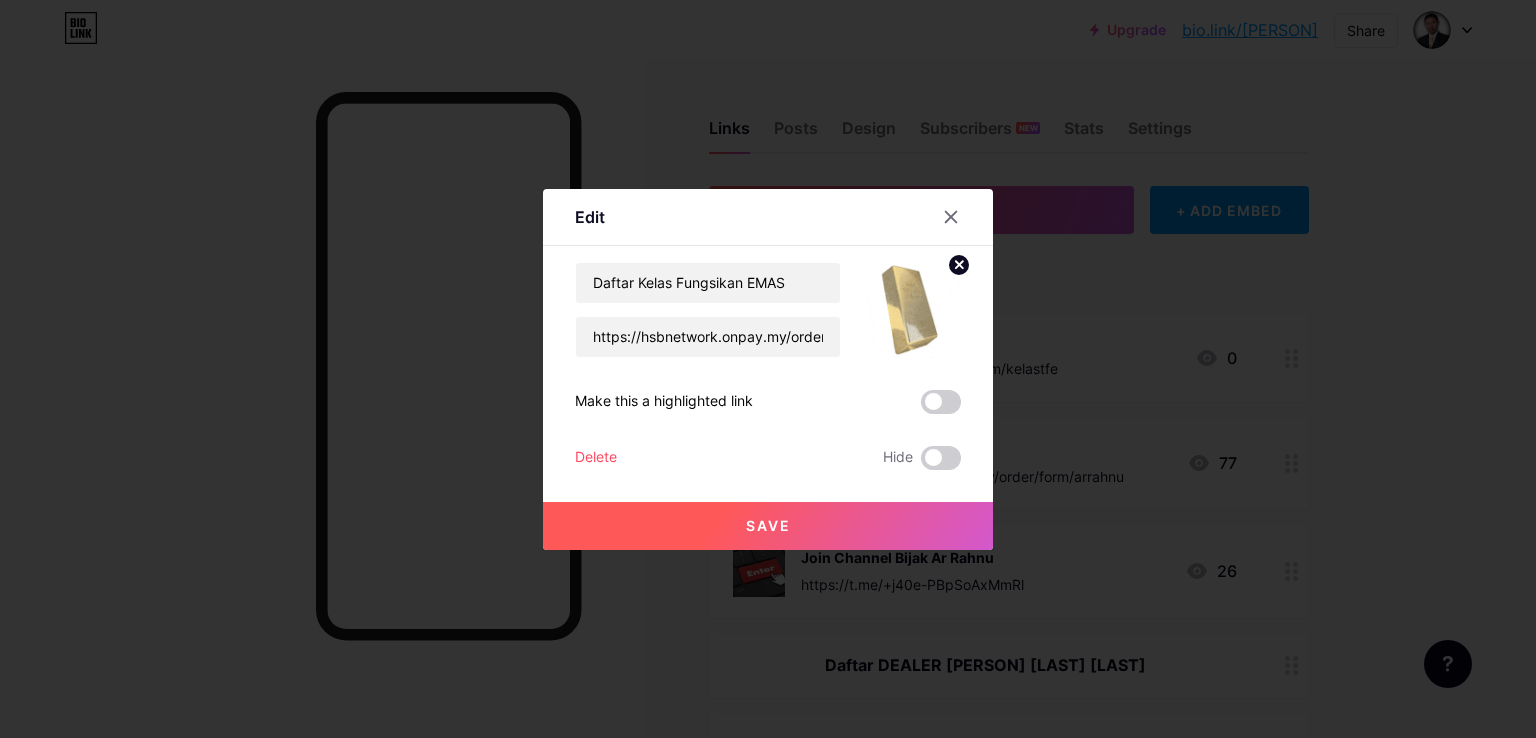click on "Save" at bounding box center [768, 525] 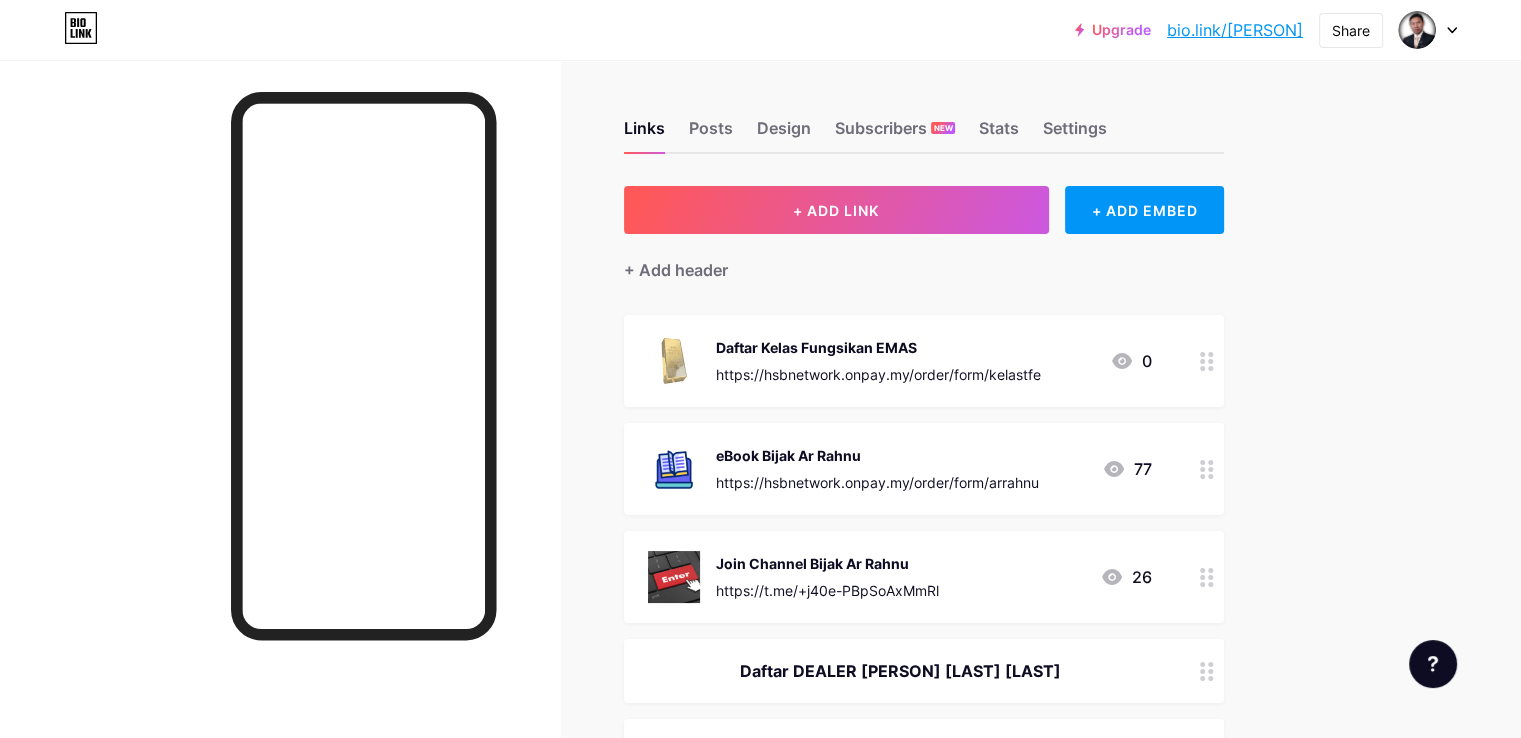 click 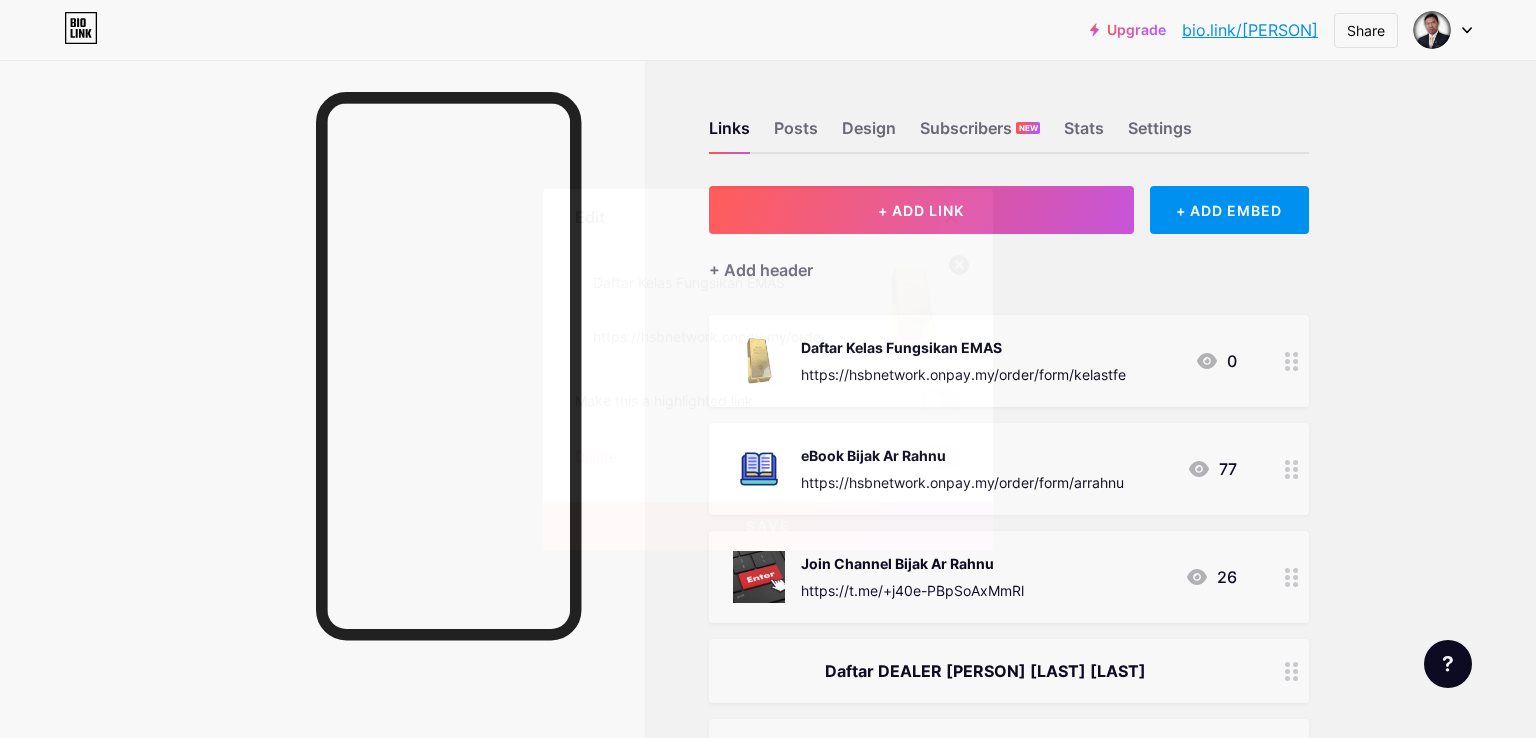 click 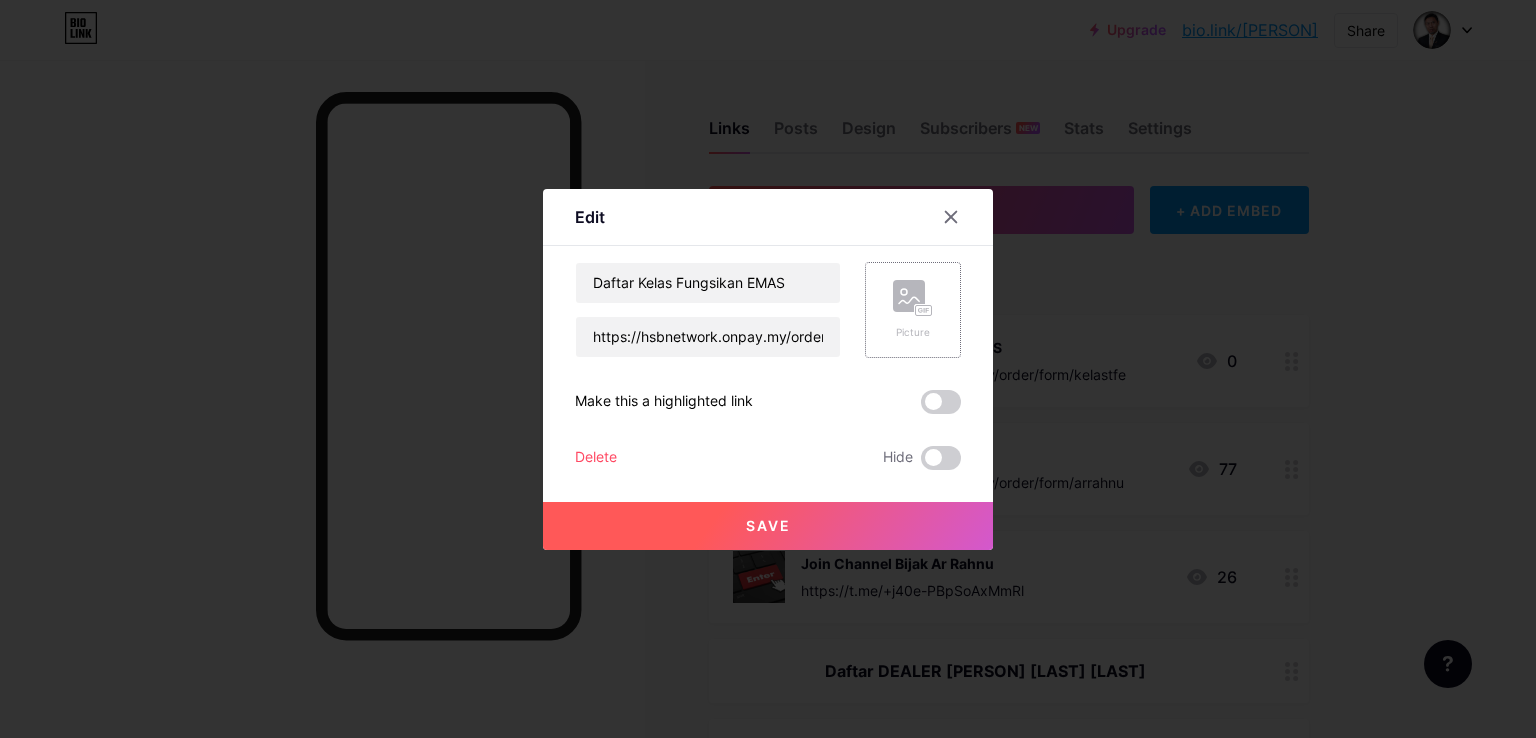 click on "Picture" at bounding box center [913, 310] 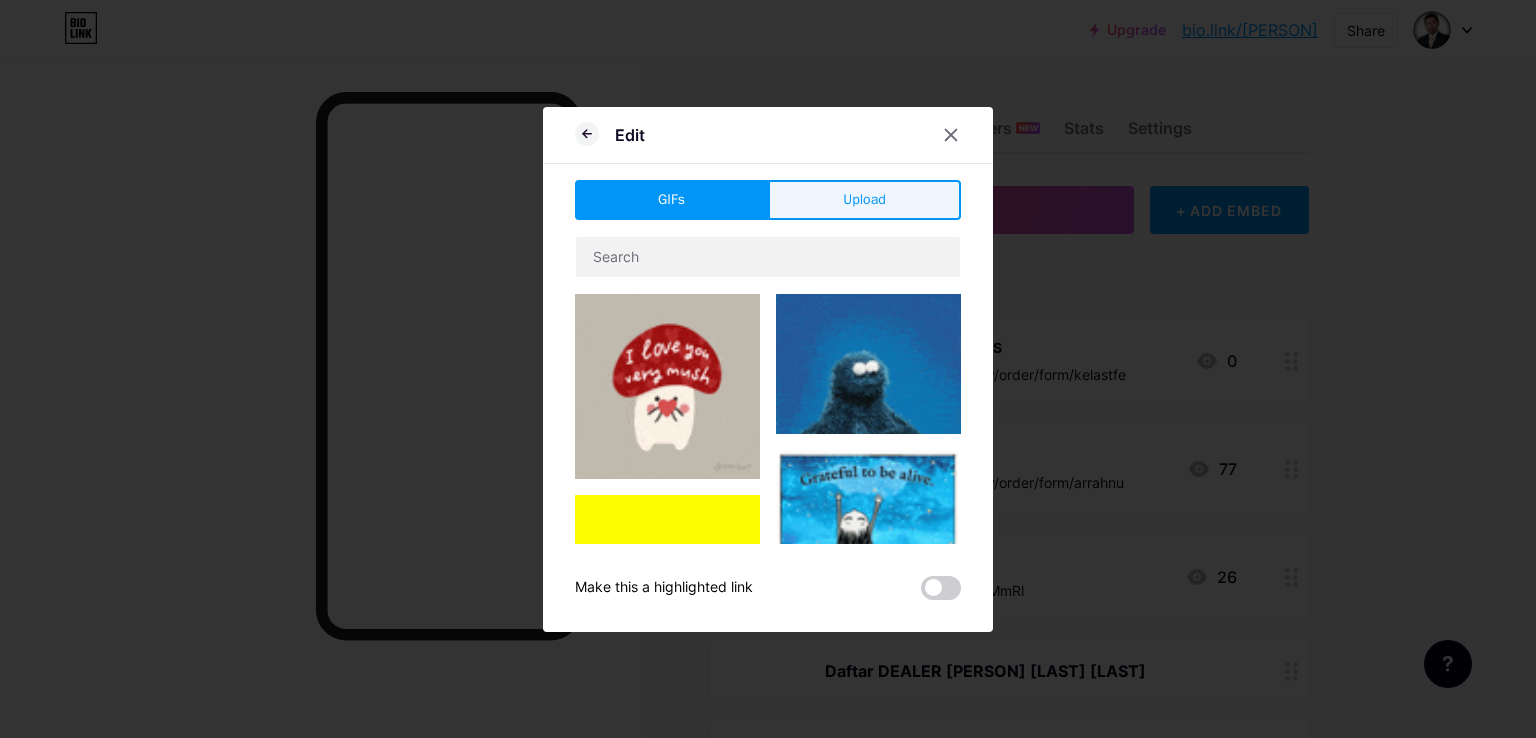 click on "Upload" at bounding box center [864, 200] 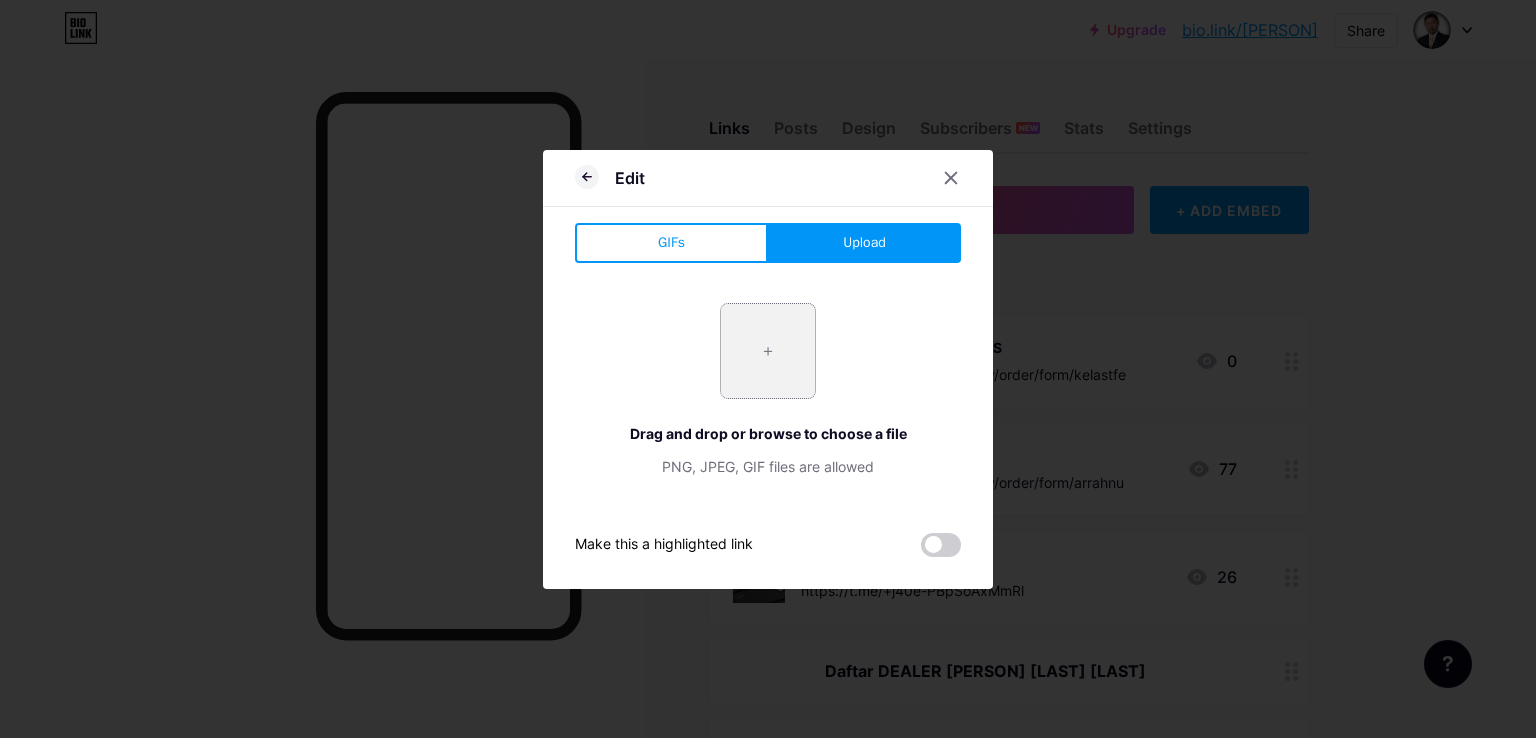 click at bounding box center (768, 351) 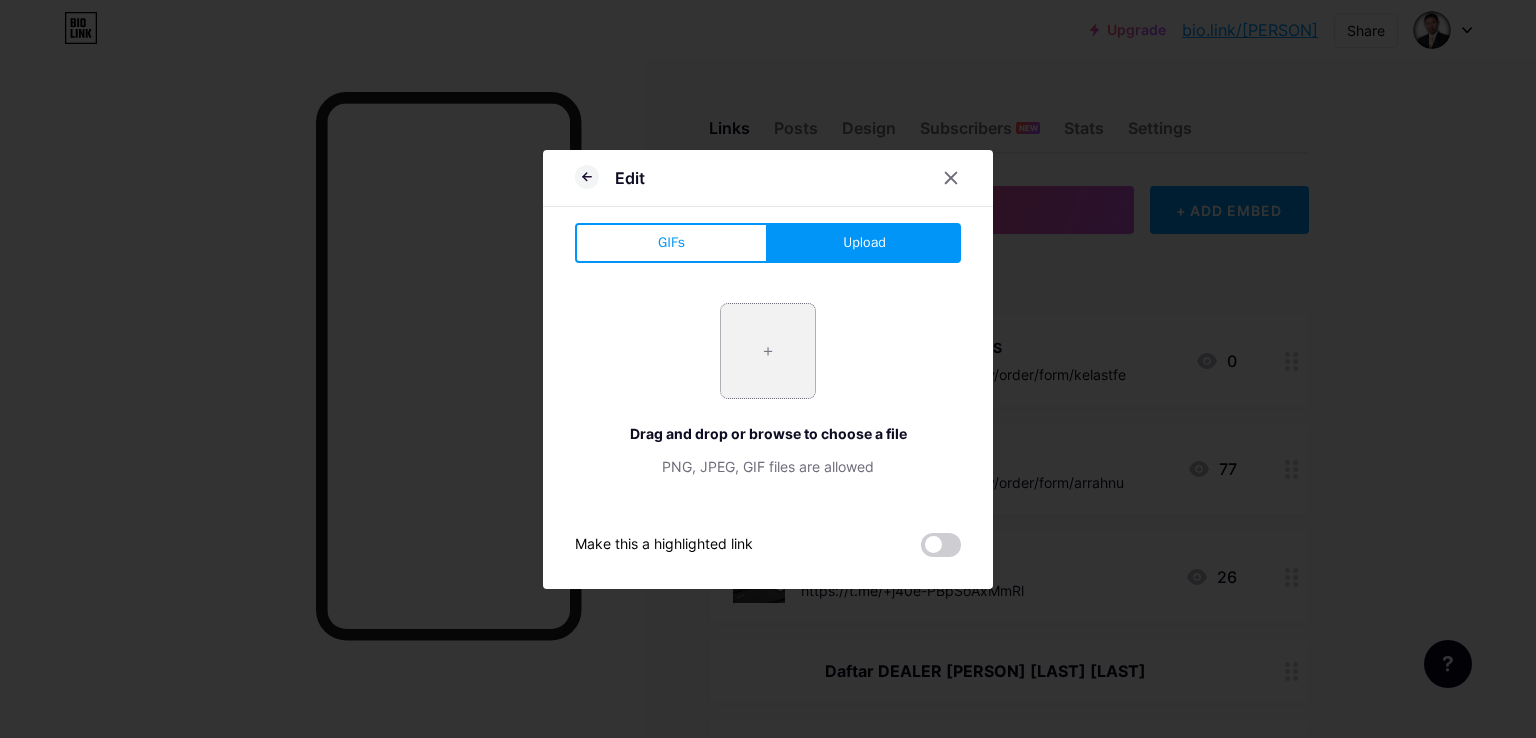 type on "C:\fakepath\bell.png" 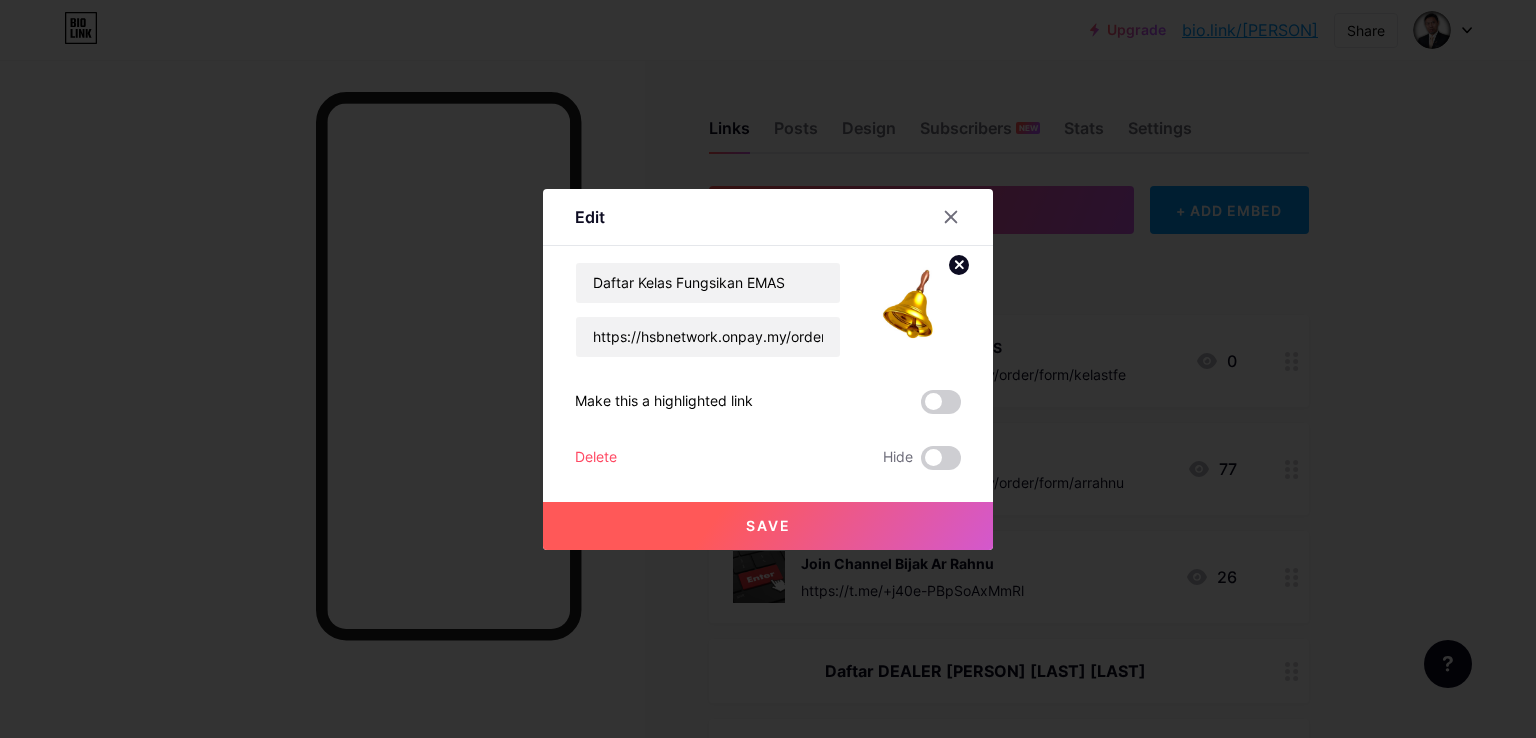 click on "Save" at bounding box center (768, 525) 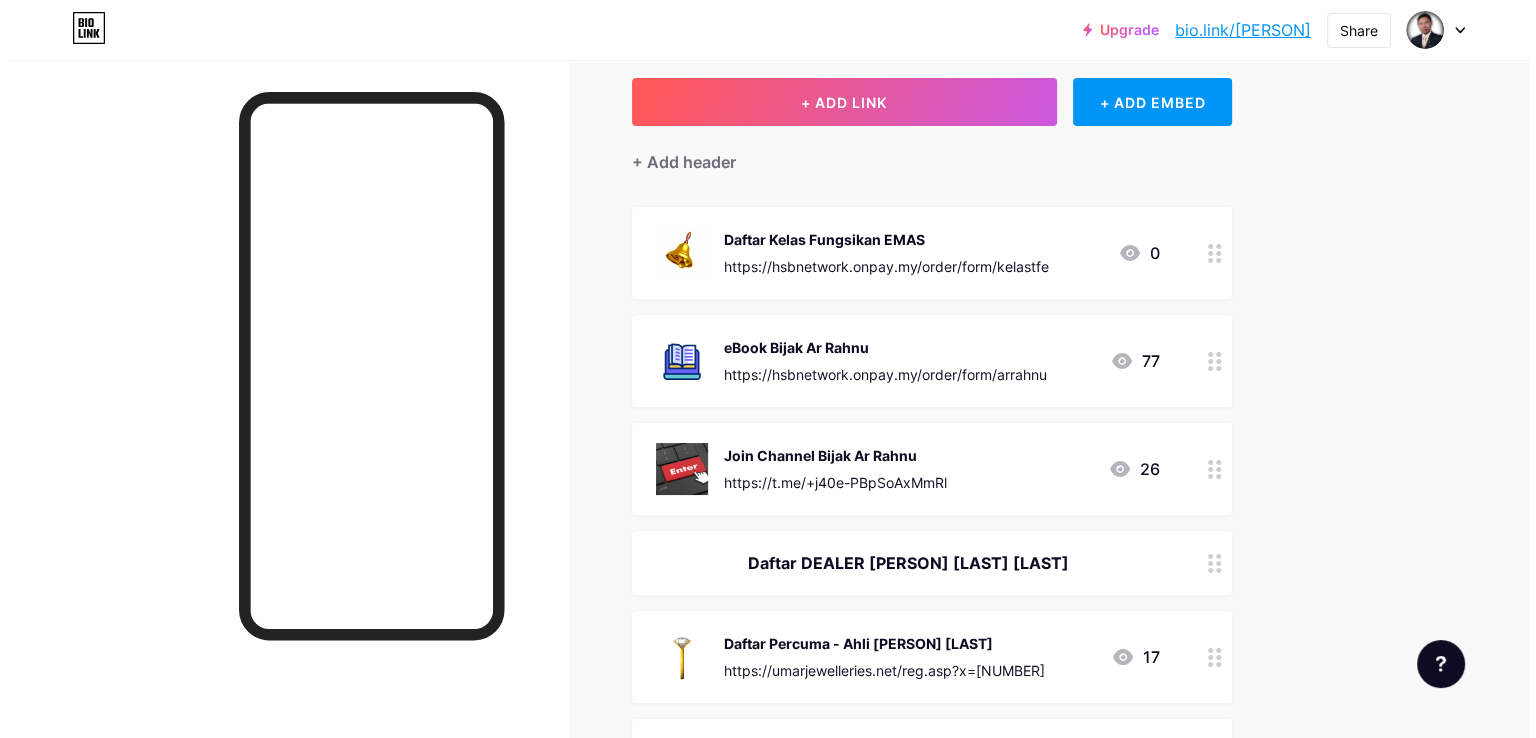 scroll, scrollTop: 0, scrollLeft: 0, axis: both 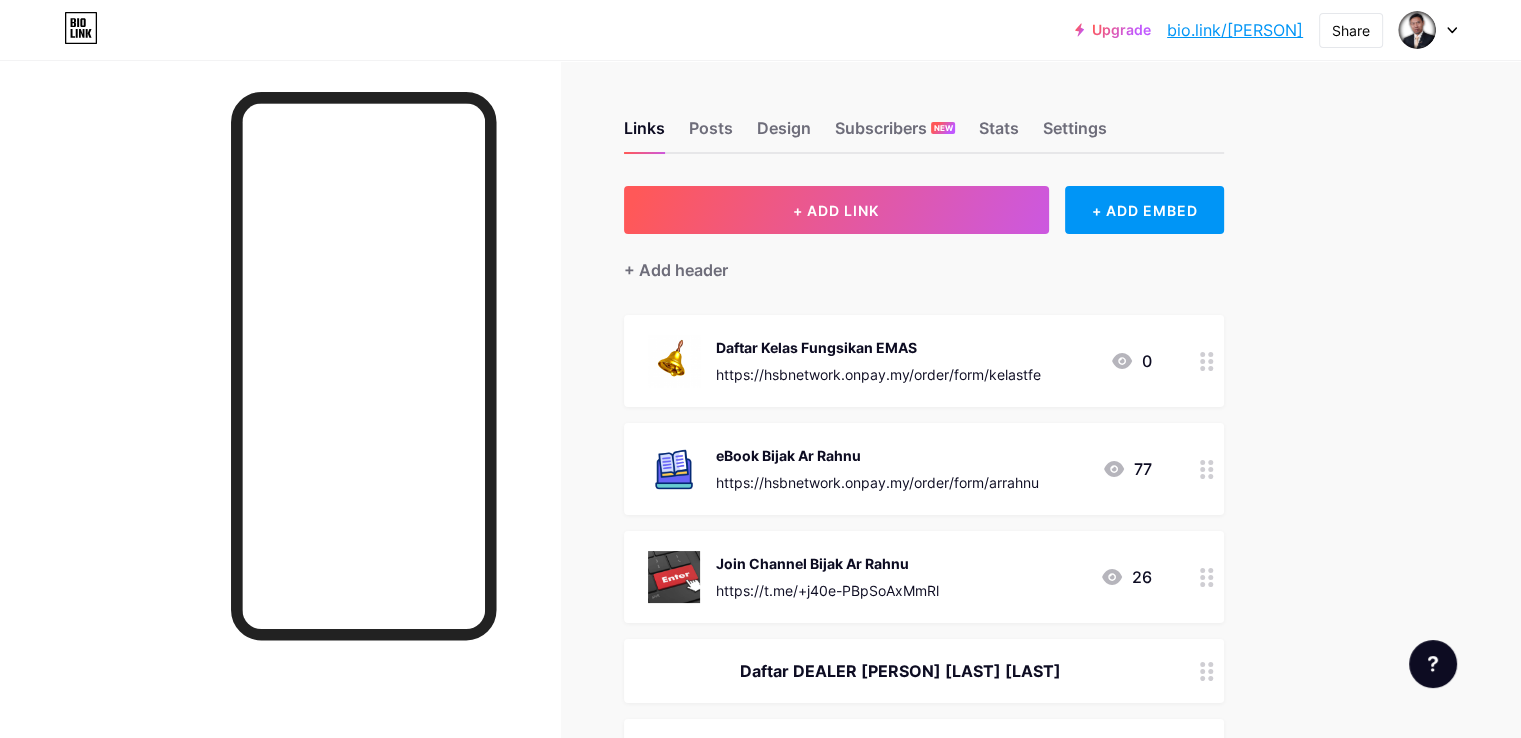 click 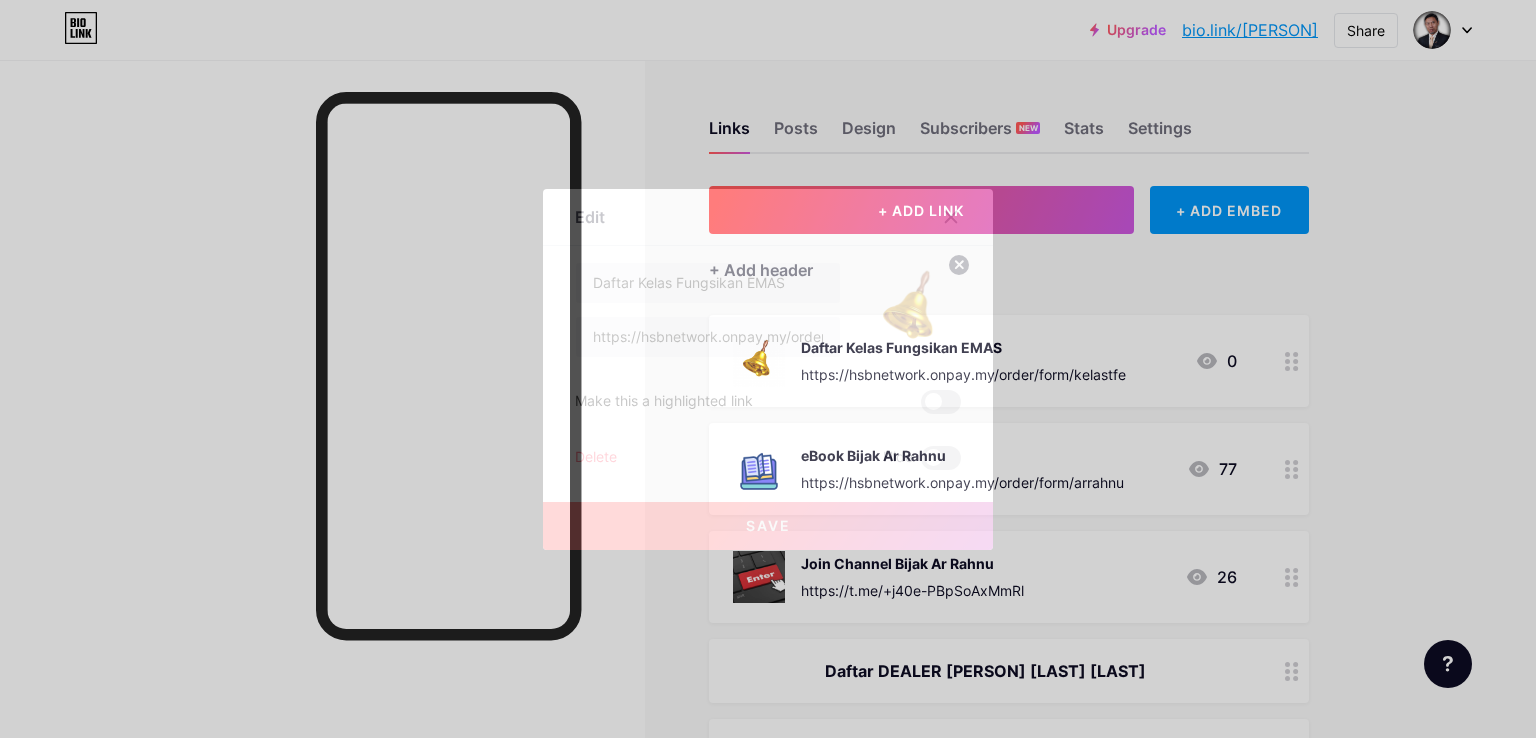 click 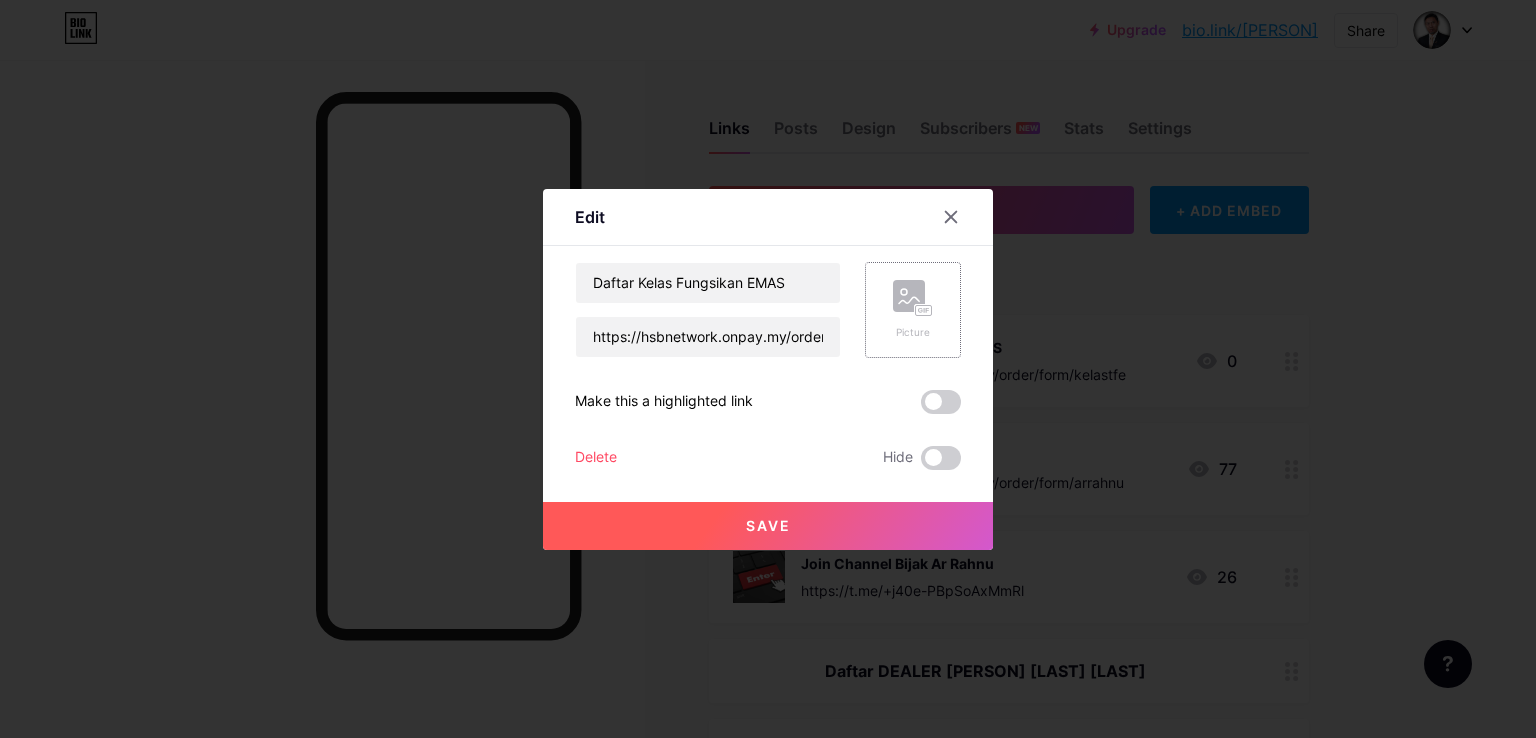 click 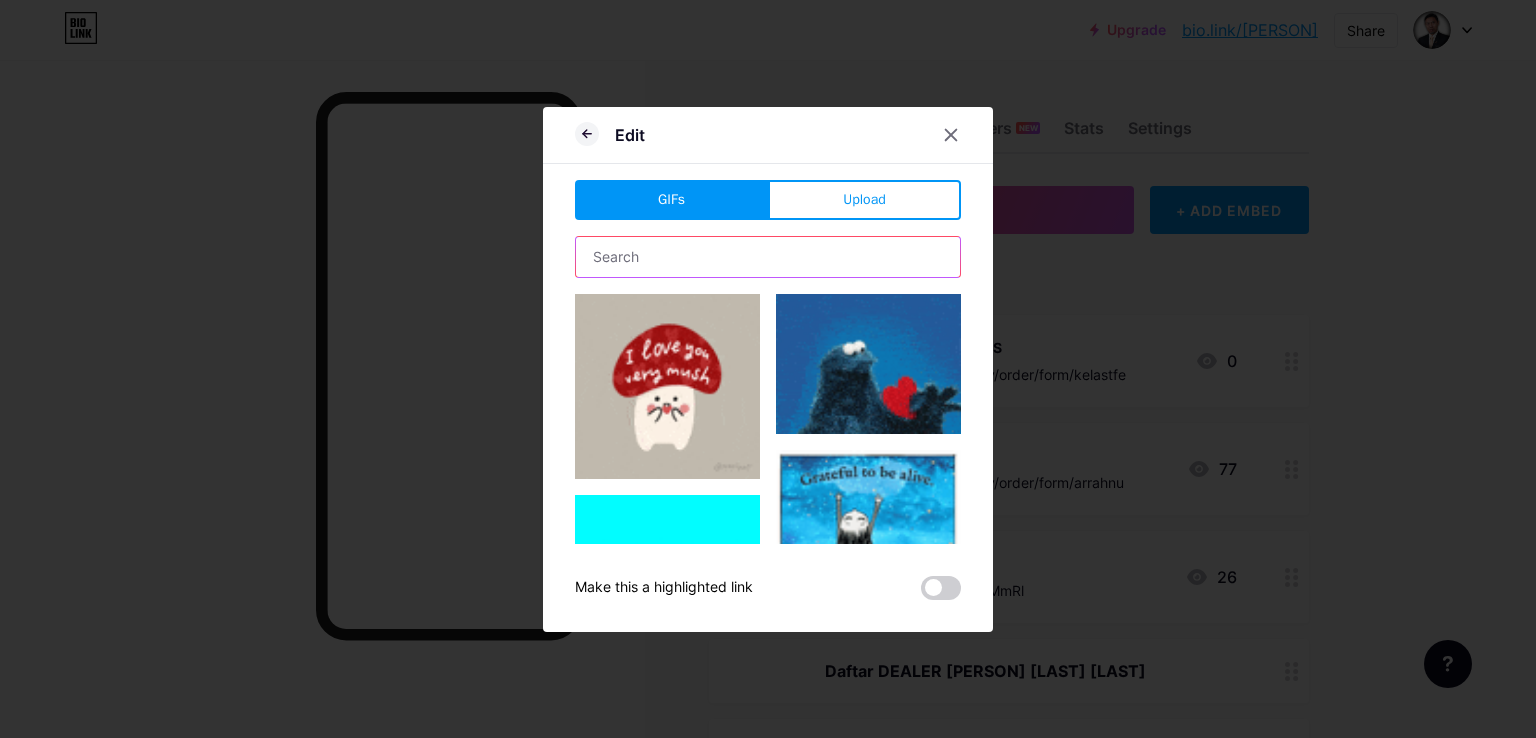 click at bounding box center [768, 257] 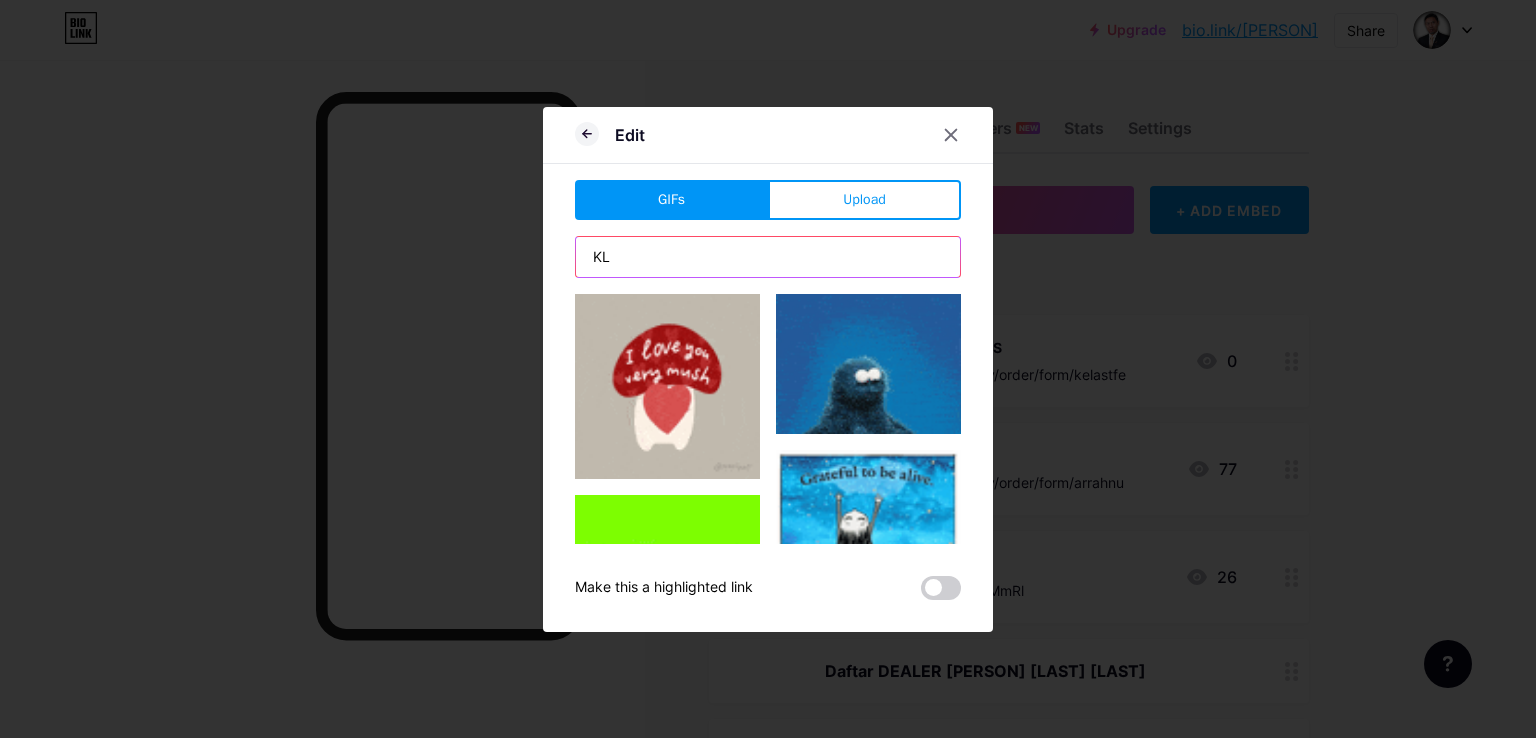 type on "K" 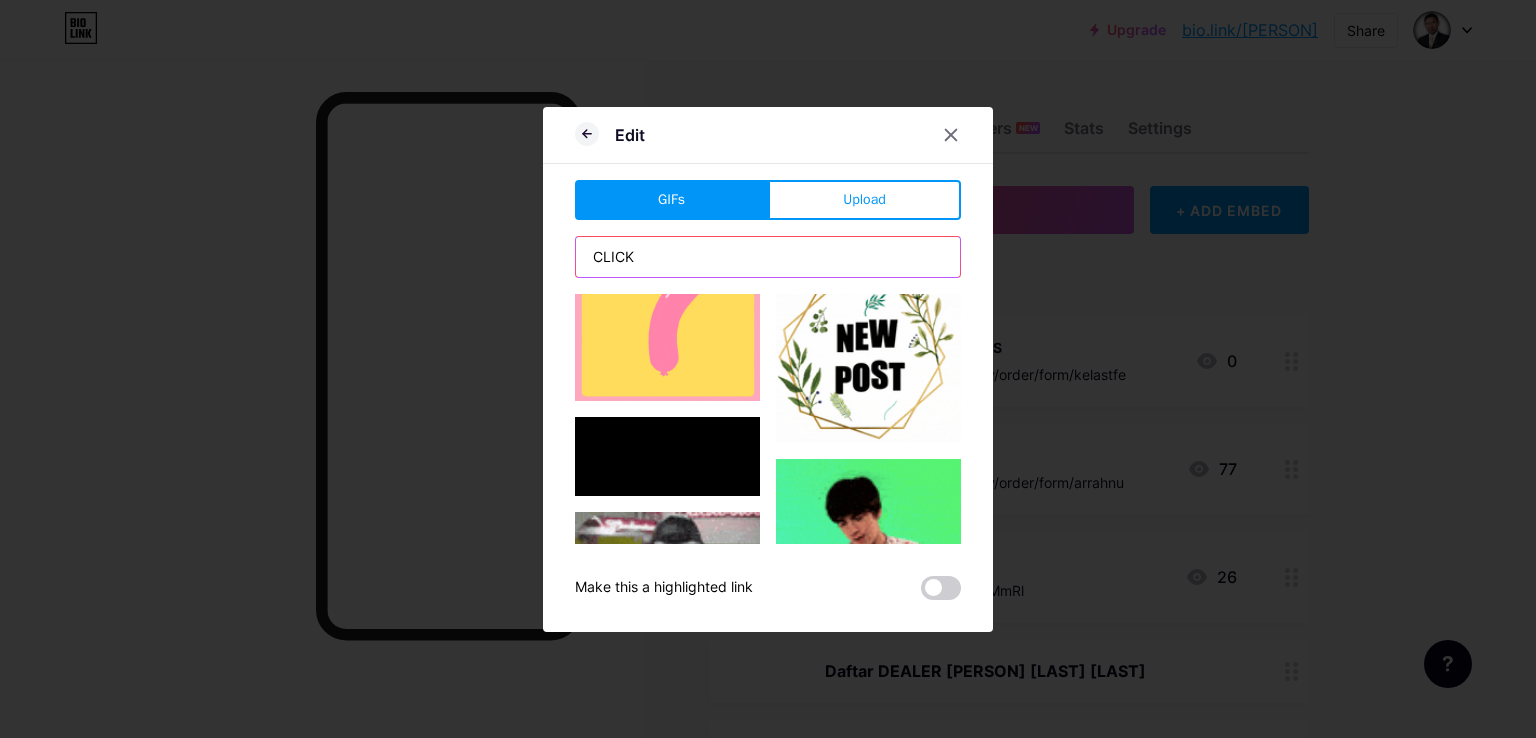 scroll, scrollTop: 1252, scrollLeft: 0, axis: vertical 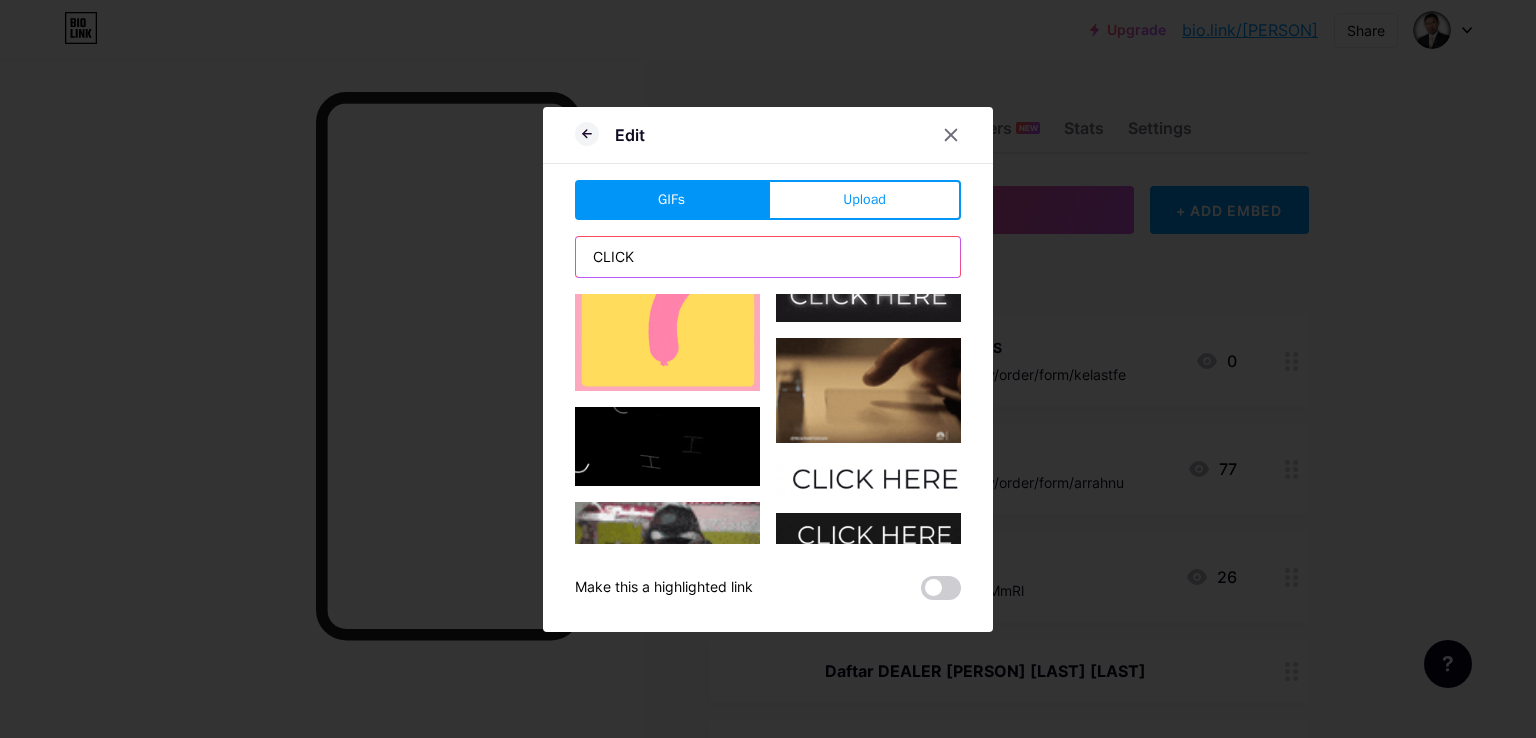 drag, startPoint x: 665, startPoint y: 257, endPoint x: 477, endPoint y: 242, distance: 188.59746 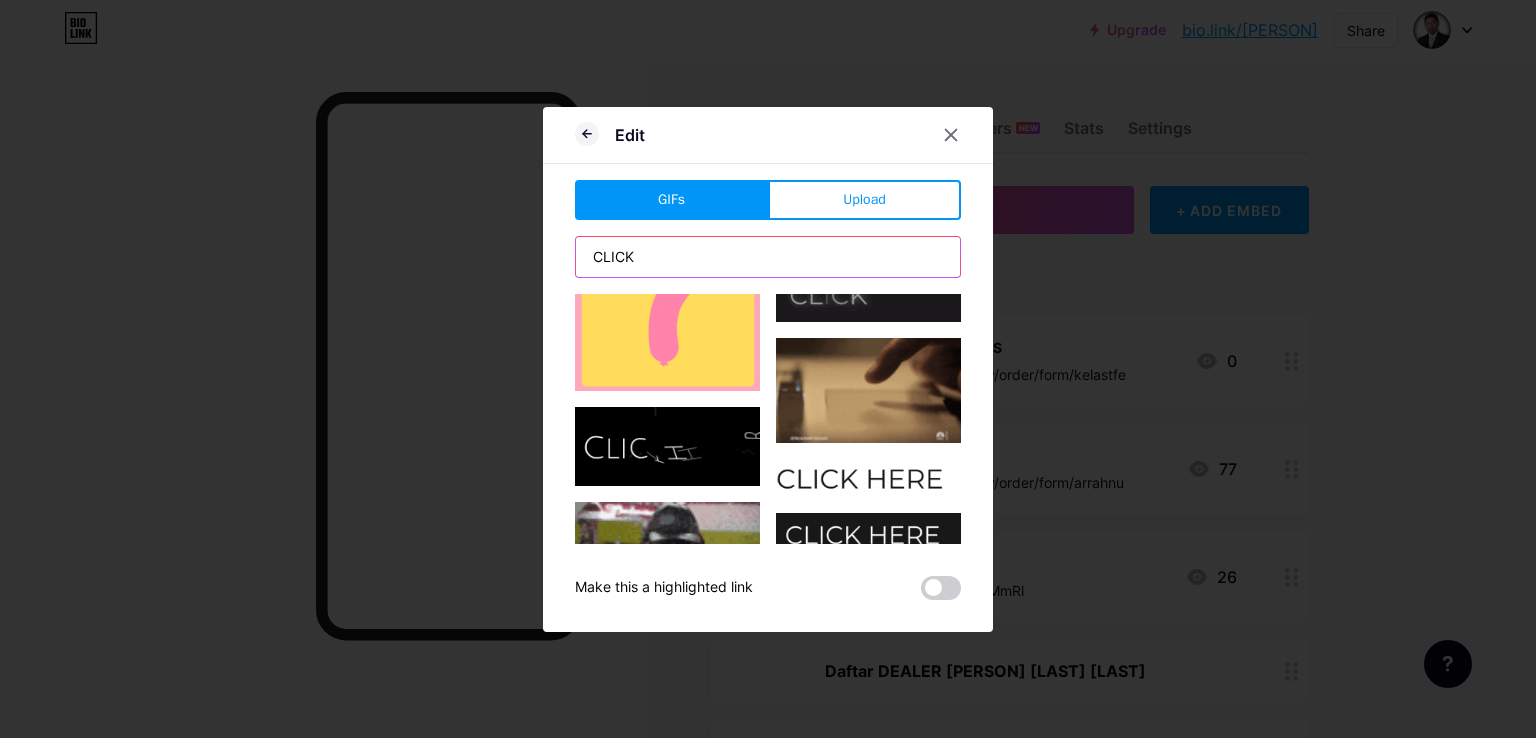 click on "Edit       GIFs     Upload       Content
YouTube
Play YouTube video without leaving your page.
ADD
Vimeo
Play Vimeo video without leaving your page.
ADD
Tiktok
Grow your TikTok following
ADD
Tweet
Embed a tweet.
ADD
Reddit
Showcase your Reddit profile
ADD
Spotify
Embed Spotify to play the preview of a track.
ADD
Twitch
Play Twitch video without leaving your page.
ADD
ADD" at bounding box center (768, 369) 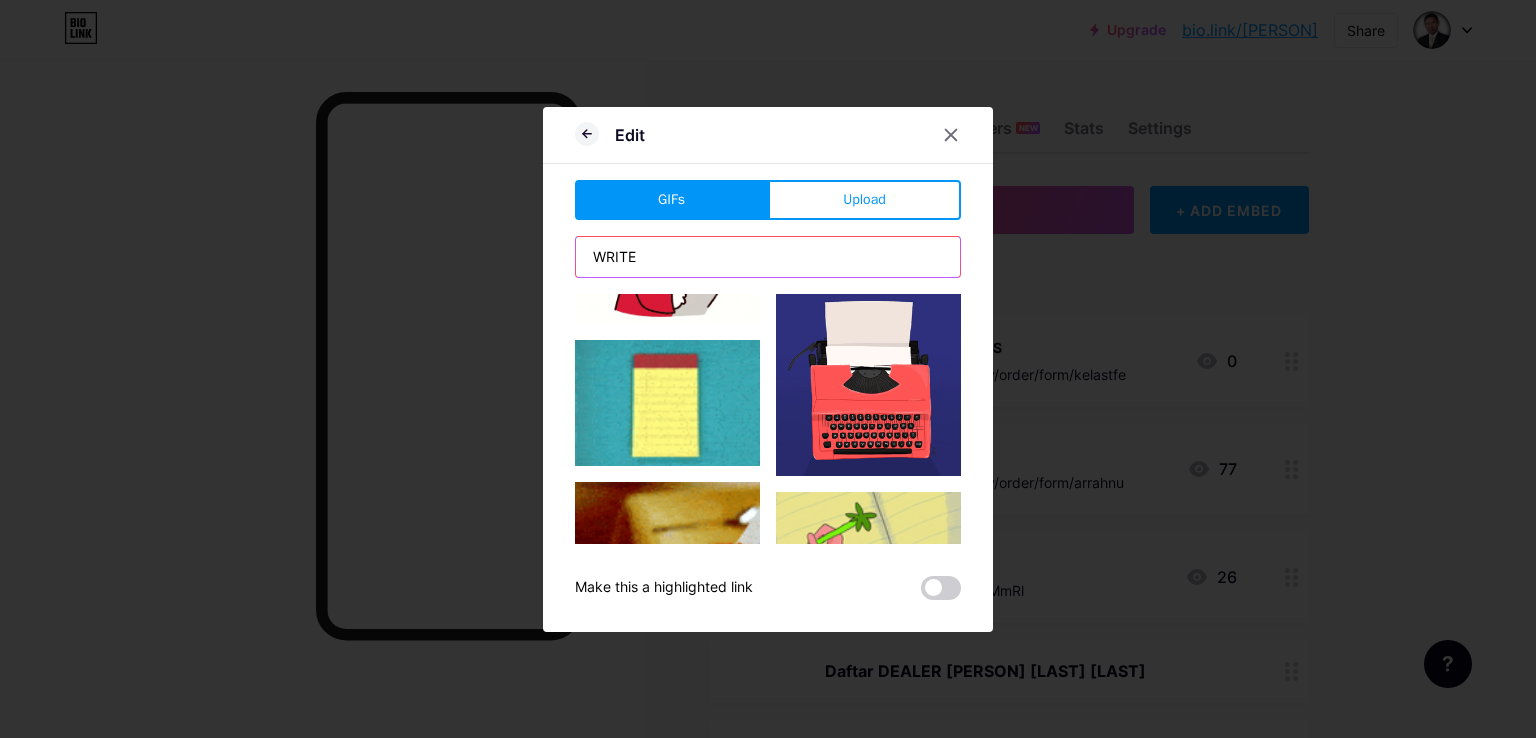 scroll, scrollTop: 2469, scrollLeft: 0, axis: vertical 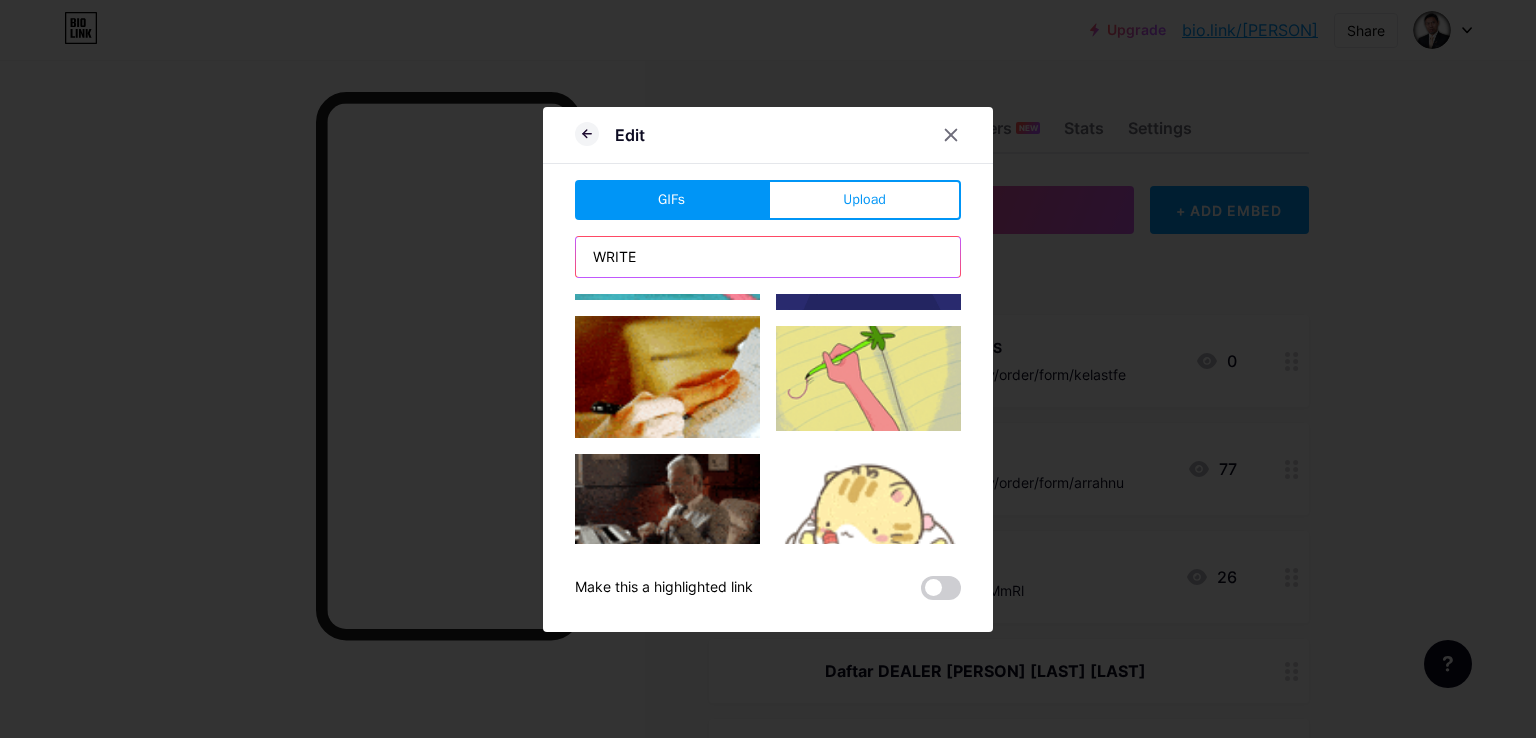 drag, startPoint x: 662, startPoint y: 253, endPoint x: 505, endPoint y: 232, distance: 158.39824 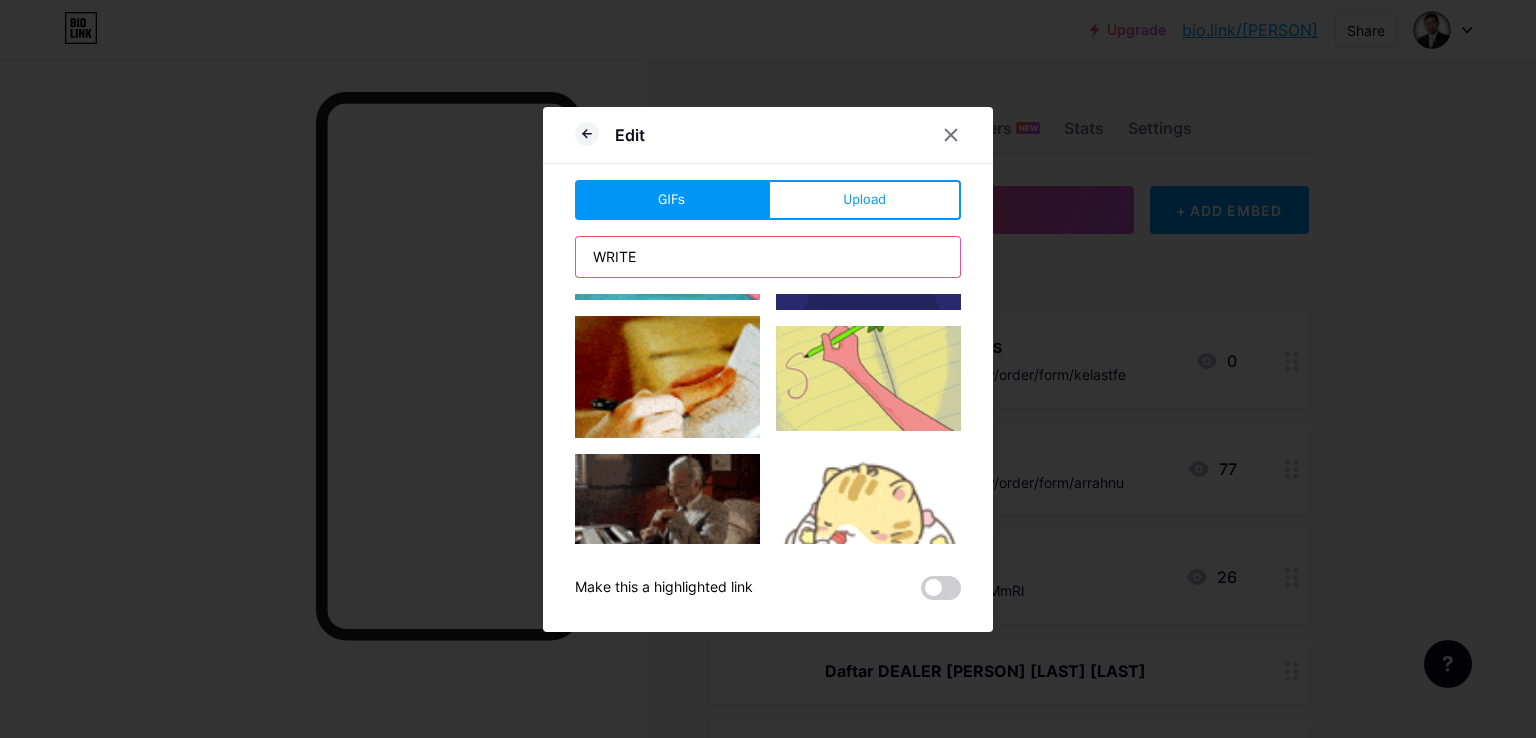 click on "Edit       GIFs     Upload       Content
YouTube
Play YouTube video without leaving your page.
ADD
Vimeo
Play Vimeo video without leaving your page.
ADD
Tiktok
Grow your TikTok following
ADD
Tweet
Embed a tweet.
ADD
Reddit
Showcase your Reddit profile
ADD
Spotify
Embed Spotify to play the preview of a track.
ADD
Twitch
Play Twitch video without leaving your page.
ADD
ADD" at bounding box center (768, 369) 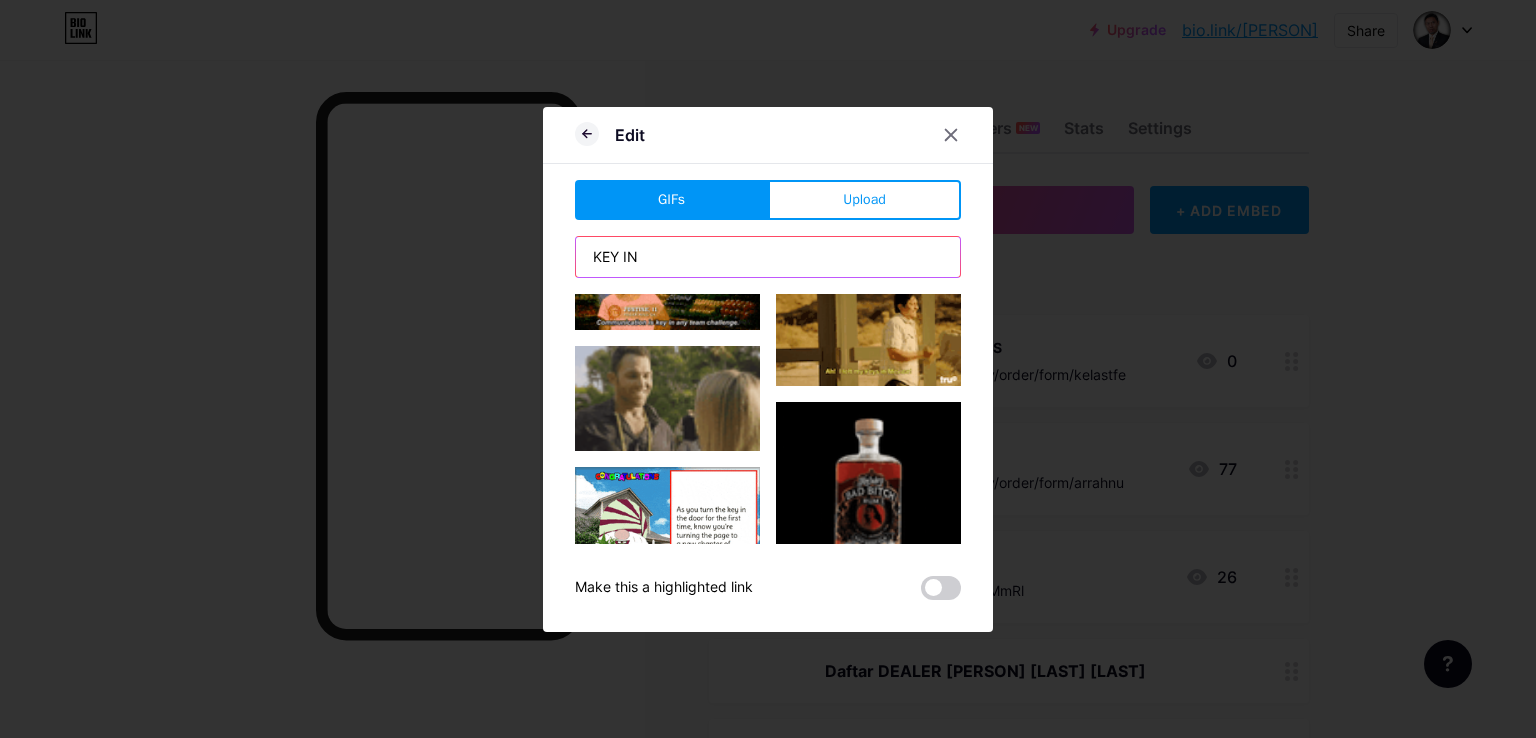 scroll, scrollTop: 4075, scrollLeft: 0, axis: vertical 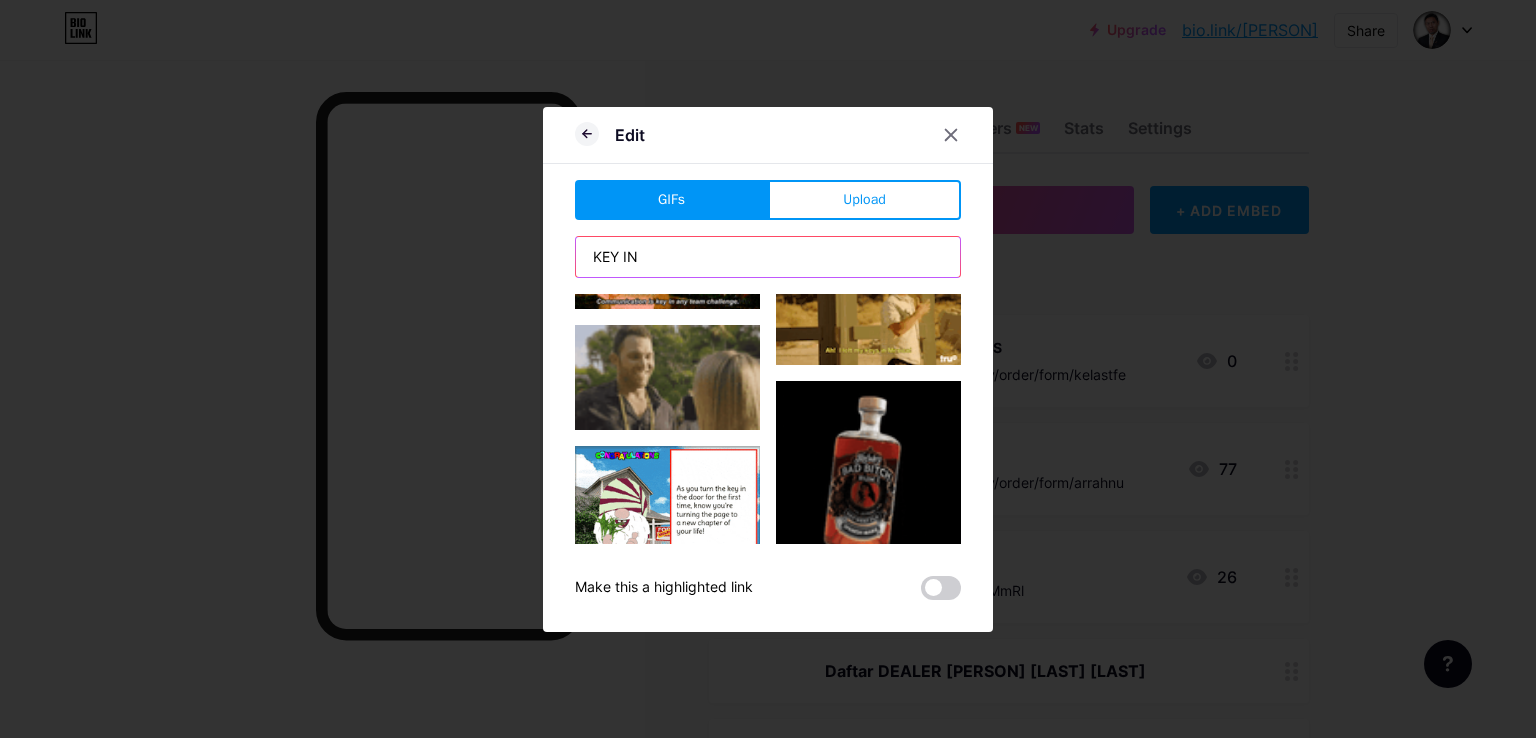 drag, startPoint x: 660, startPoint y: 259, endPoint x: 609, endPoint y: 259, distance: 51 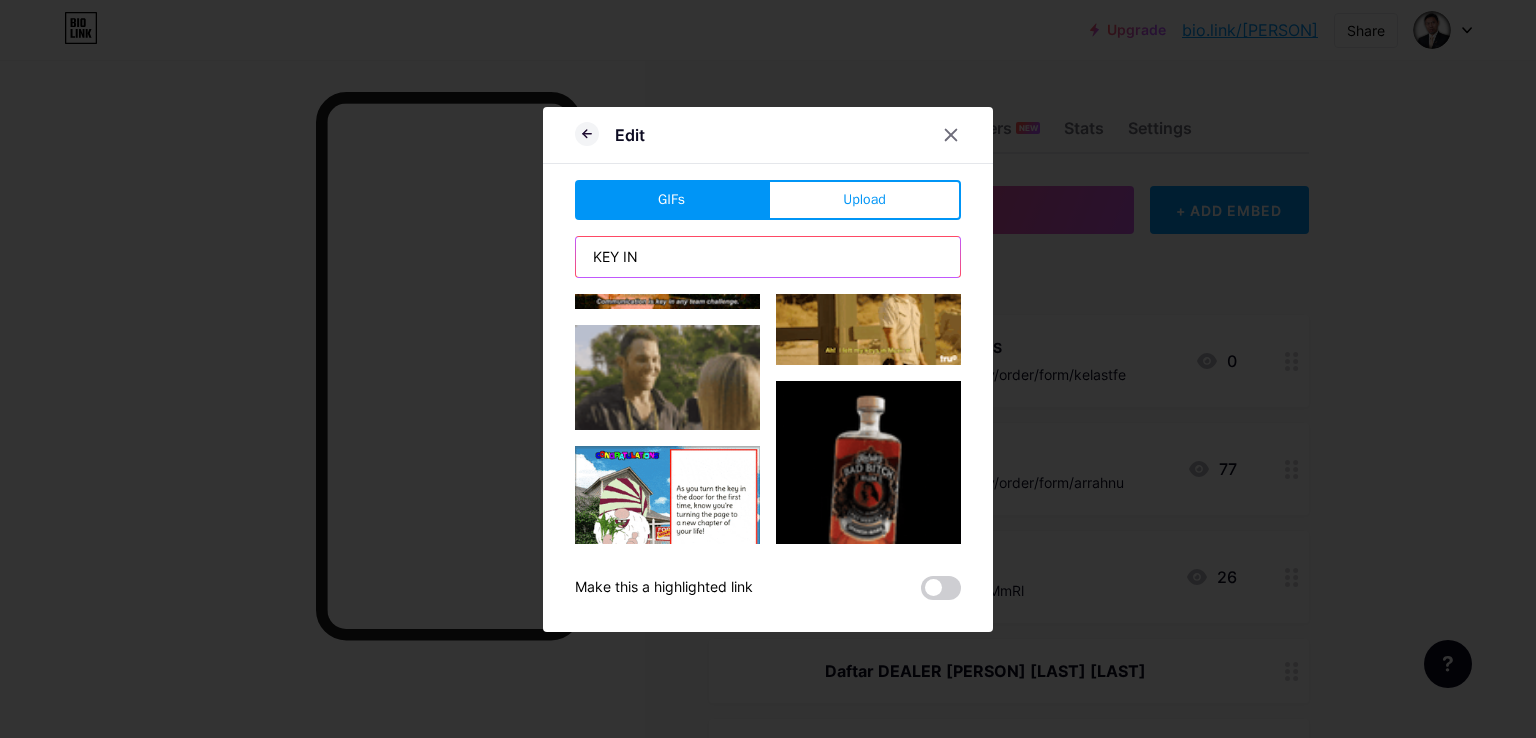 click on "KEY IN" at bounding box center [768, 257] 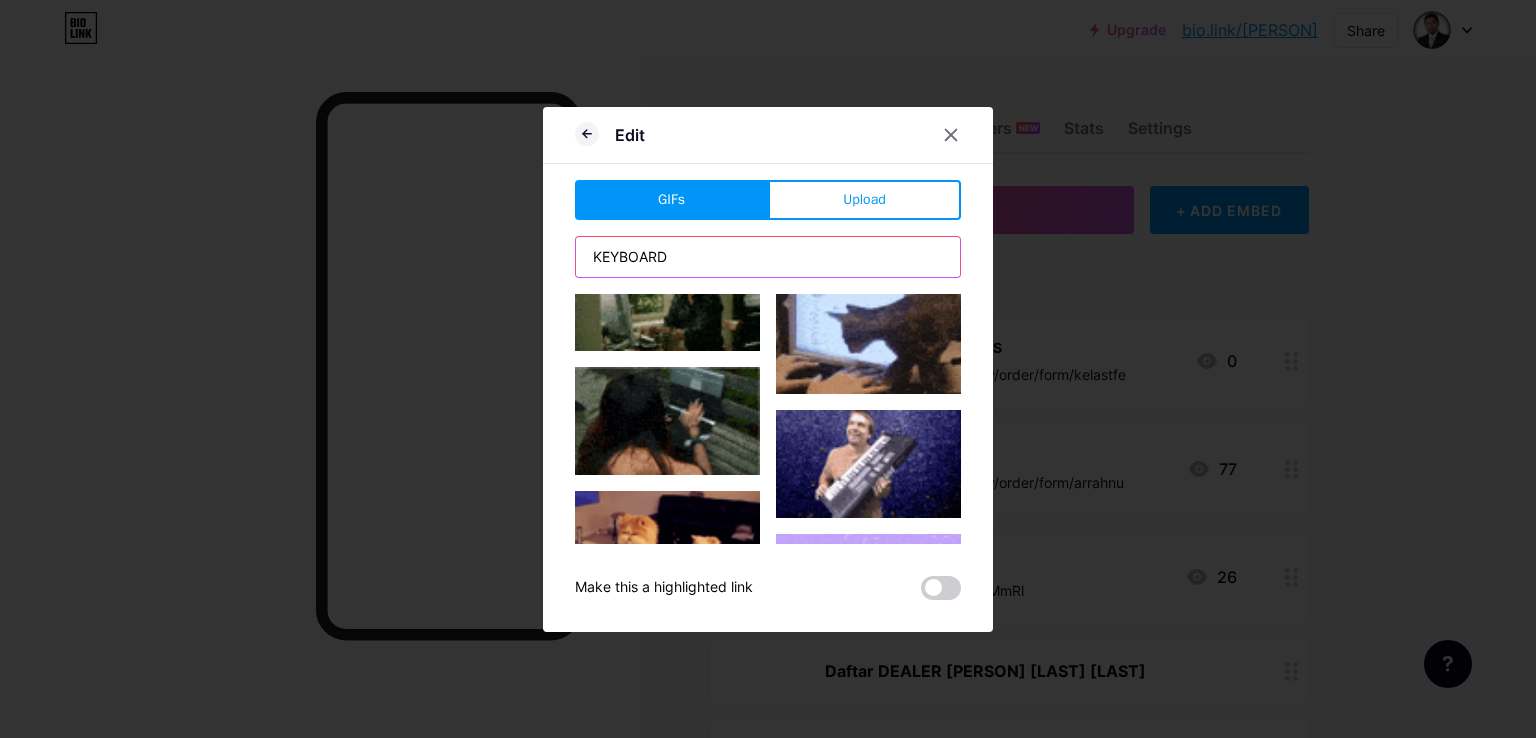 scroll, scrollTop: 6692, scrollLeft: 0, axis: vertical 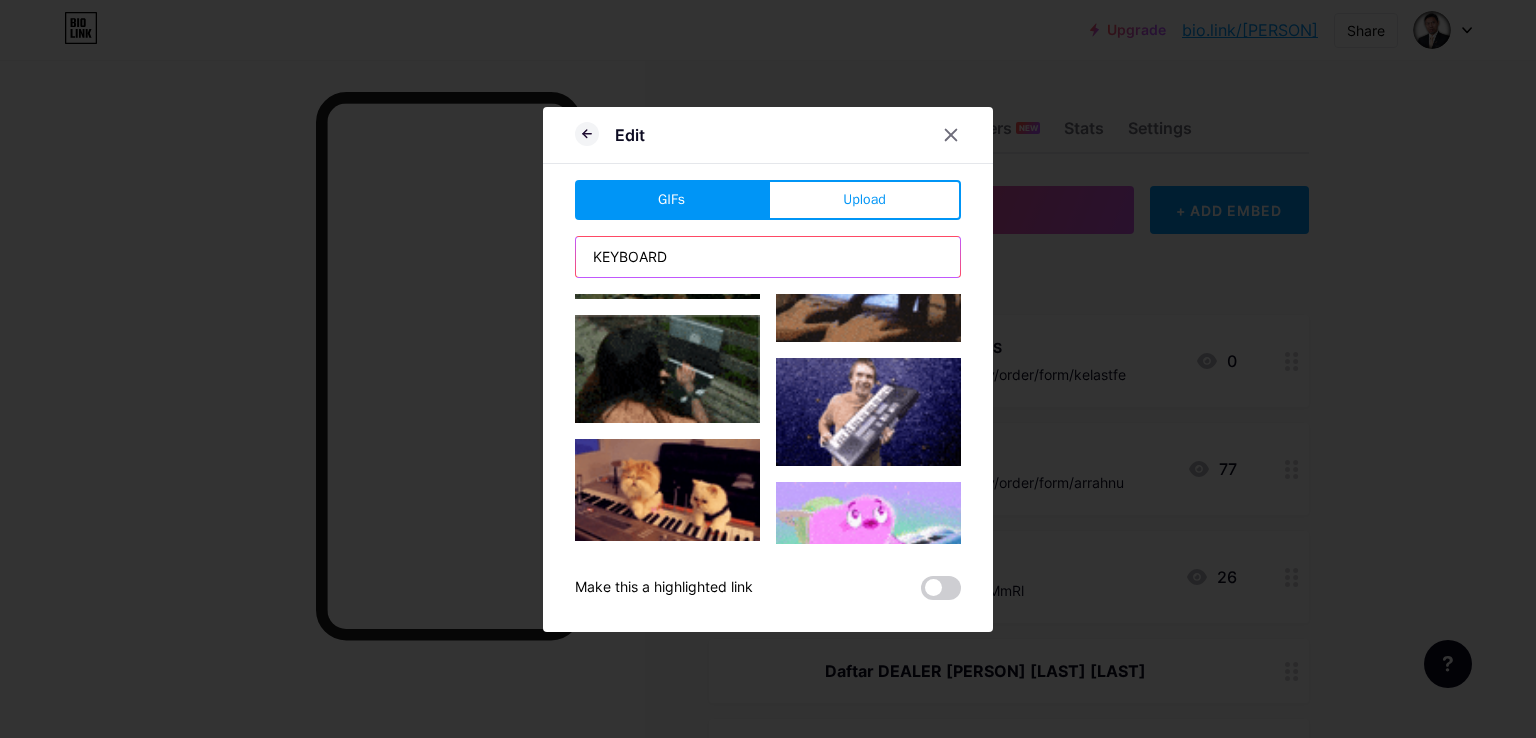 drag, startPoint x: 684, startPoint y: 248, endPoint x: 530, endPoint y: 255, distance: 154.15901 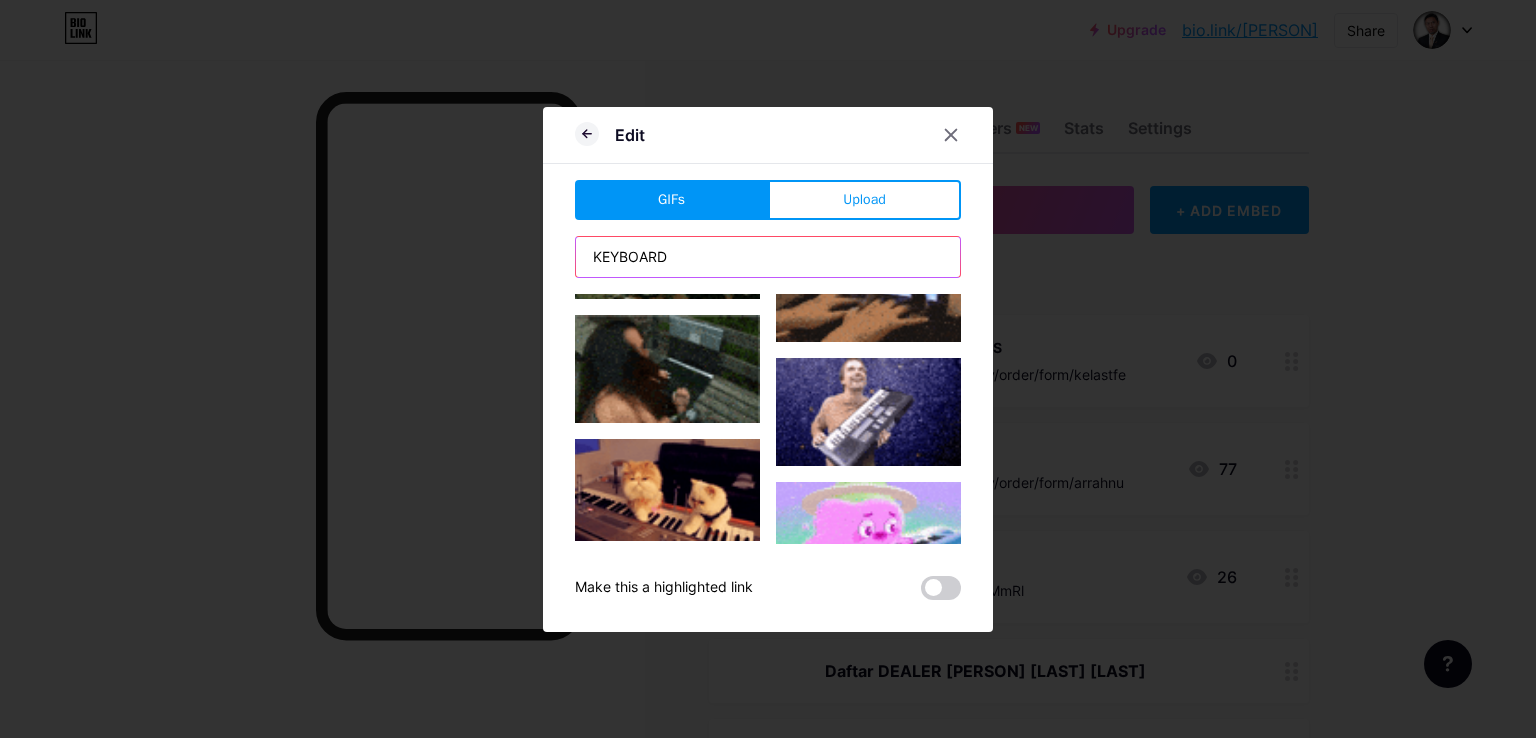 click on "Edit       GIFs     Upload       Content
YouTube
Play YouTube video without leaving your page.
ADD
Vimeo
Play Vimeo video without leaving your page.
ADD
Tiktok
Grow your TikTok following
ADD
Tweet
Embed a tweet.
ADD
Reddit
Showcase your Reddit profile
ADD
Spotify
Embed Spotify to play the preview of a track.
ADD
Twitch
Play Twitch video without leaving your page.
ADD
ADD" at bounding box center (768, 369) 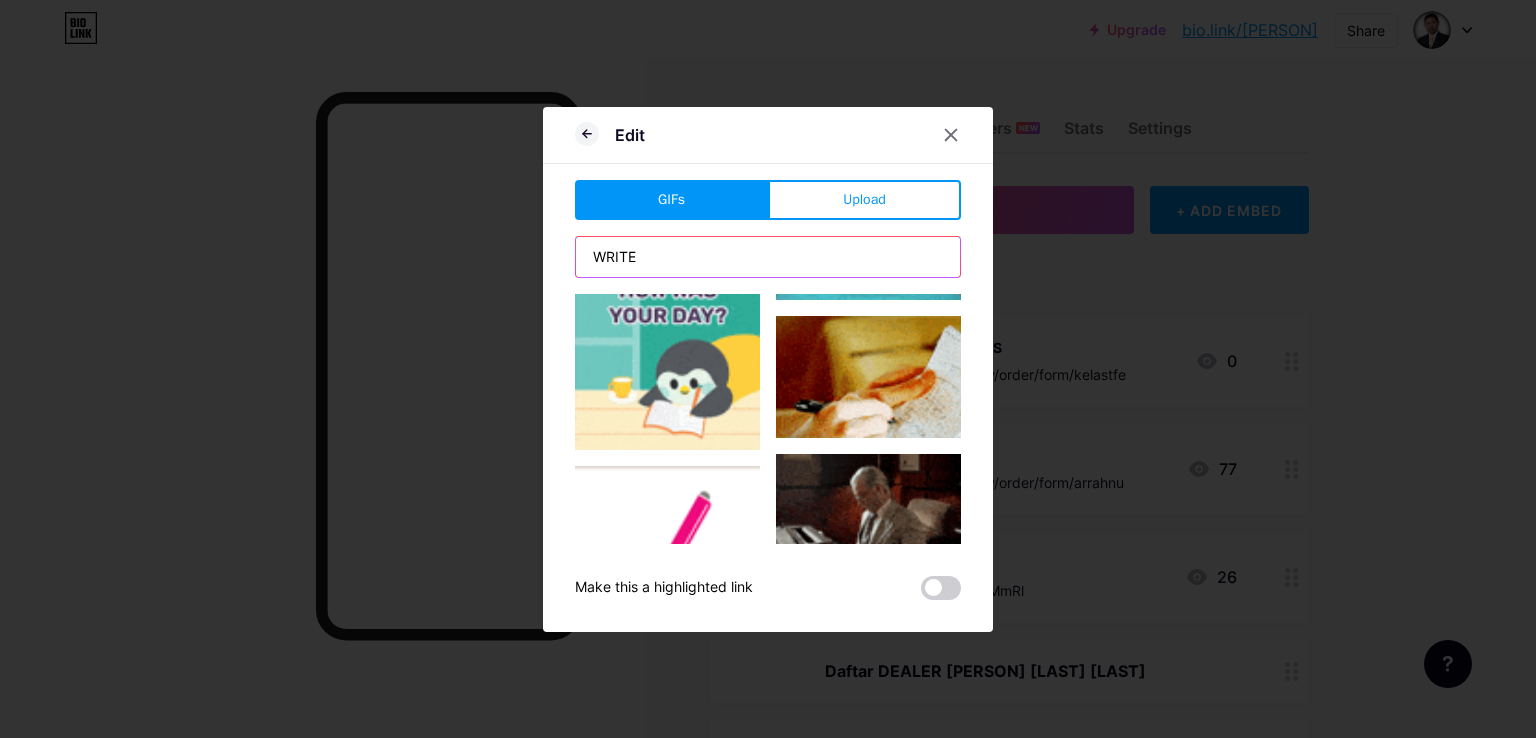 scroll, scrollTop: 833, scrollLeft: 0, axis: vertical 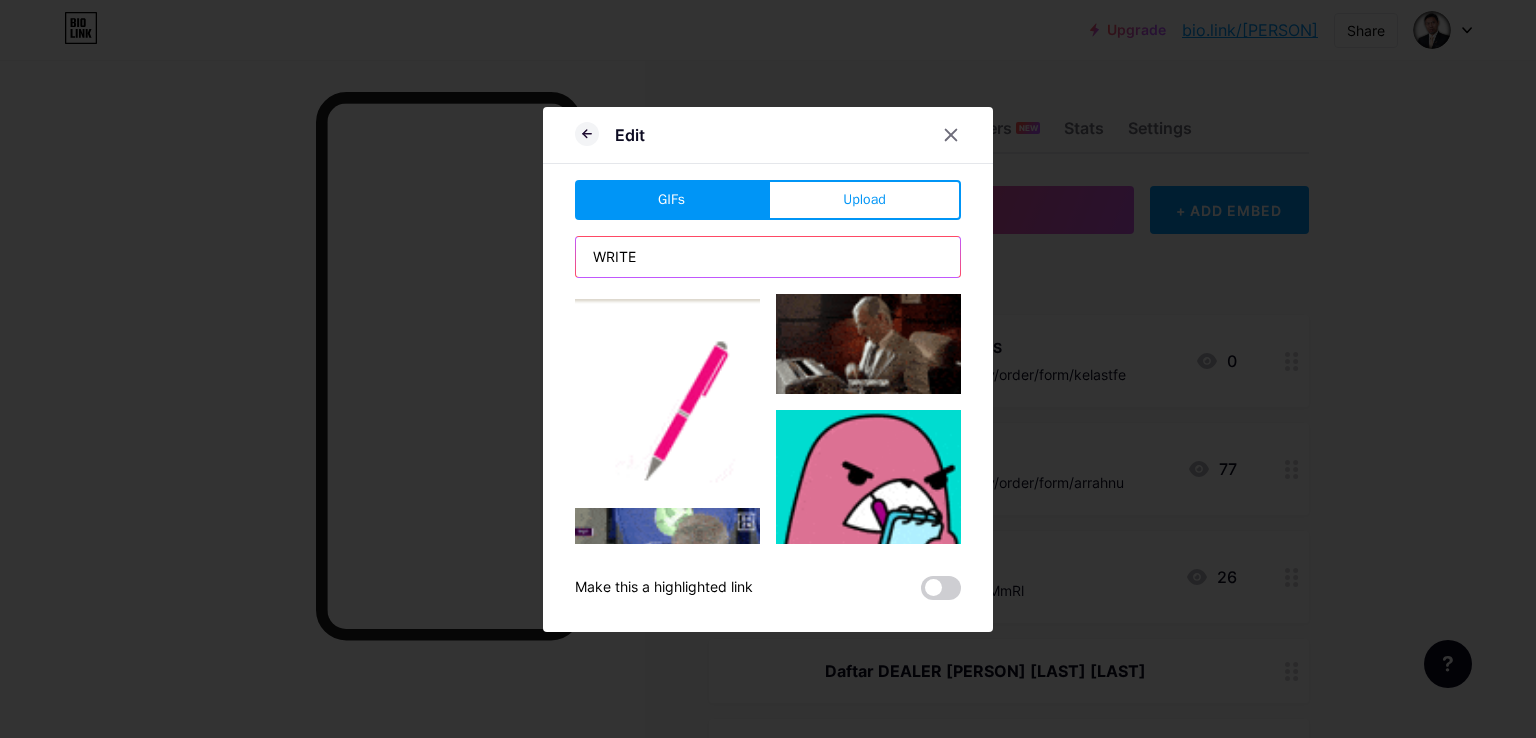 type on "WRITE" 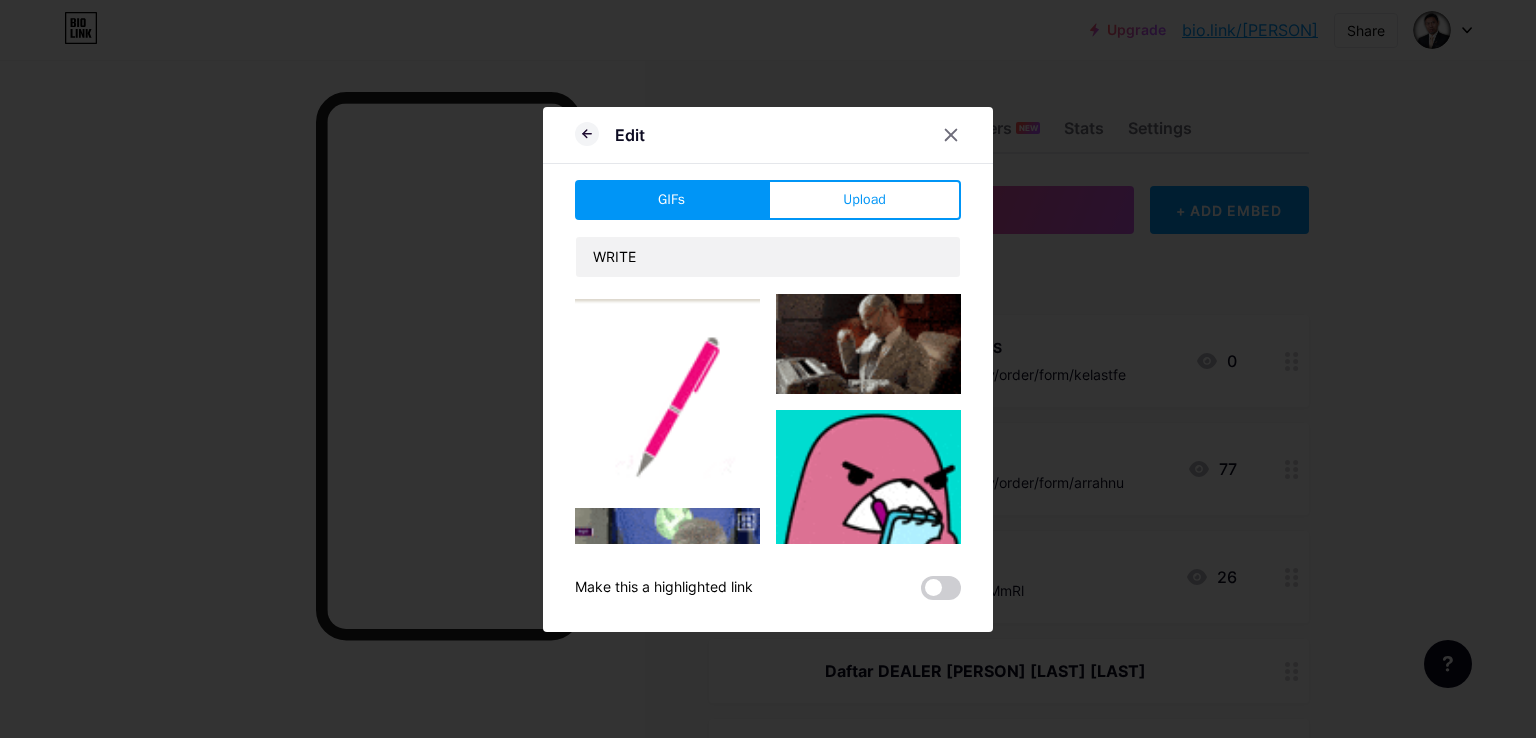click at bounding box center [667, 395] 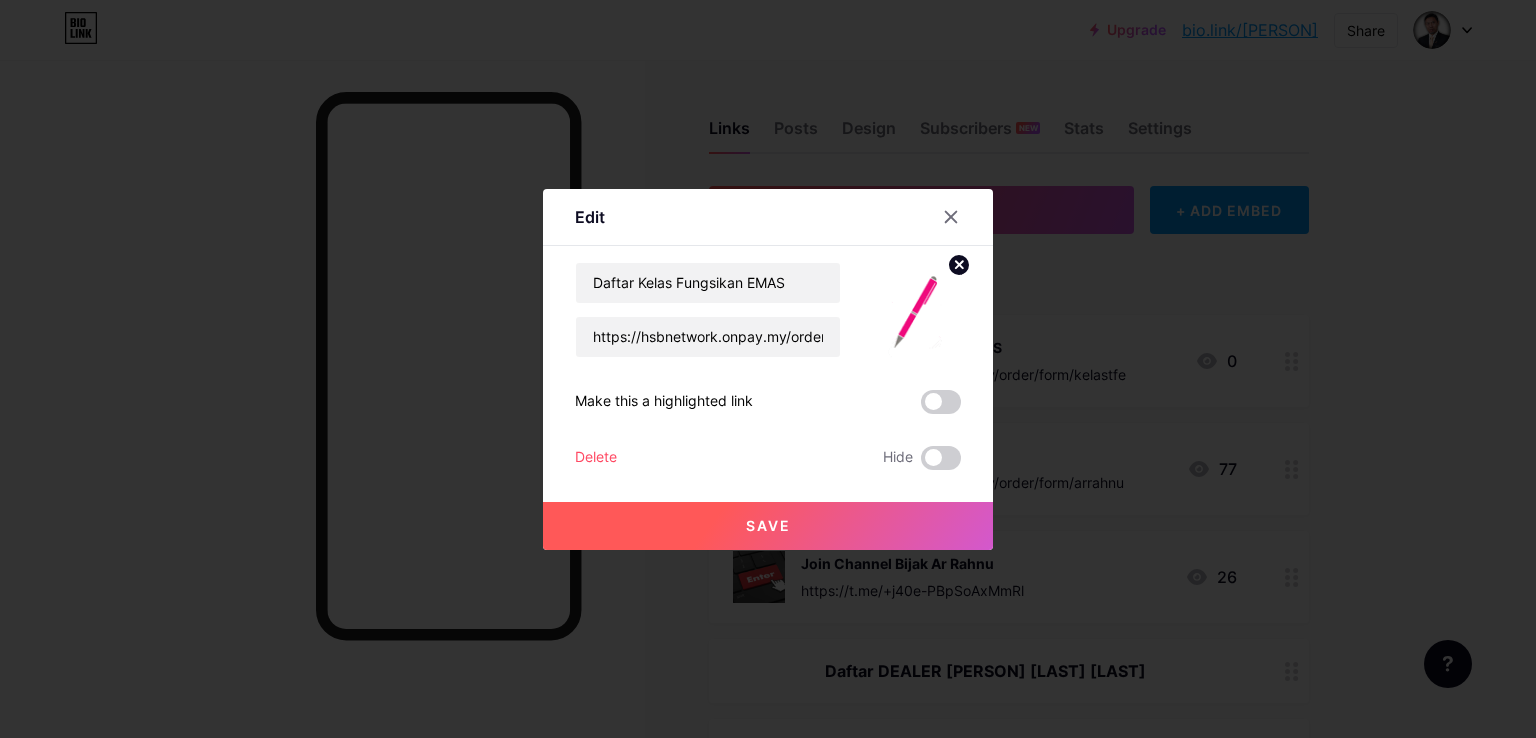 click on "Save" at bounding box center (768, 525) 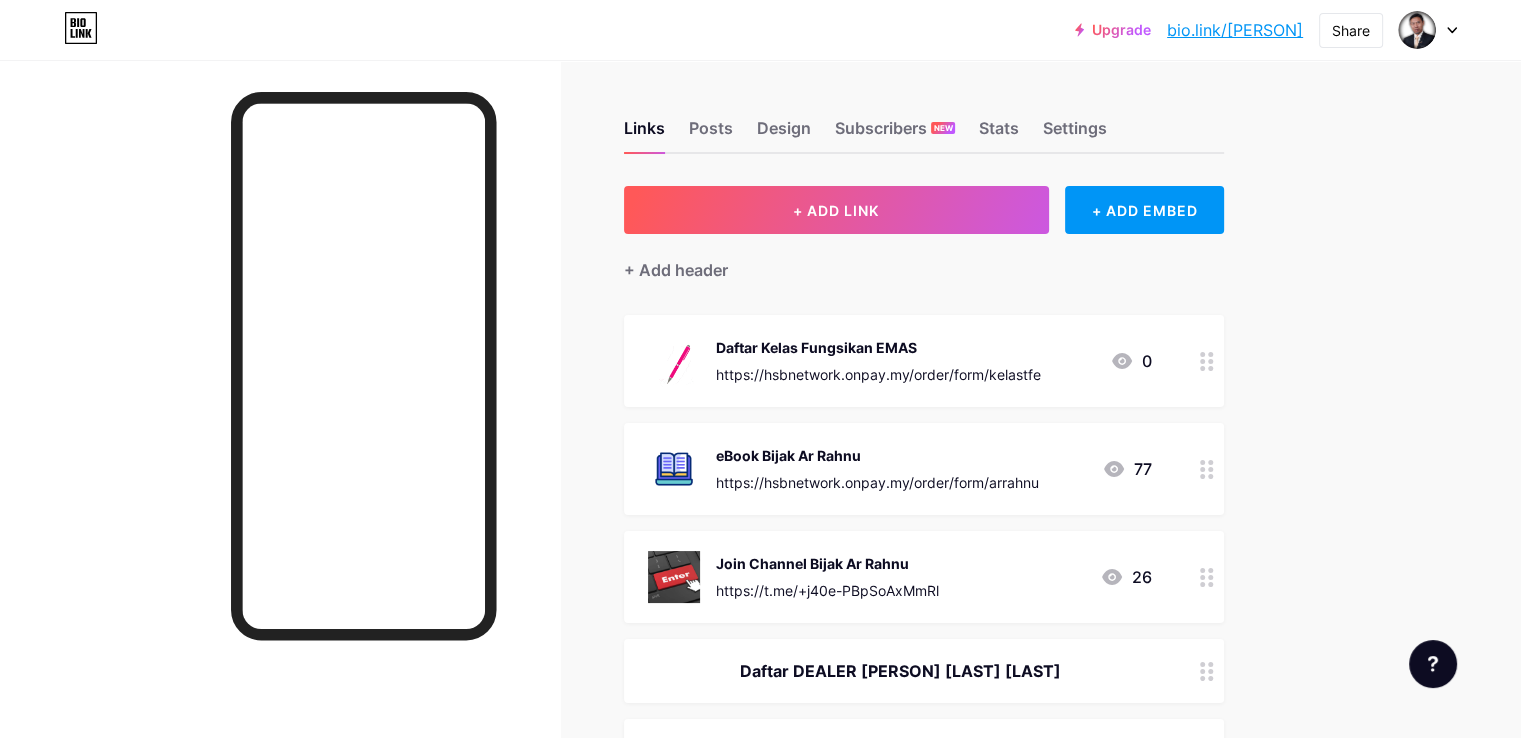click 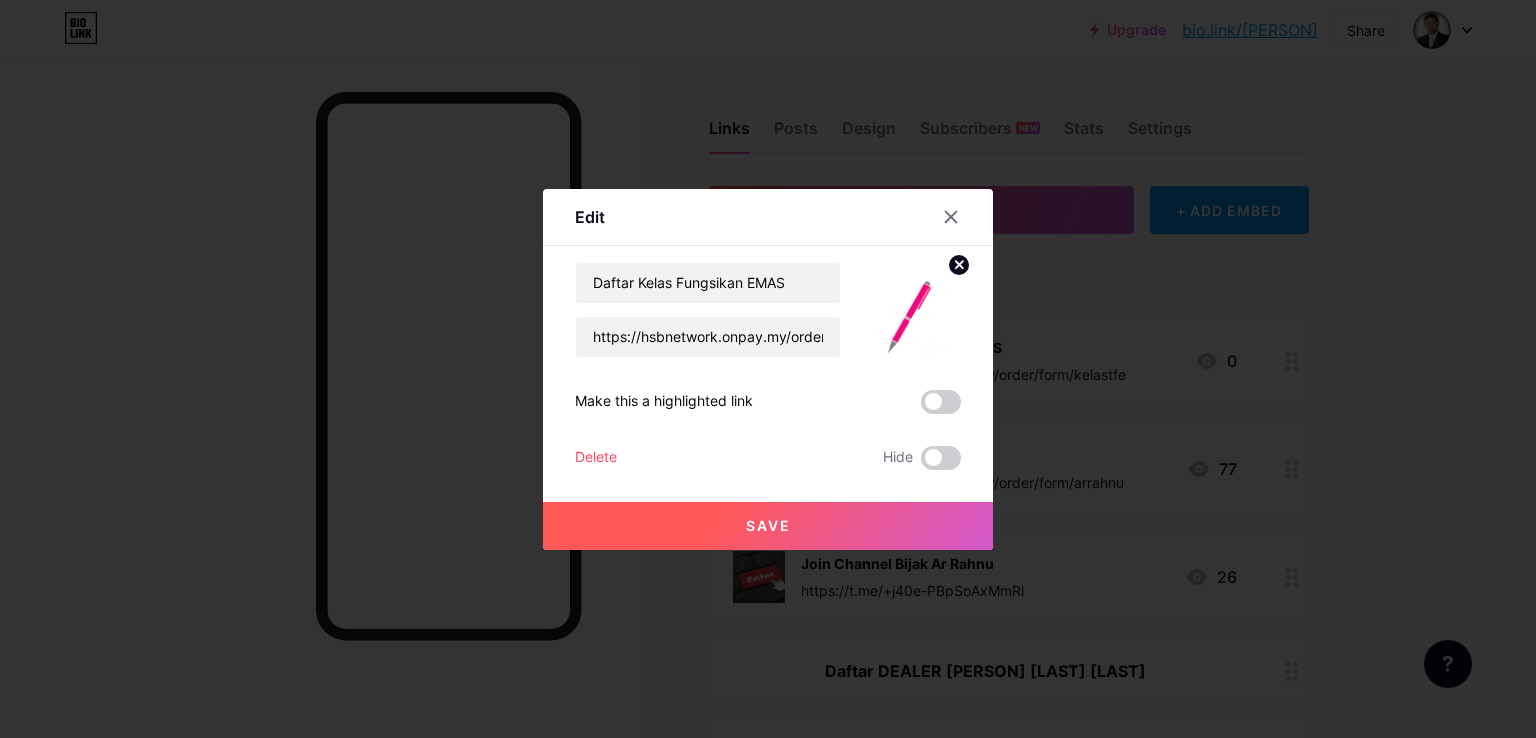 click 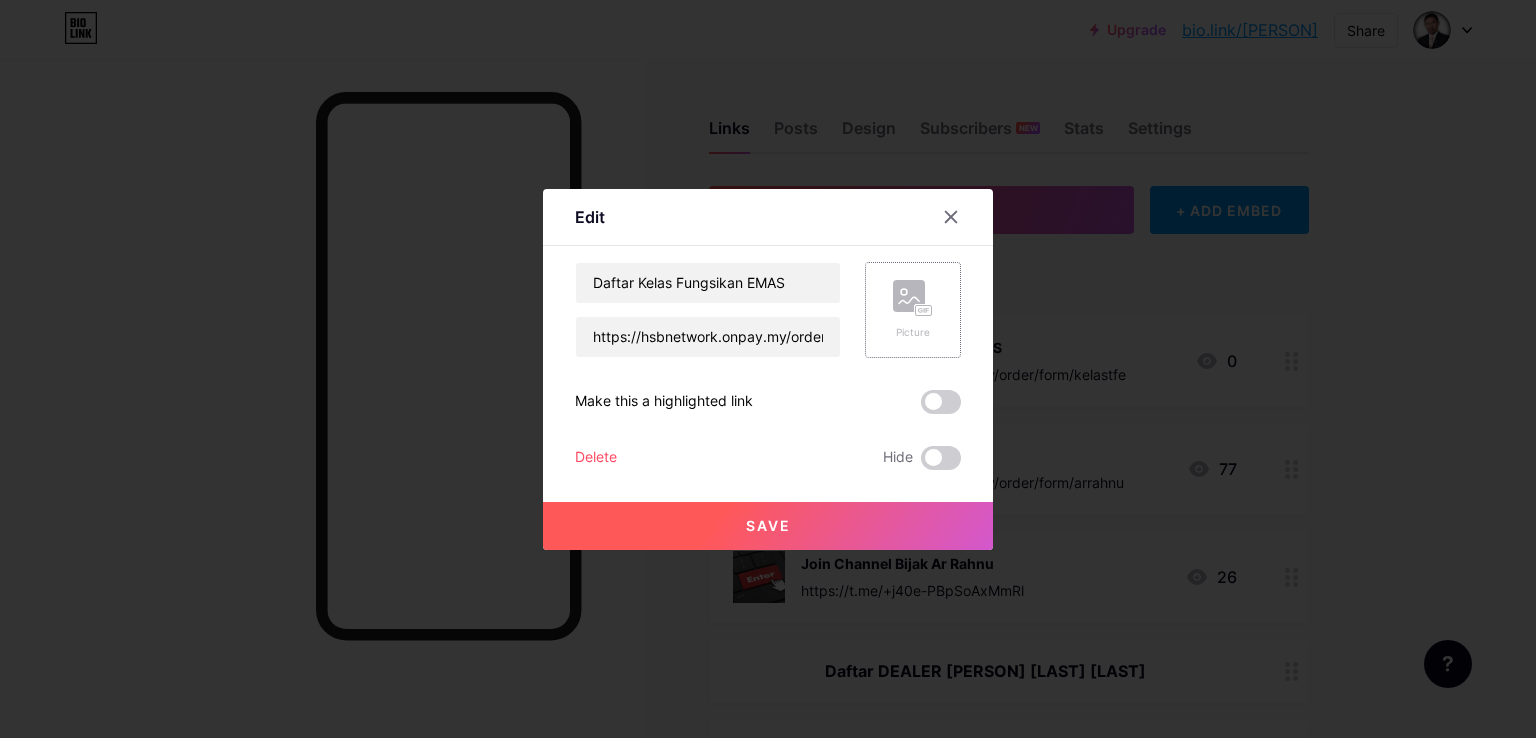 click 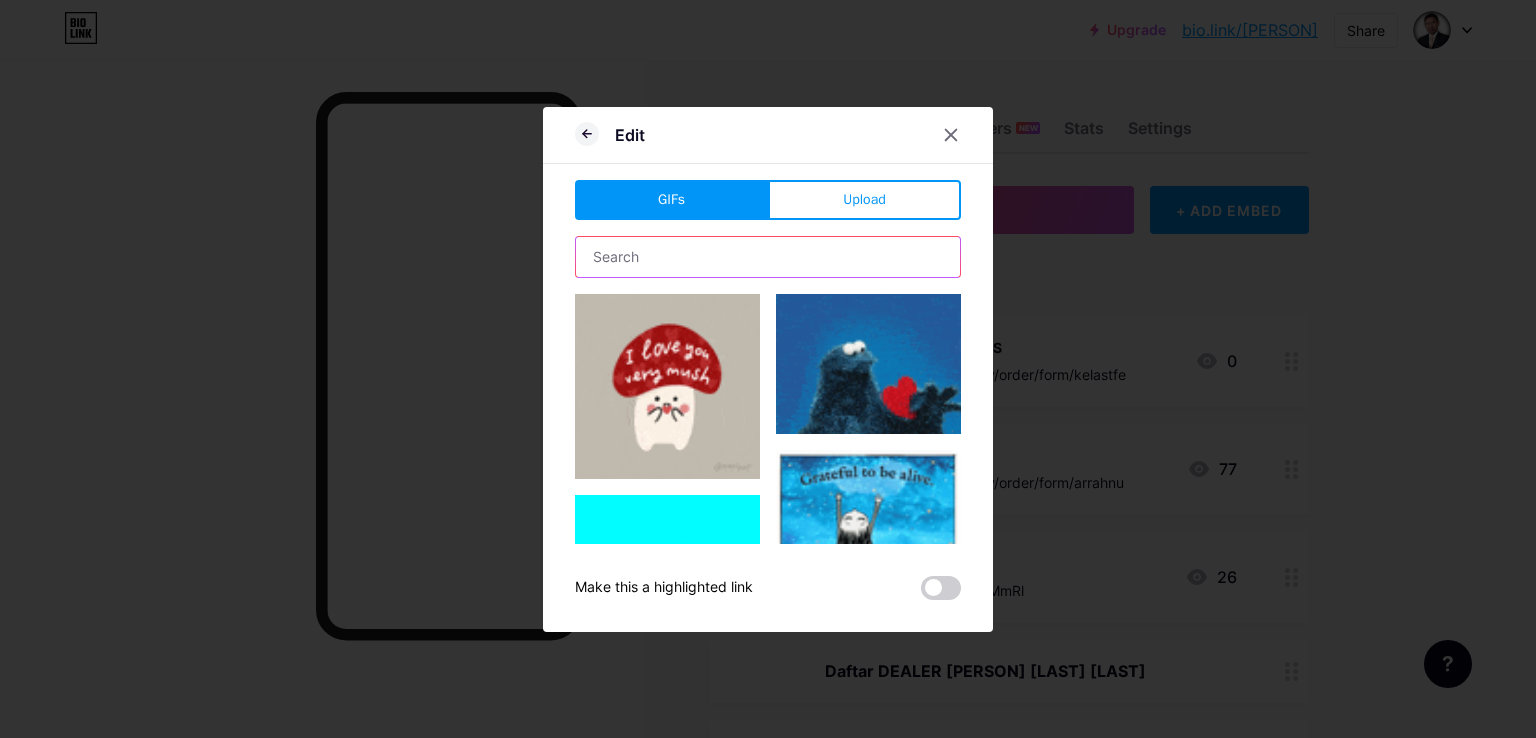 click at bounding box center (768, 257) 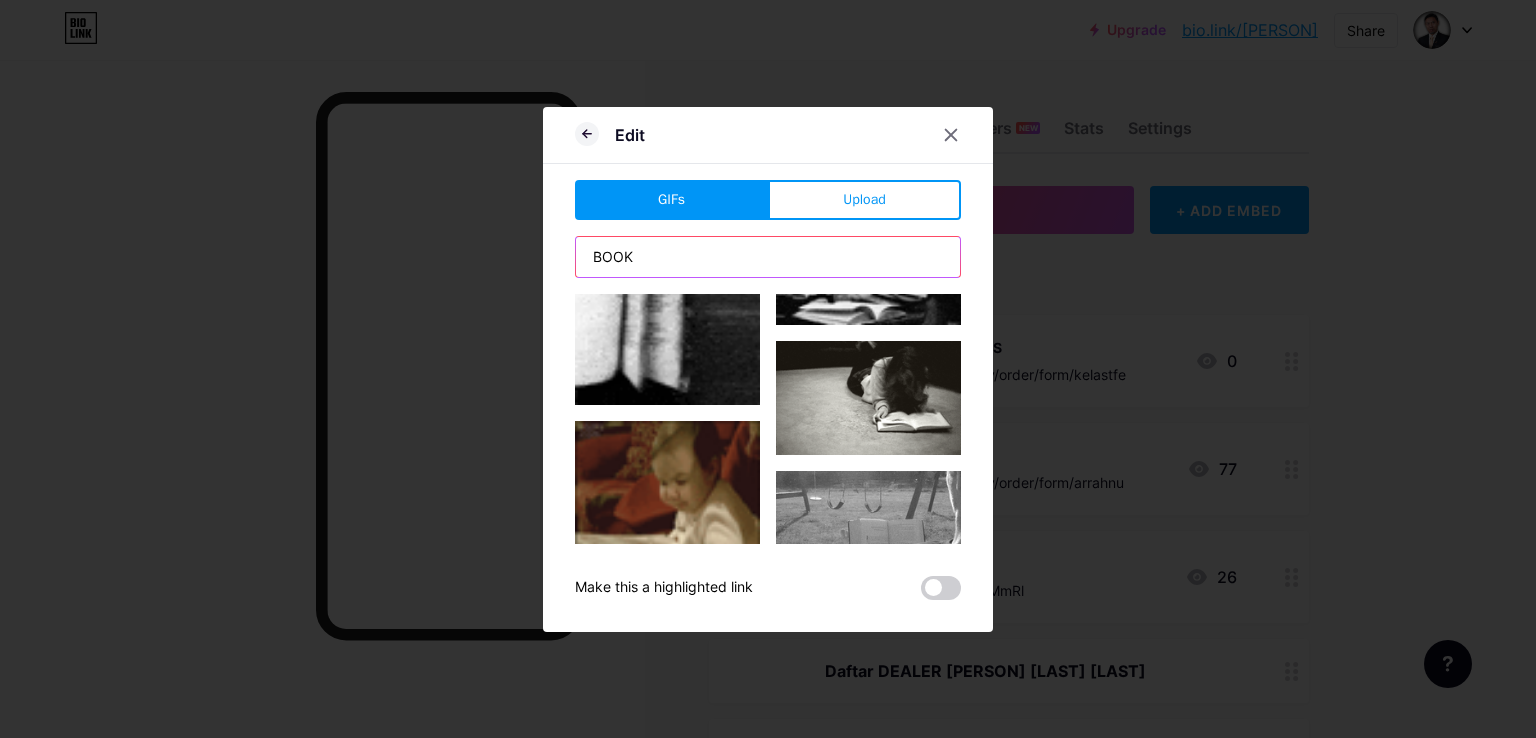 scroll, scrollTop: 8912, scrollLeft: 0, axis: vertical 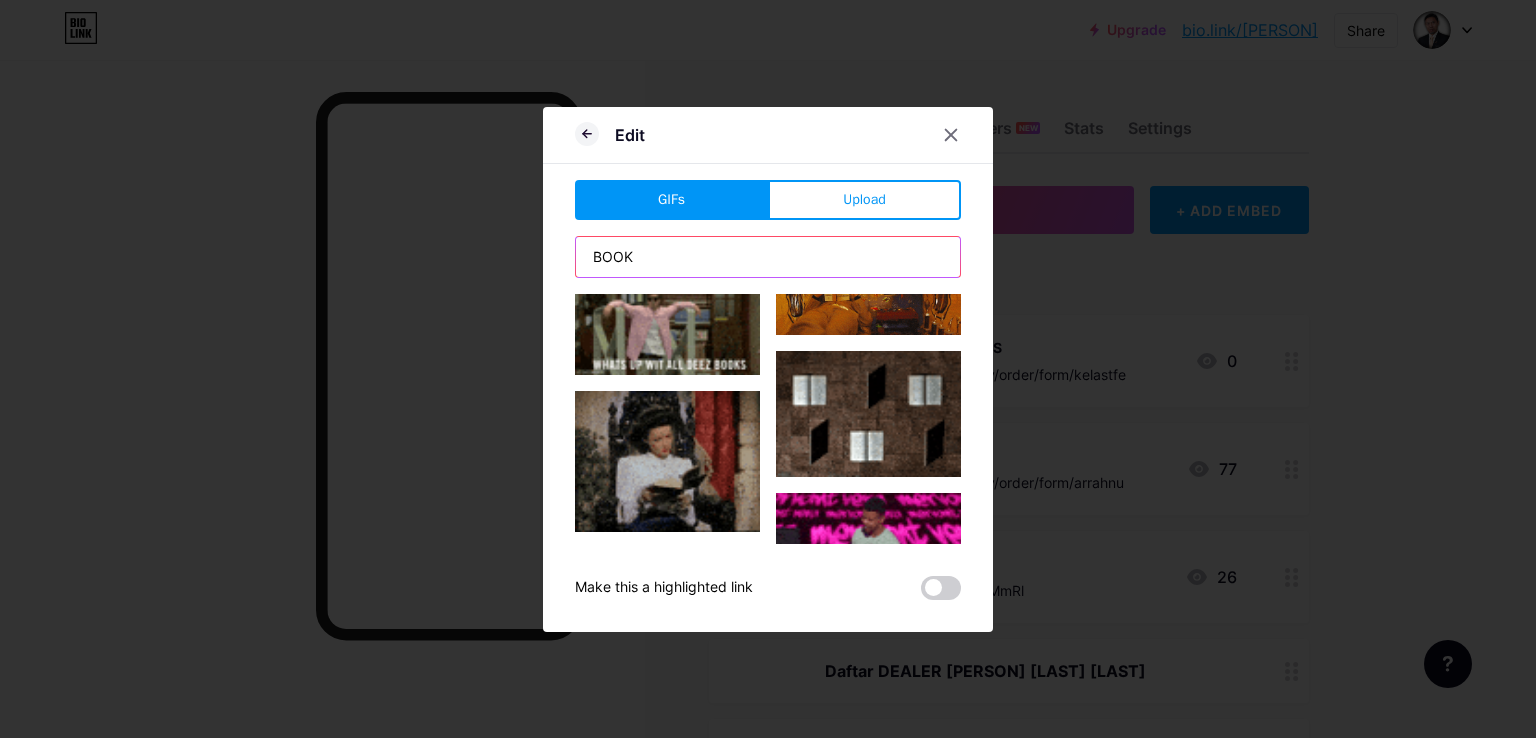 drag, startPoint x: 654, startPoint y: 254, endPoint x: 488, endPoint y: 229, distance: 167.87198 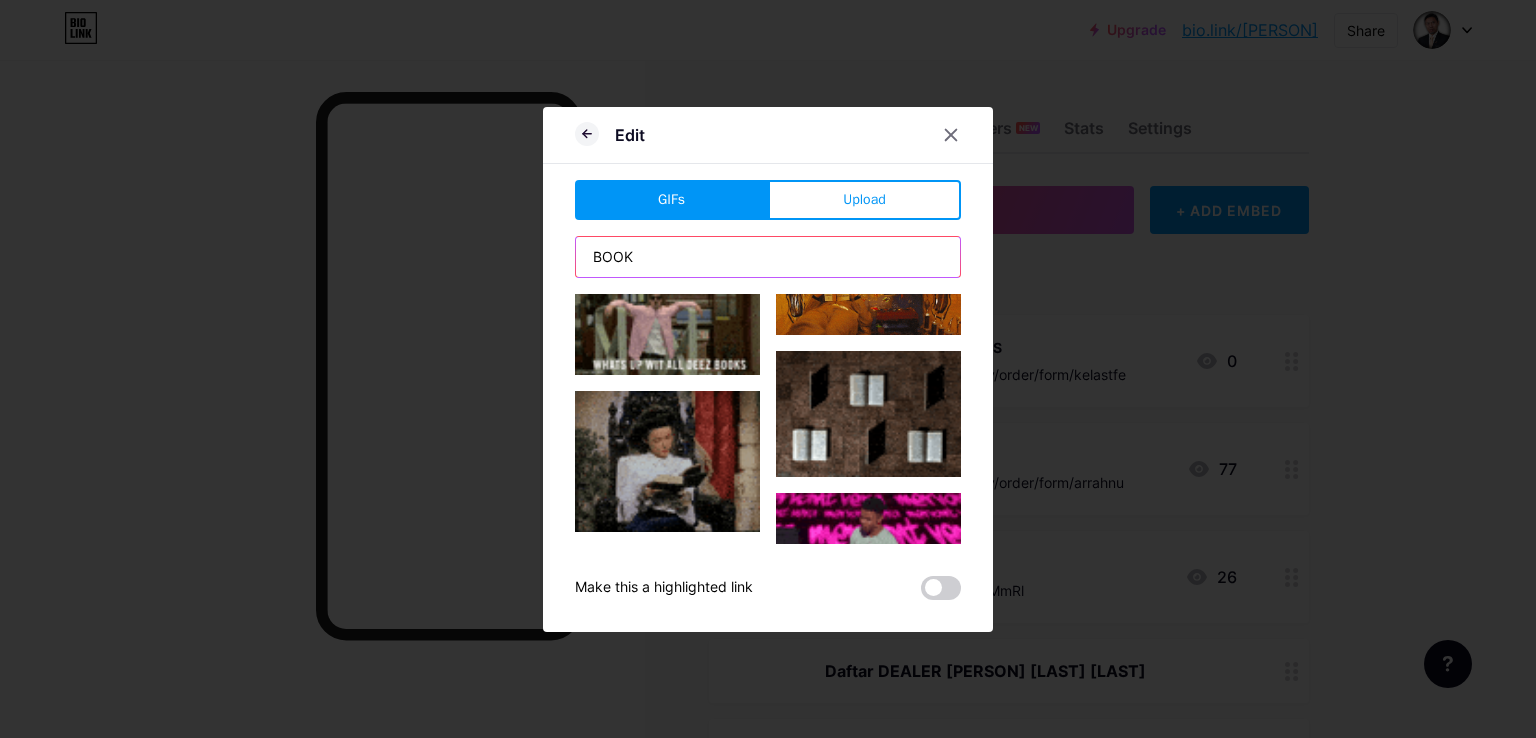 click on "Edit       GIFs     Upload       Content
YouTube
Play YouTube video without leaving your page.
ADD
Vimeo
Play Vimeo video without leaving your page.
ADD
Tiktok
Grow your TikTok following
ADD
Tweet
Embed a tweet.
ADD
Reddit
Showcase your Reddit profile
ADD
Spotify
Embed Spotify to play the preview of a track.
ADD
Twitch
Play Twitch video without leaving your page.
ADD
ADD" at bounding box center [768, 369] 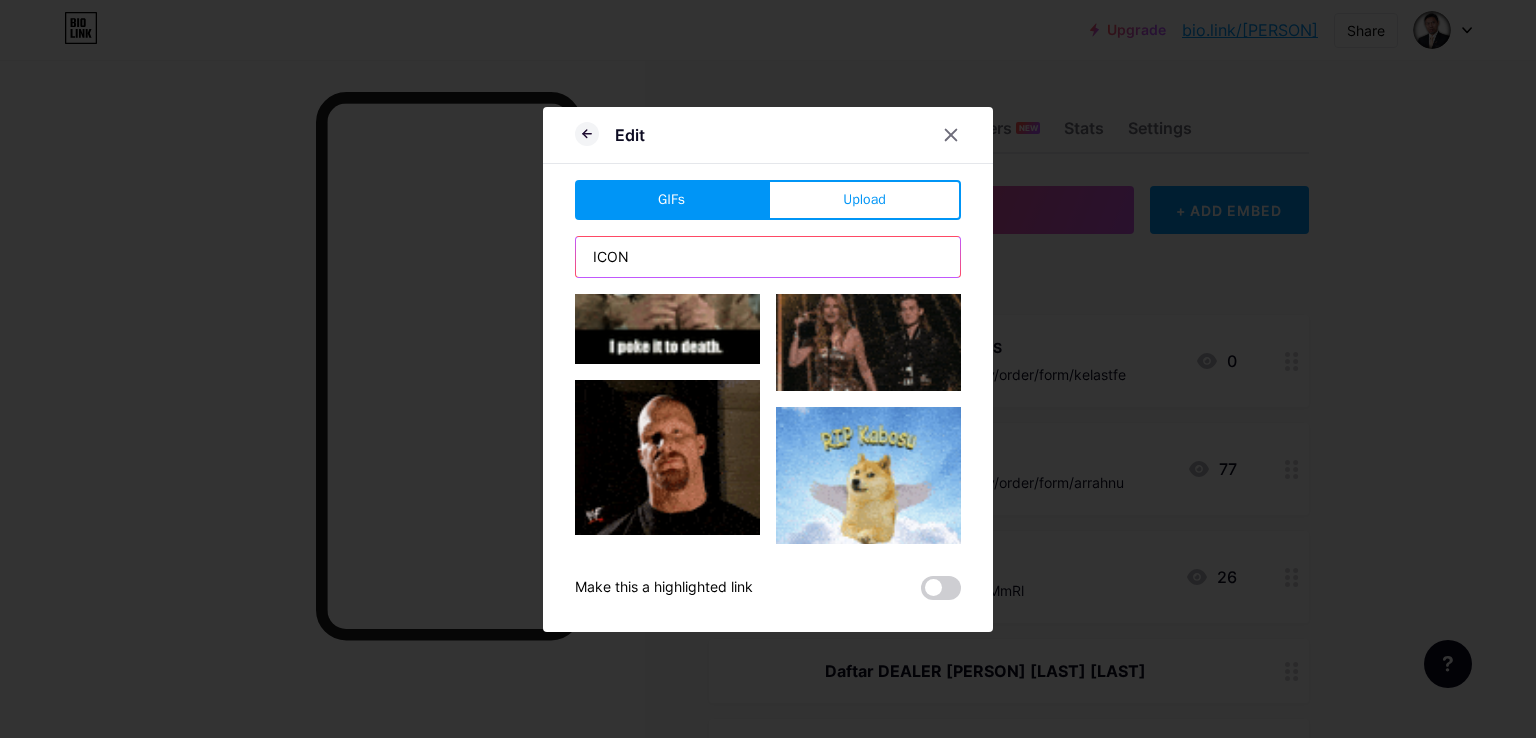 scroll, scrollTop: 4897, scrollLeft: 0, axis: vertical 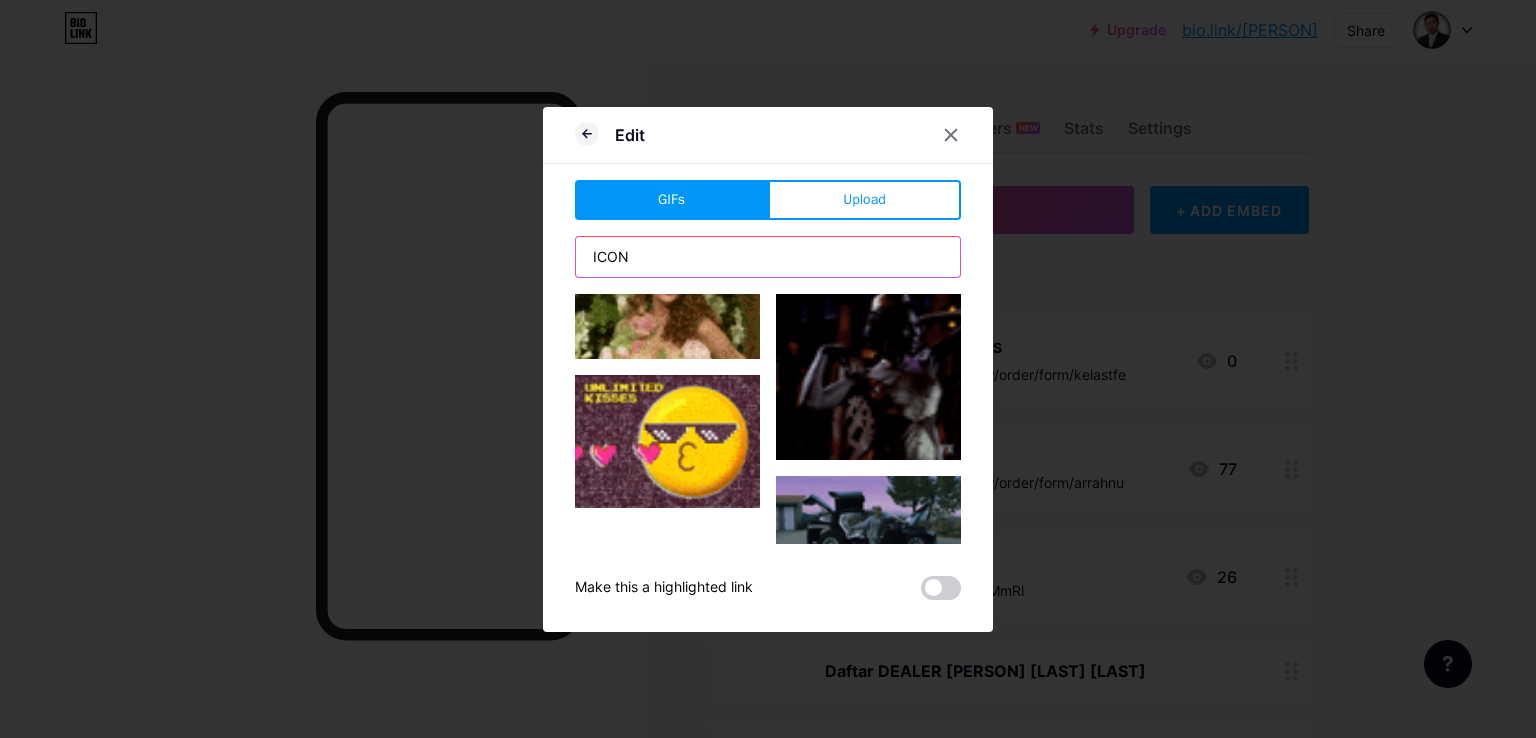 click on "ICON" at bounding box center [768, 257] 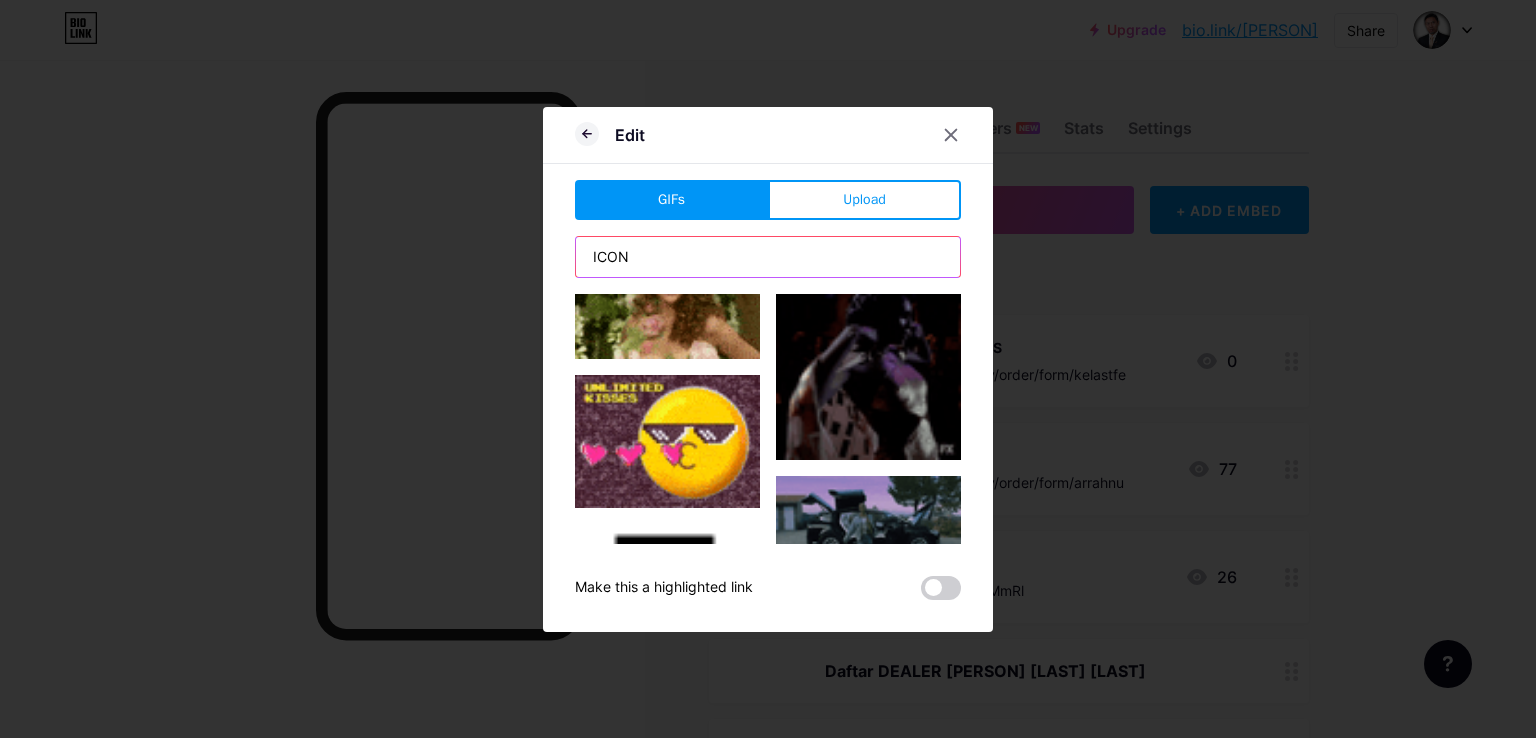 drag, startPoint x: 647, startPoint y: 252, endPoint x: 480, endPoint y: 253, distance: 167.00299 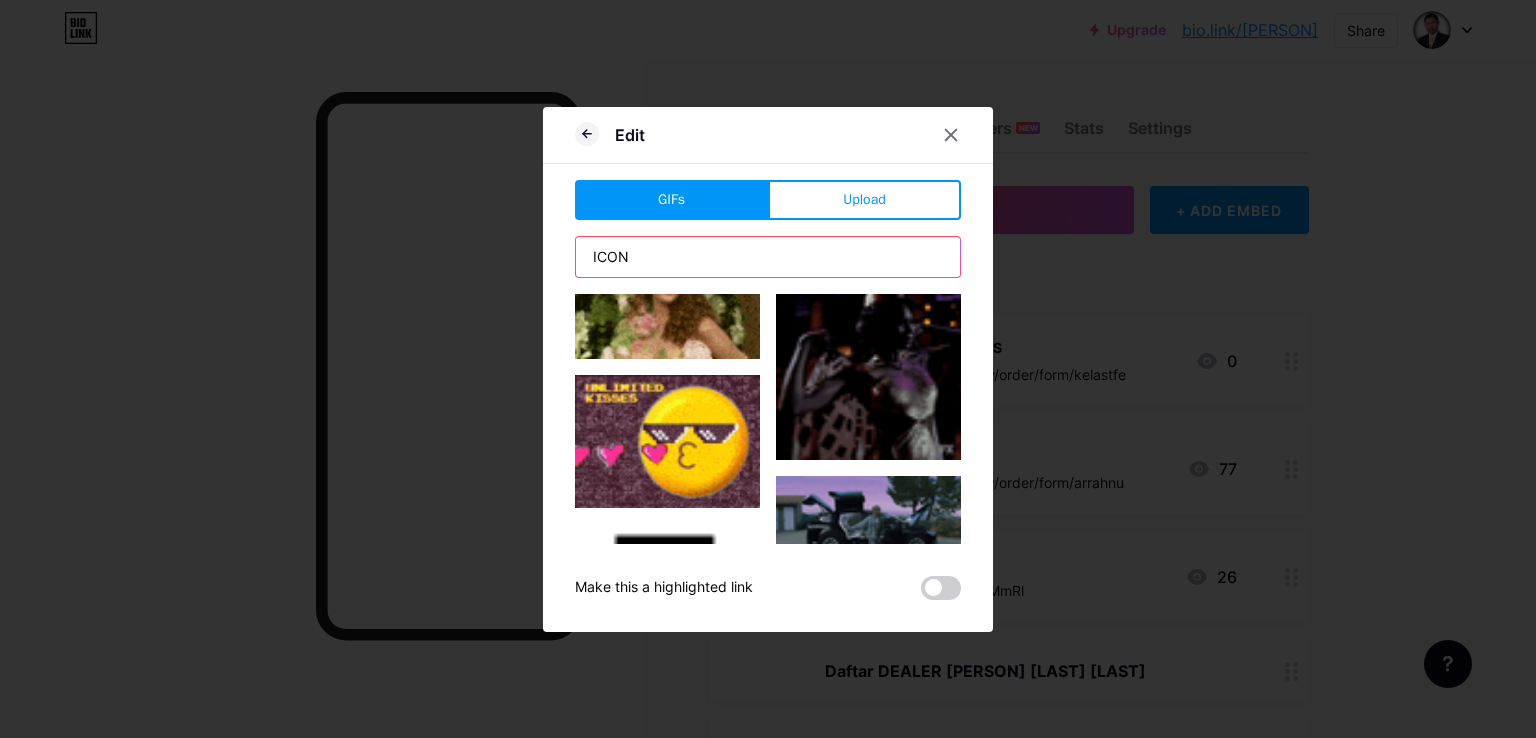 click on "Edit       GIFs     Upload       Content
YouTube
Play YouTube video without leaving your page.
ADD
Vimeo
Play Vimeo video without leaving your page.
ADD
Tiktok
Grow your TikTok following
ADD
Tweet
Embed a tweet.
ADD
Reddit
Showcase your Reddit profile
ADD
Spotify
Embed Spotify to play the preview of a track.
ADD
Twitch
Play Twitch video without leaving your page.
ADD
ADD" at bounding box center [768, 369] 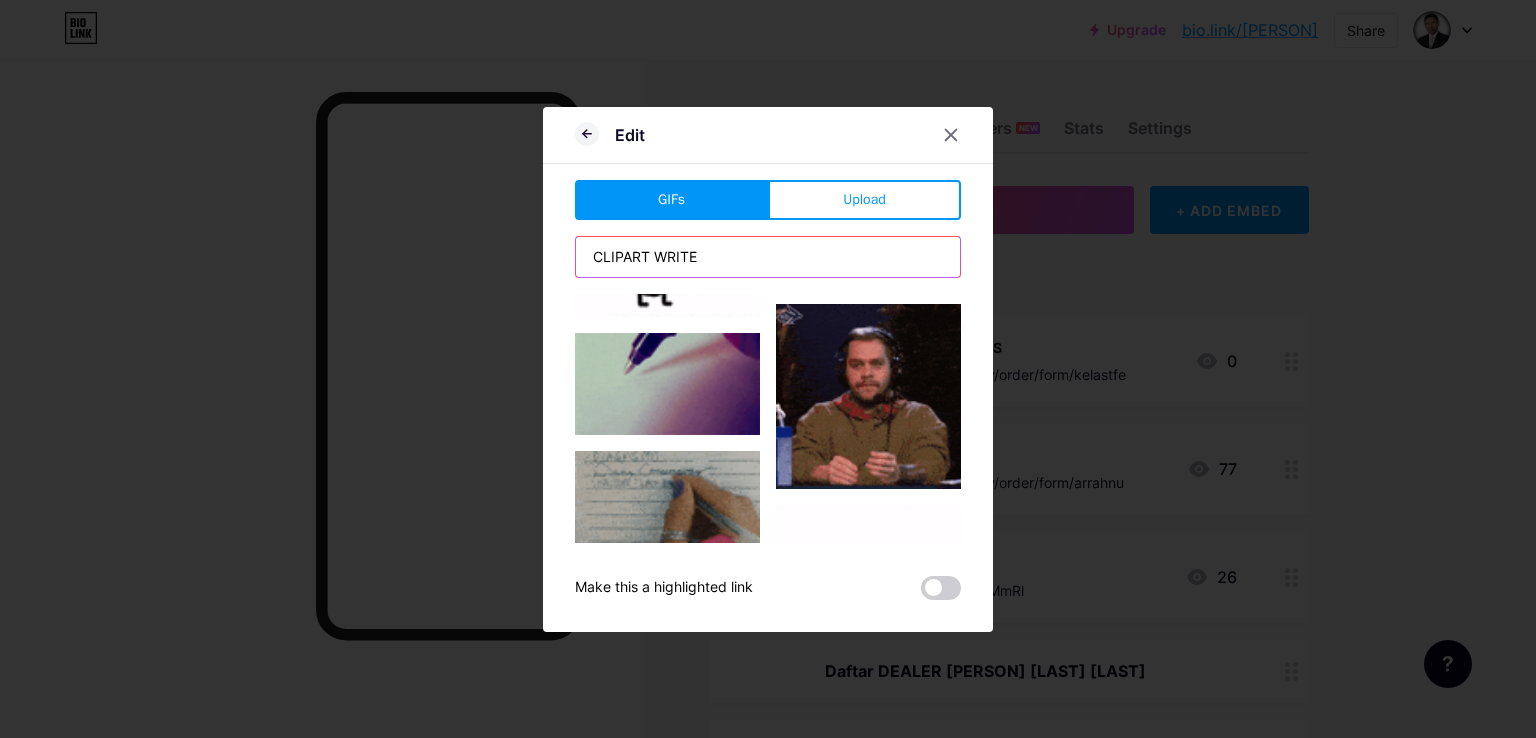scroll, scrollTop: 3100, scrollLeft: 0, axis: vertical 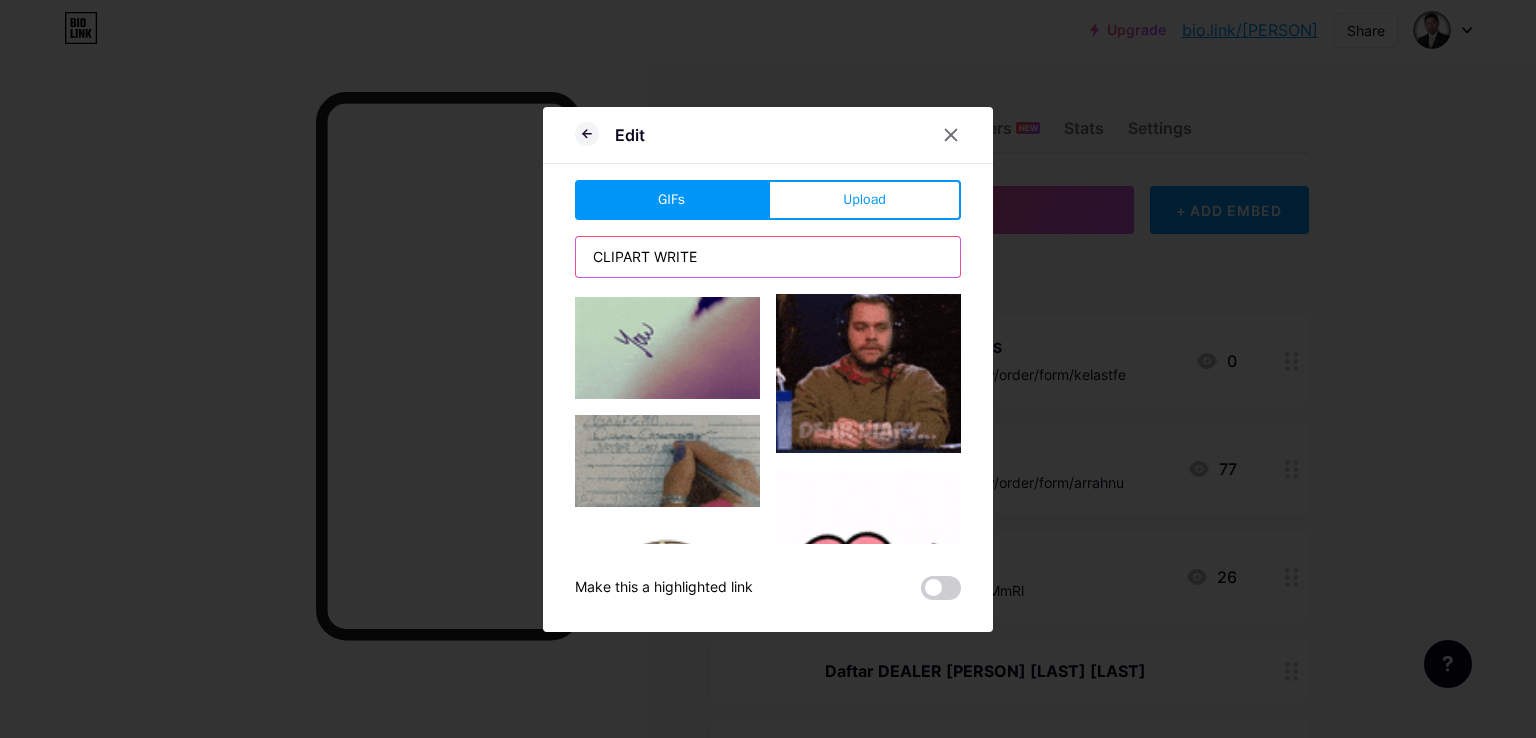 drag, startPoint x: 704, startPoint y: 245, endPoint x: 523, endPoint y: 241, distance: 181.04419 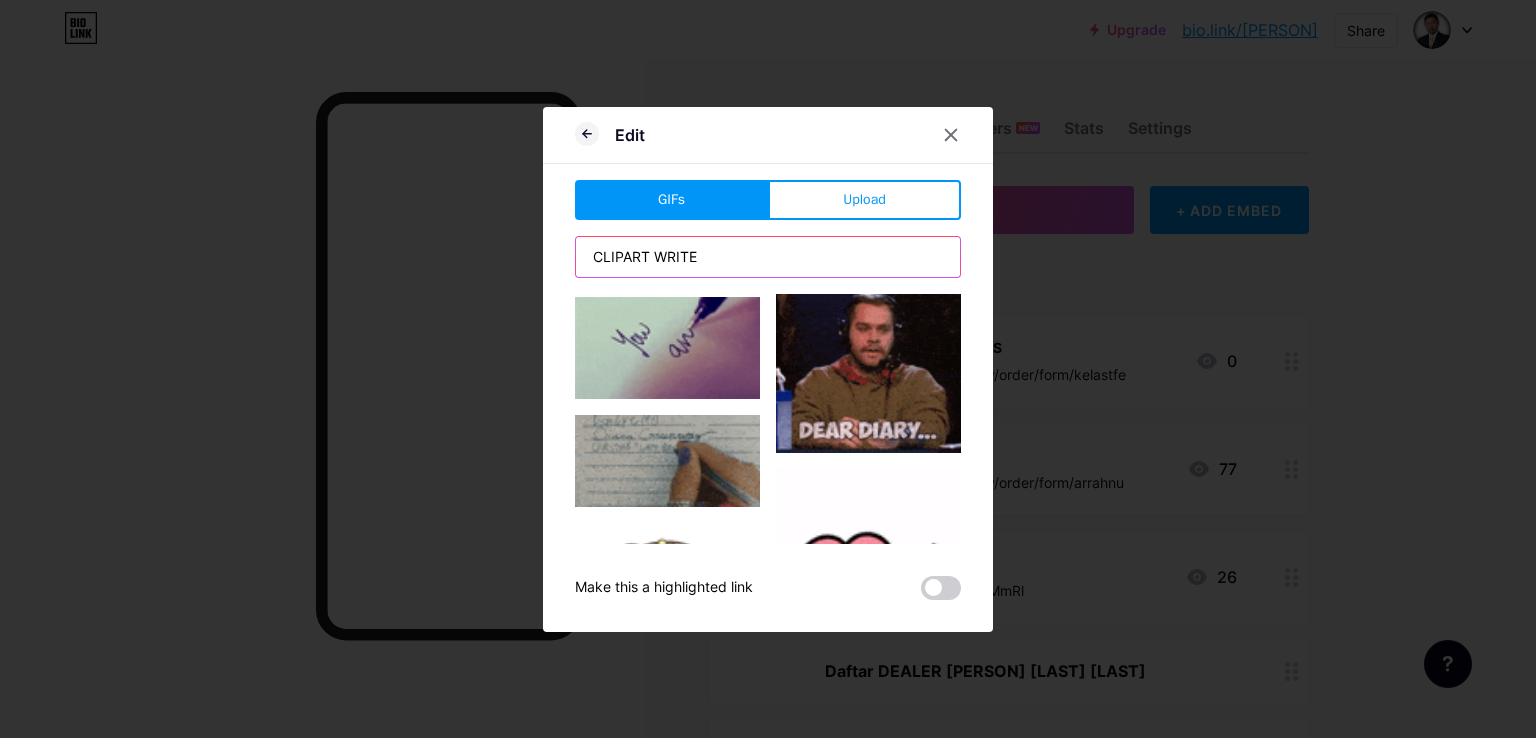 click on "Edit       GIFs     Upload       Content
YouTube
Play YouTube video without leaving your page.
ADD
Vimeo
Play Vimeo video without leaving your page.
ADD
Tiktok
Grow your TikTok following
ADD
Tweet
Embed a tweet.
ADD
Reddit
Showcase your Reddit profile
ADD
Spotify
Embed Spotify to play the preview of a track.
ADD
Twitch
Play Twitch video without leaving your page.
ADD
ADD" at bounding box center [768, 369] 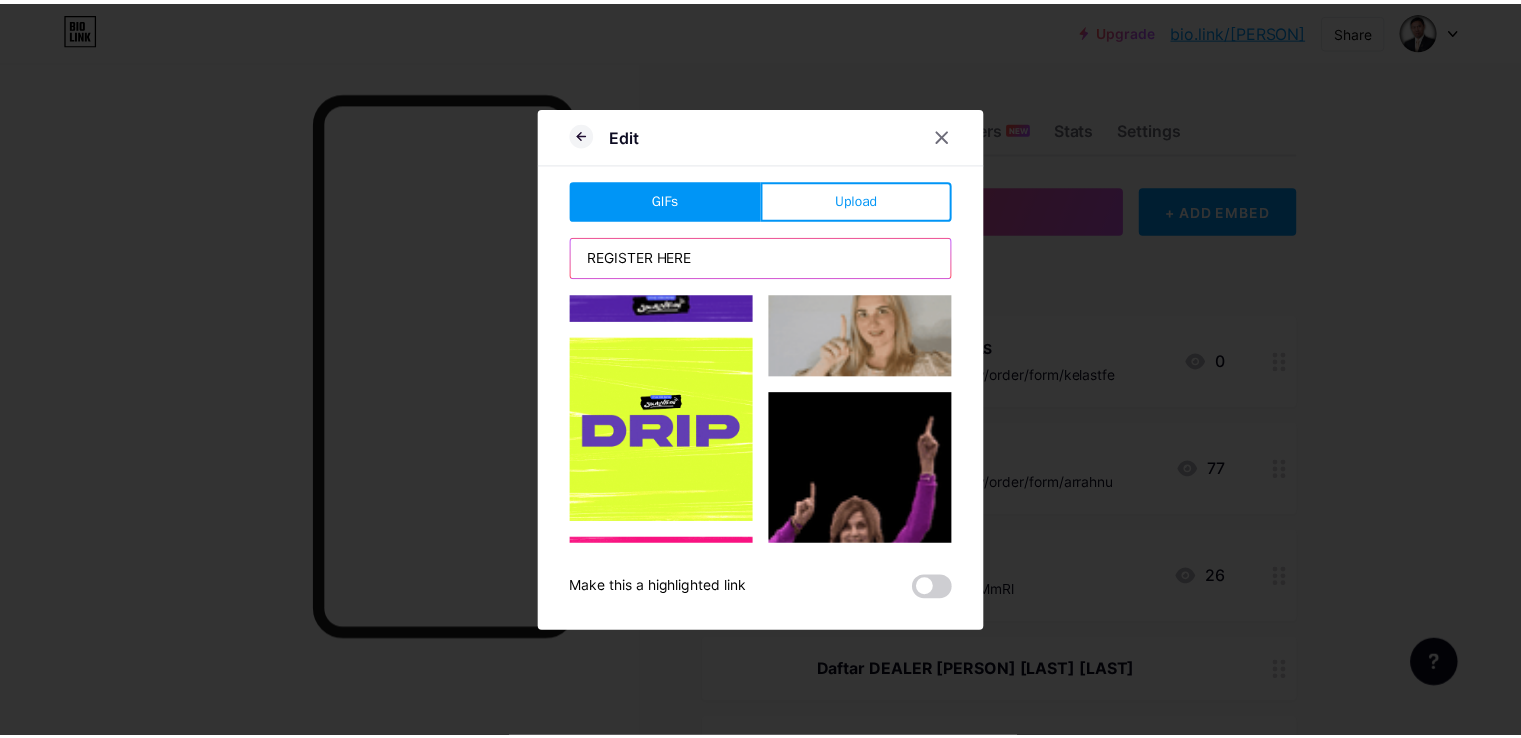 scroll, scrollTop: 11217, scrollLeft: 0, axis: vertical 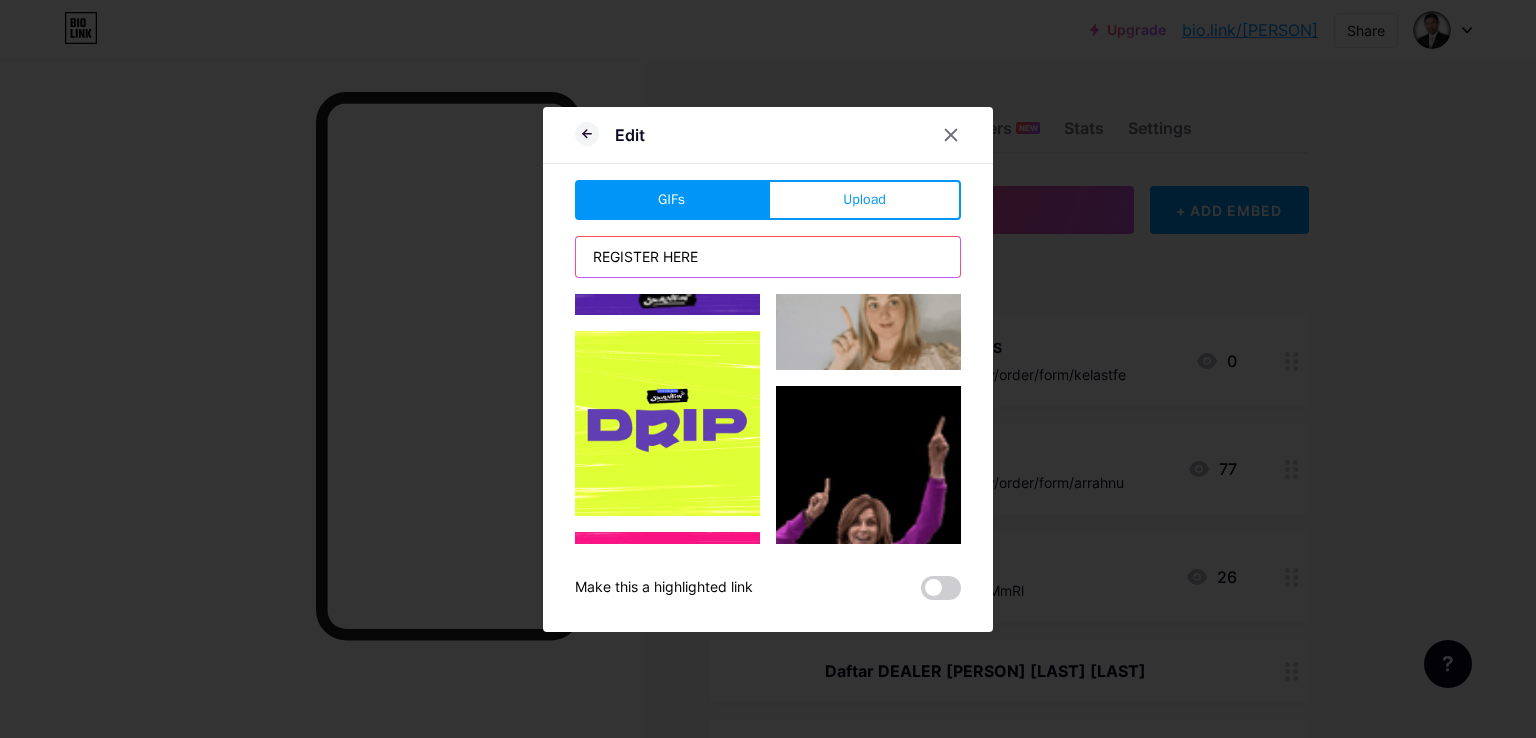 type on "REGISTER HERE" 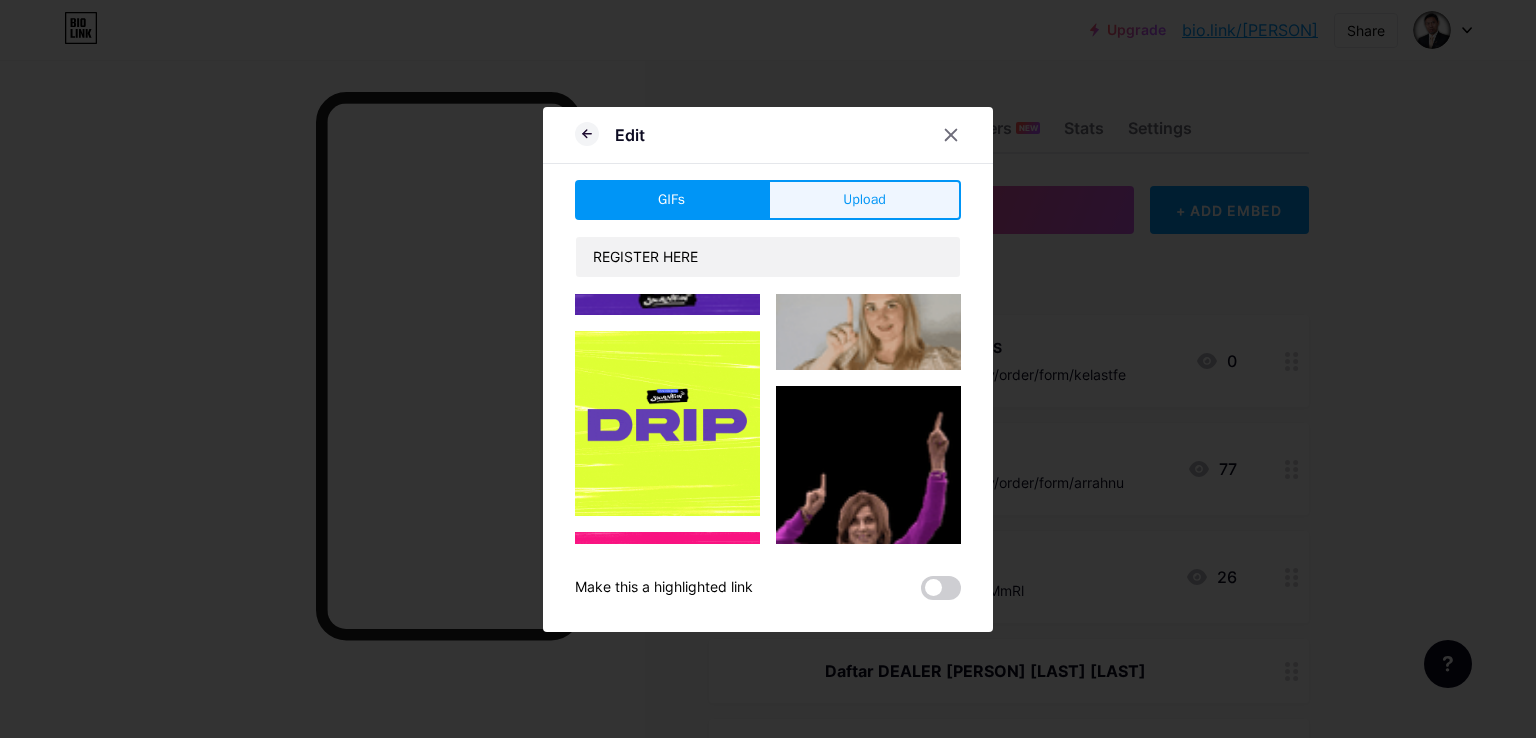 click on "Upload" at bounding box center (864, 199) 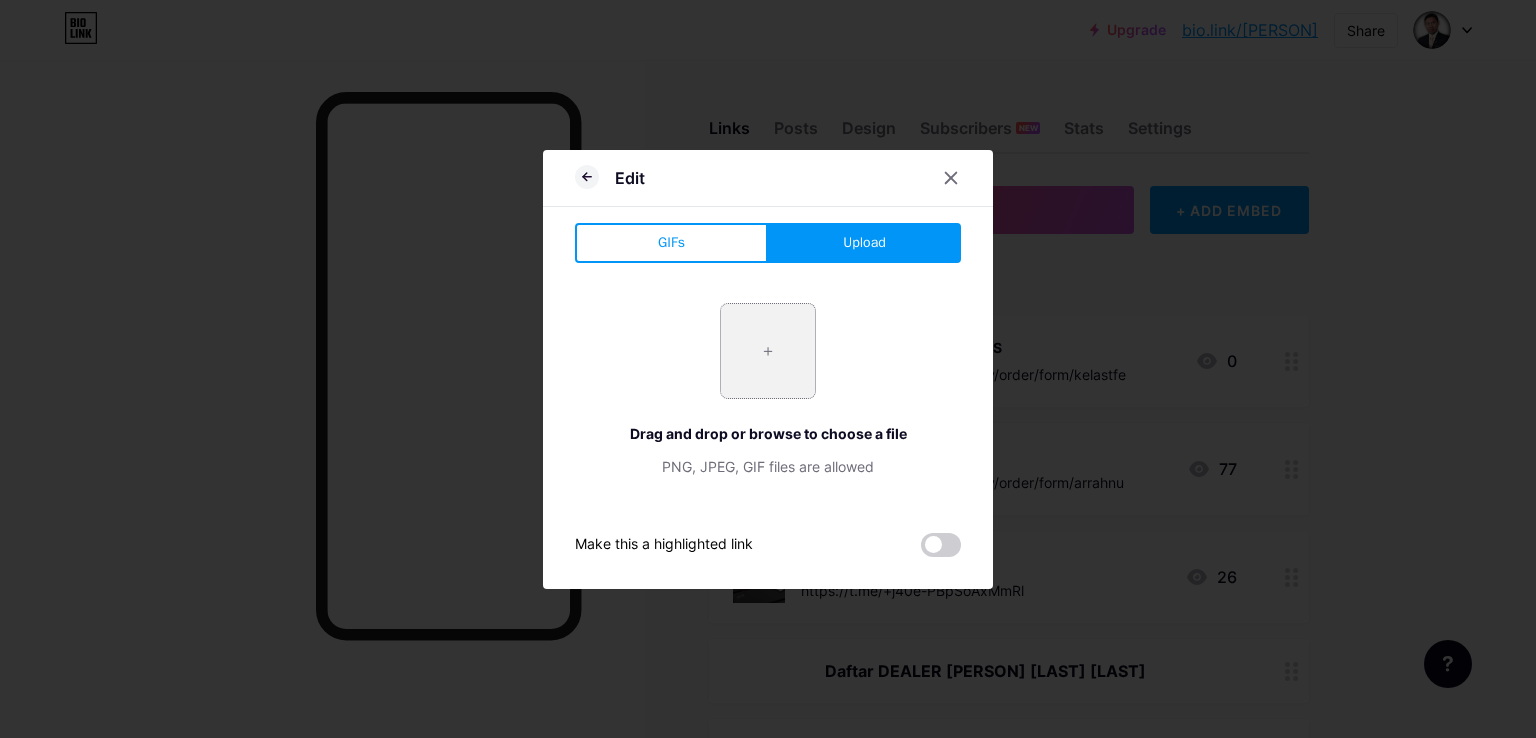 click at bounding box center (768, 351) 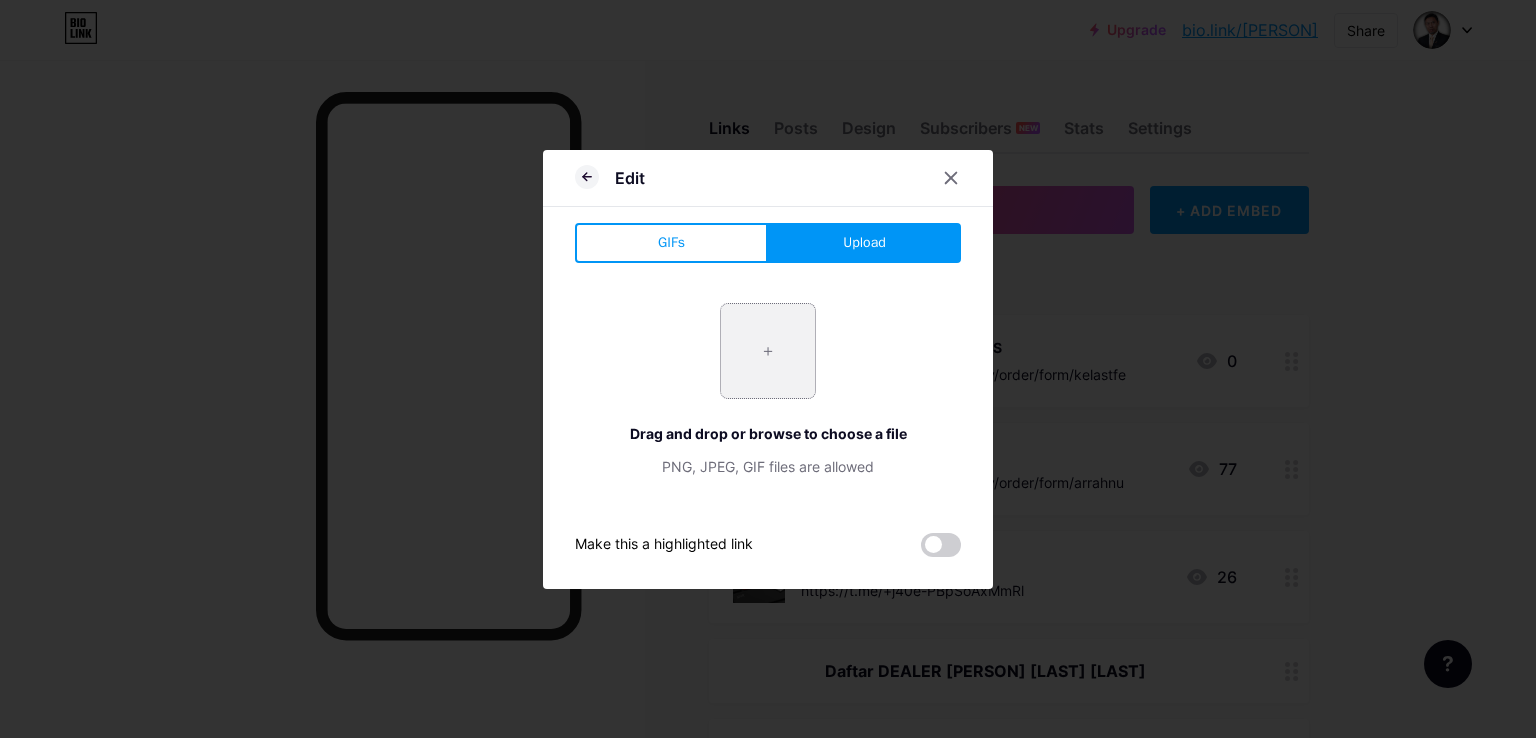 type on "C:\fakepath\WRITE.png" 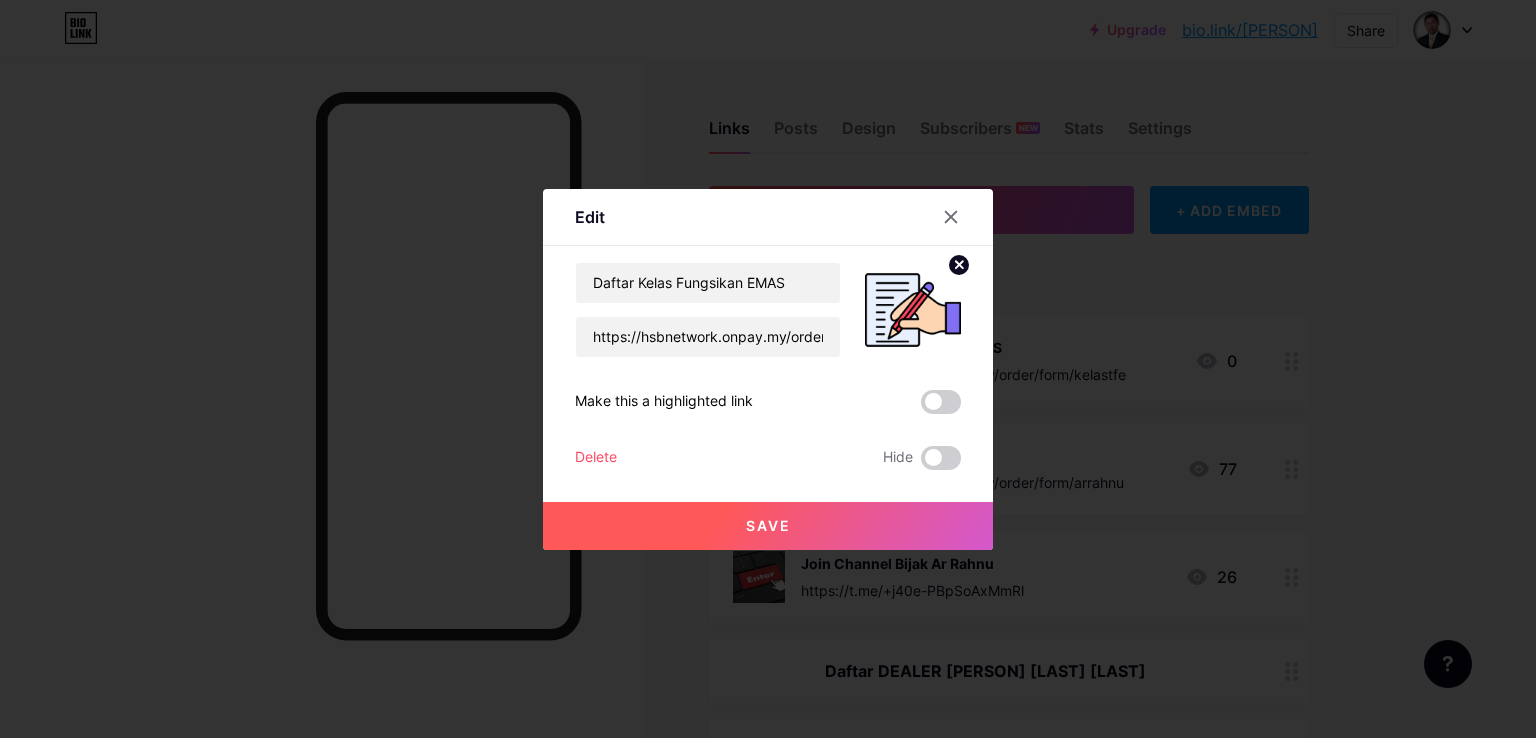 click on "Save" at bounding box center (768, 525) 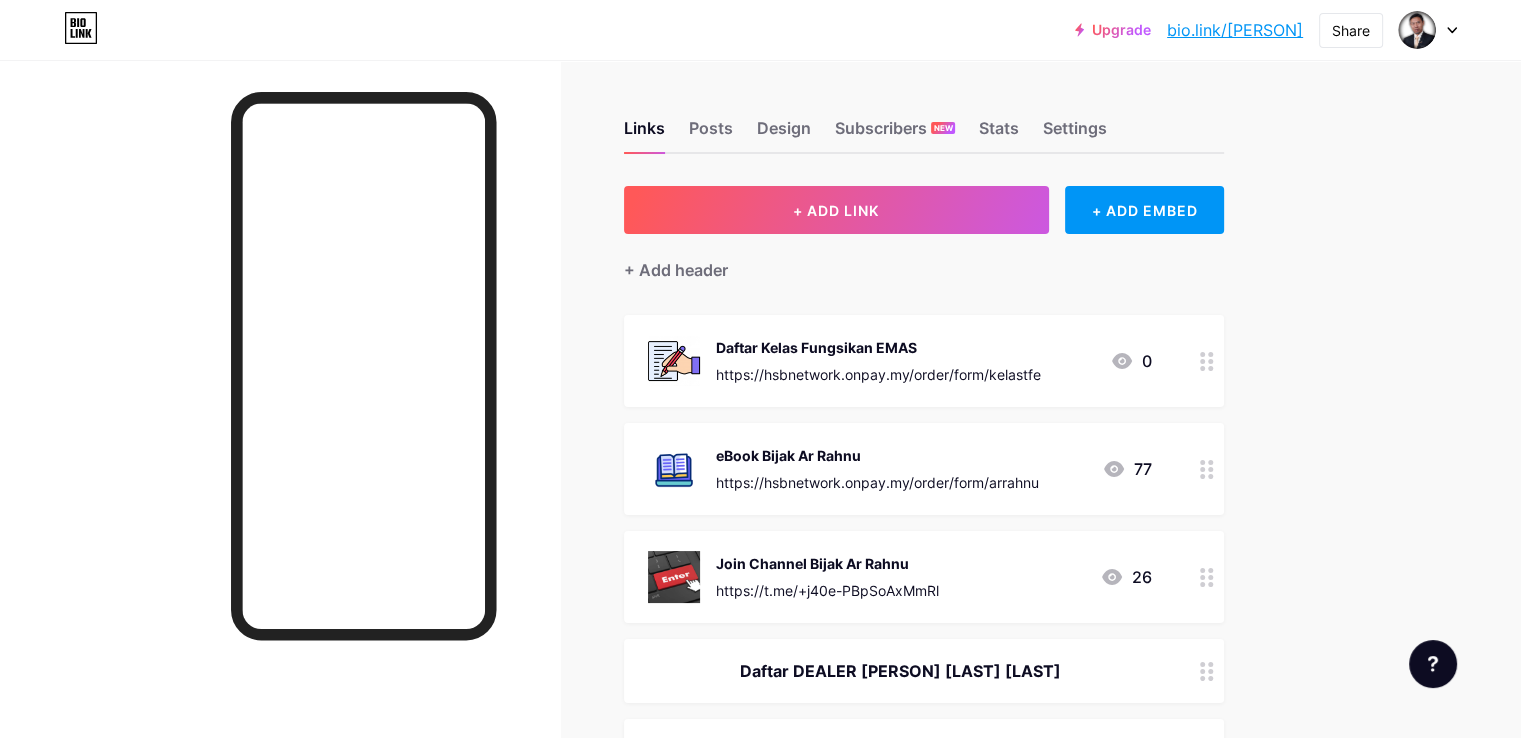 click 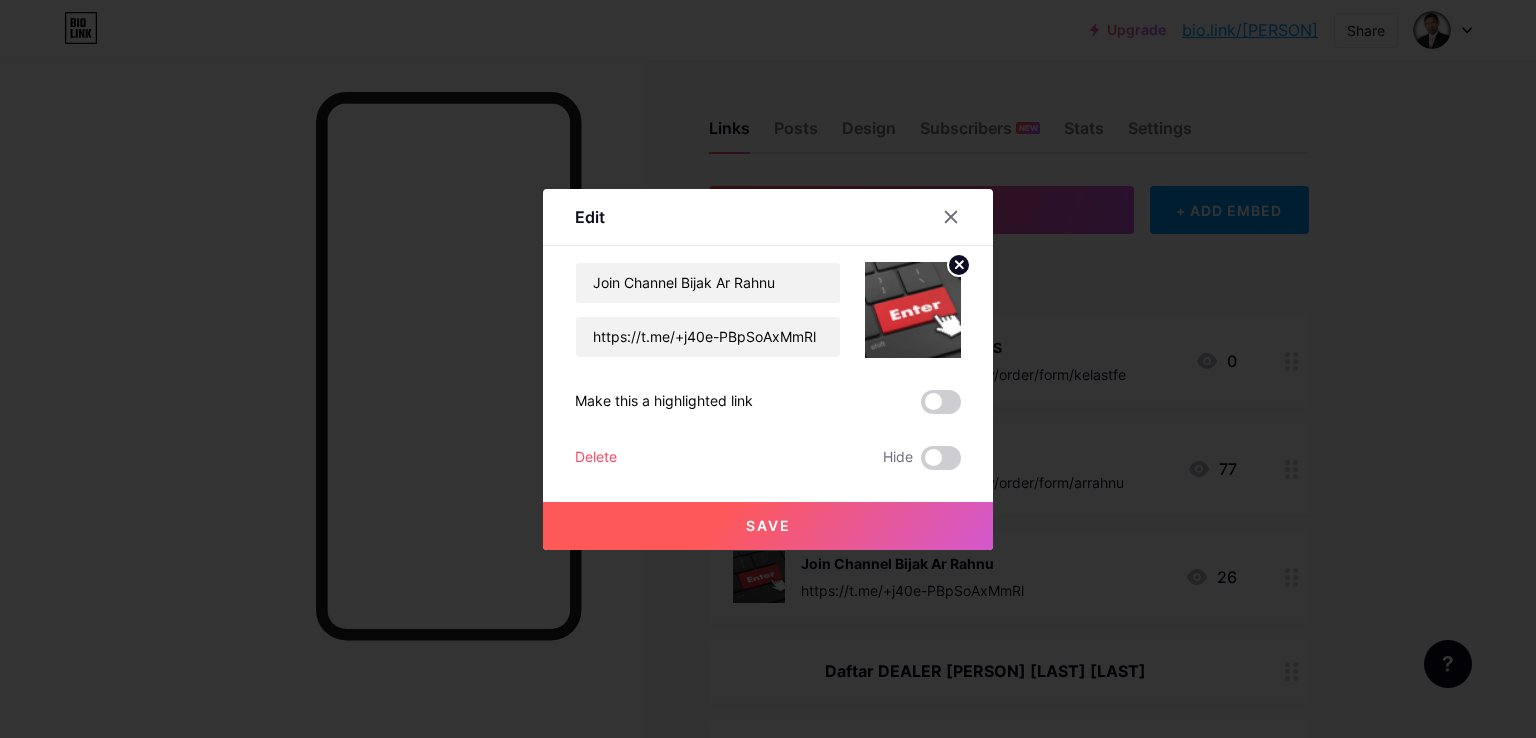 click 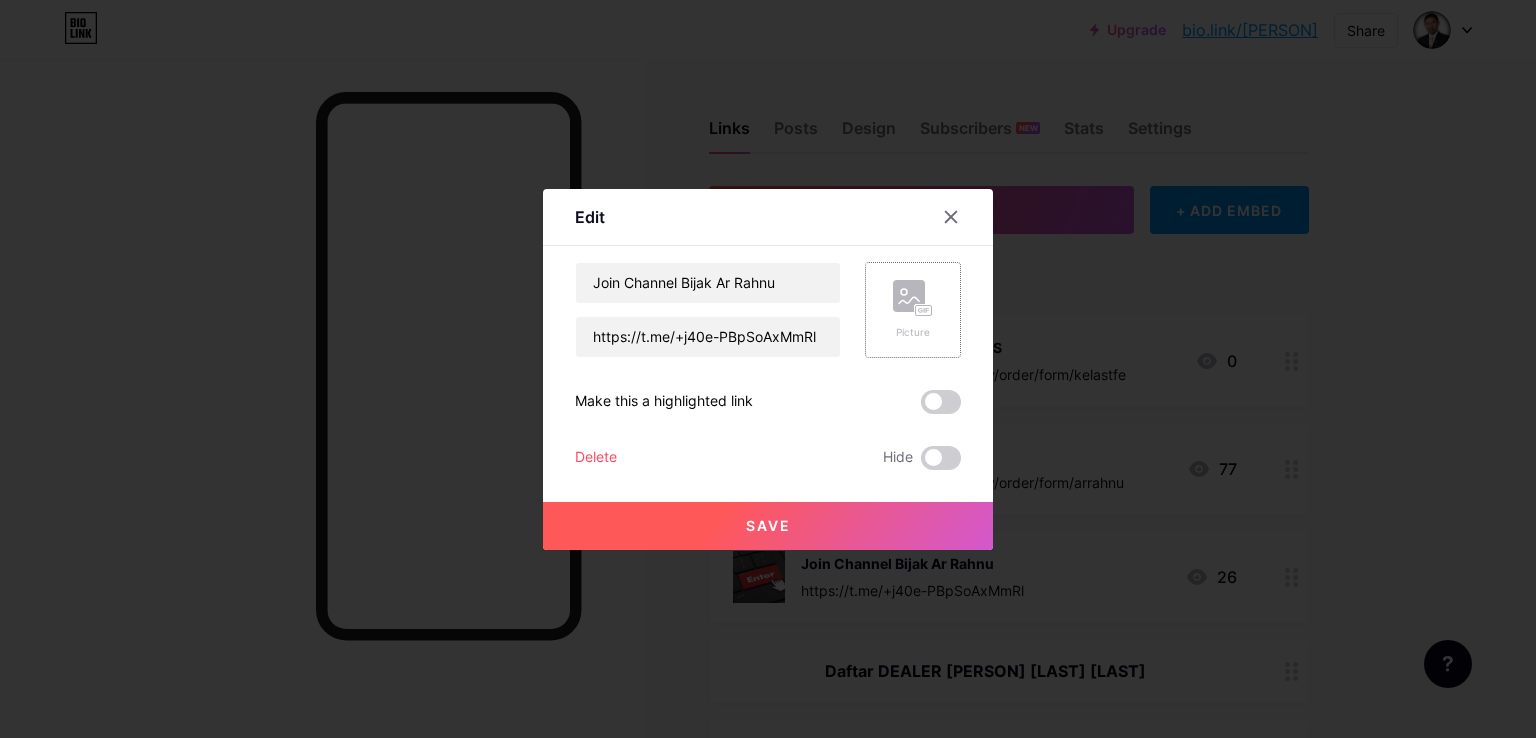 click 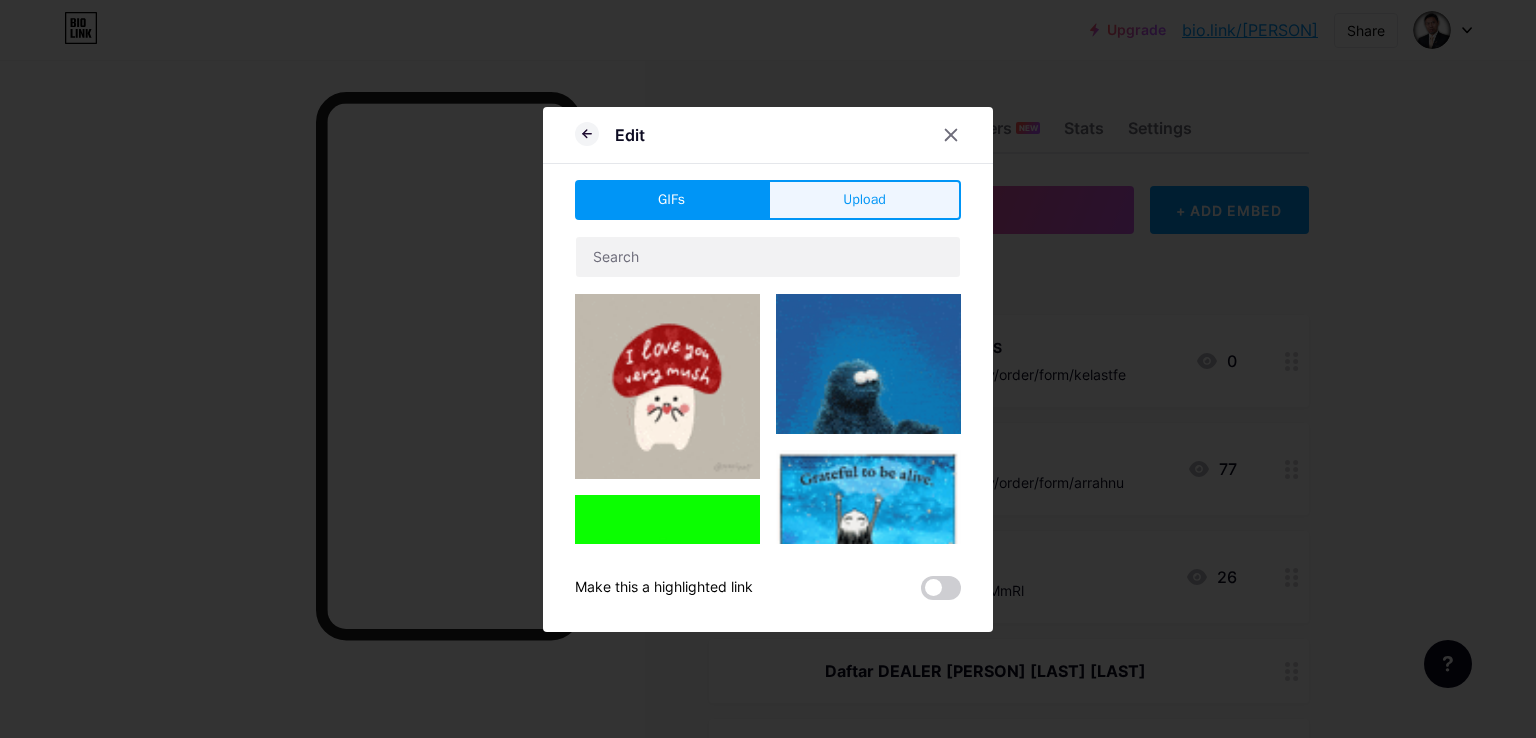 click on "Upload" at bounding box center (864, 200) 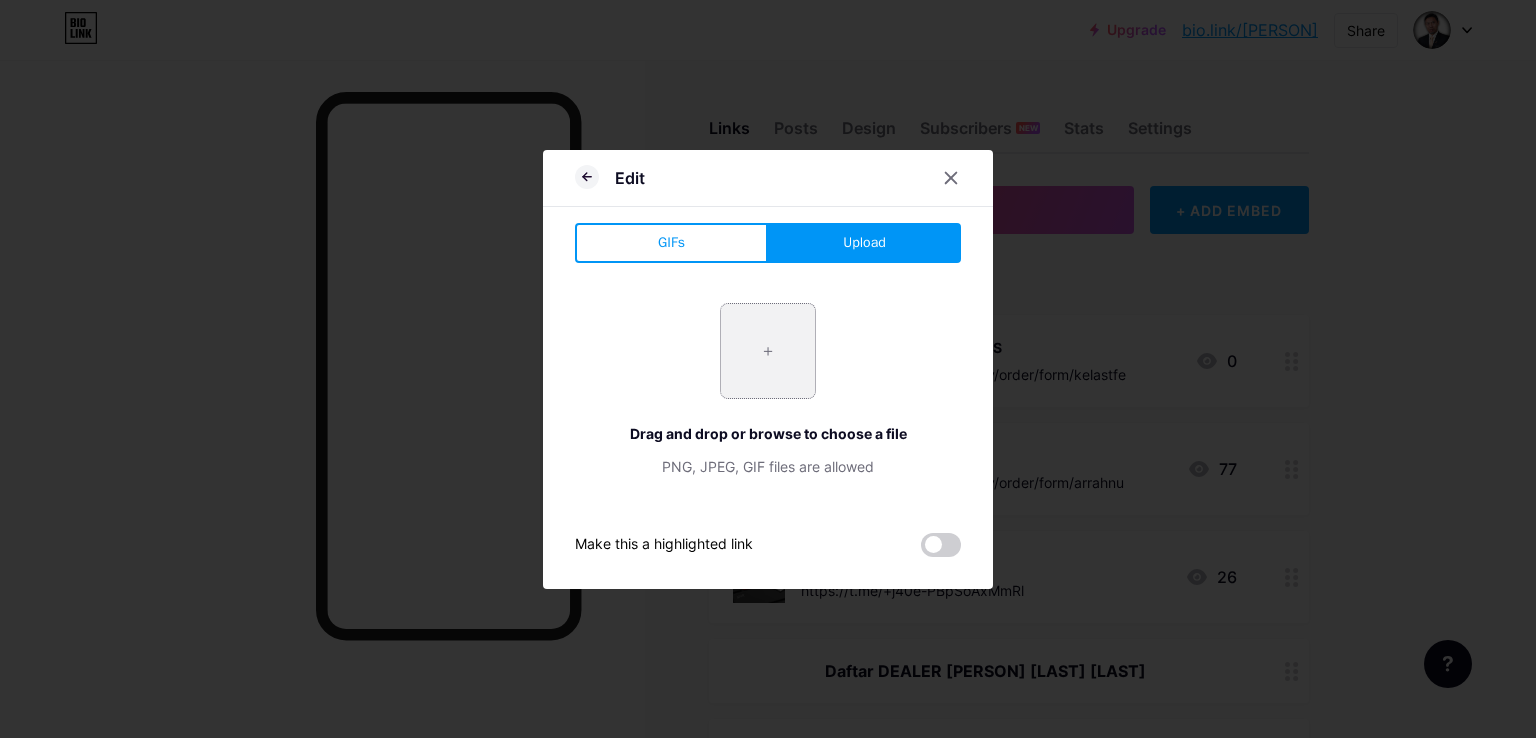 click at bounding box center (768, 351) 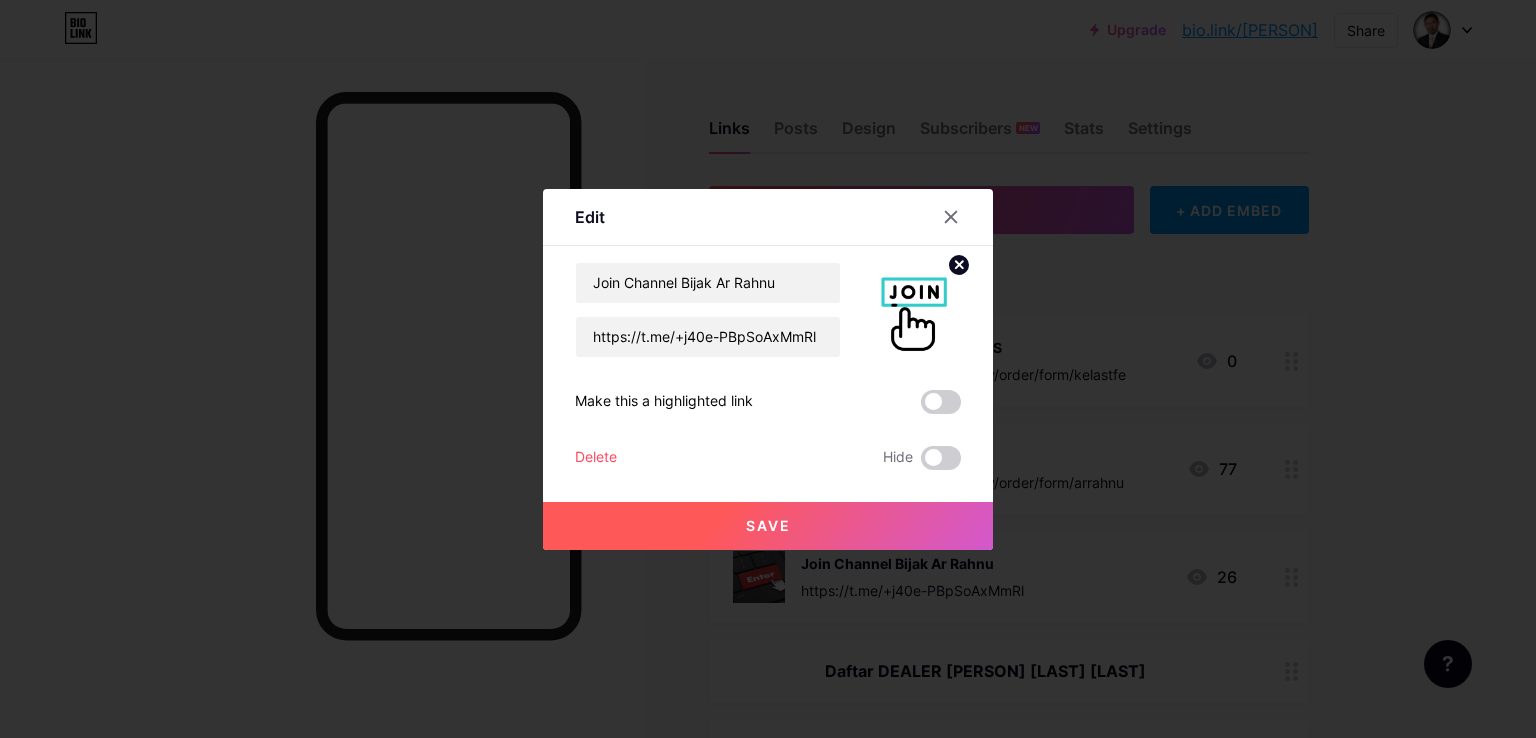 click on "Save" at bounding box center (768, 526) 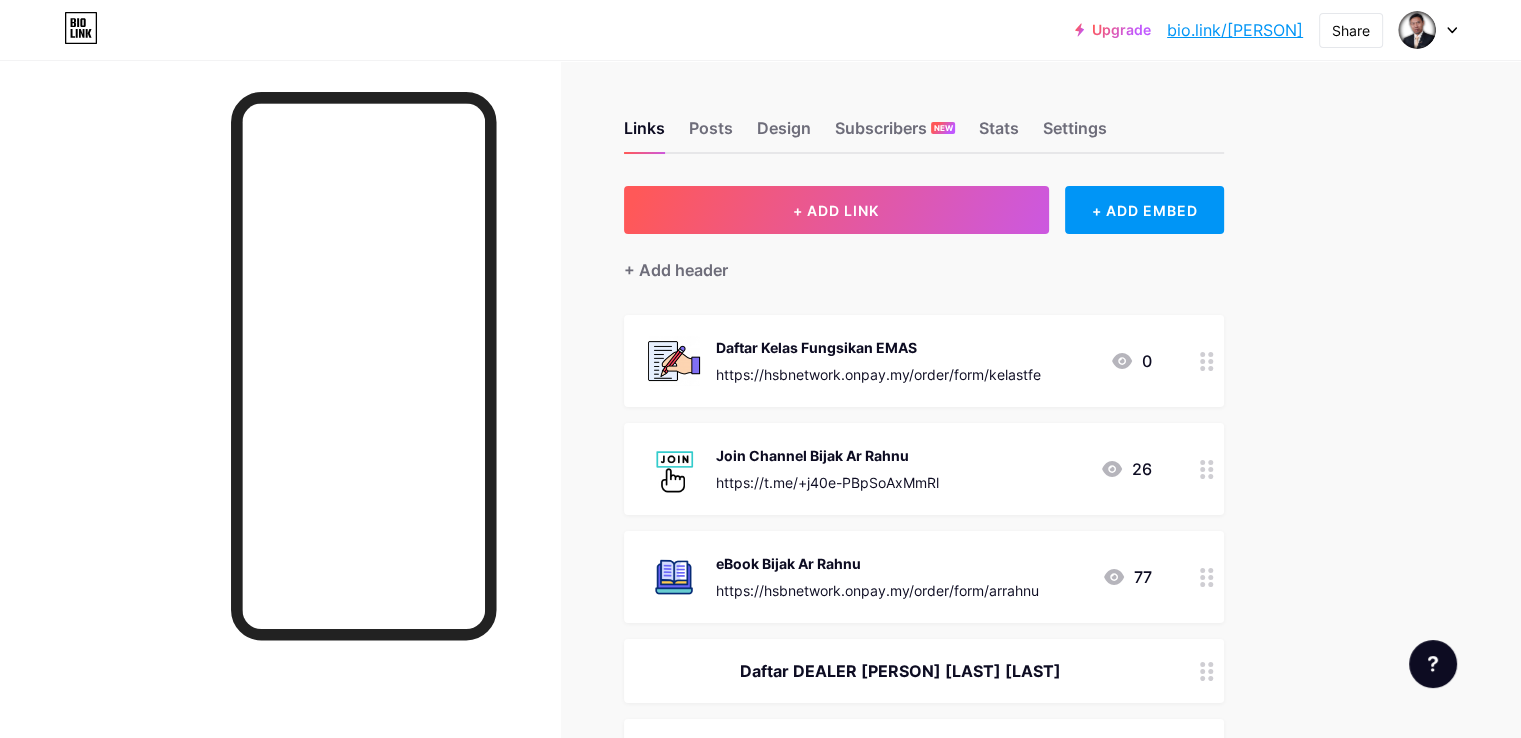 click at bounding box center (1207, 469) 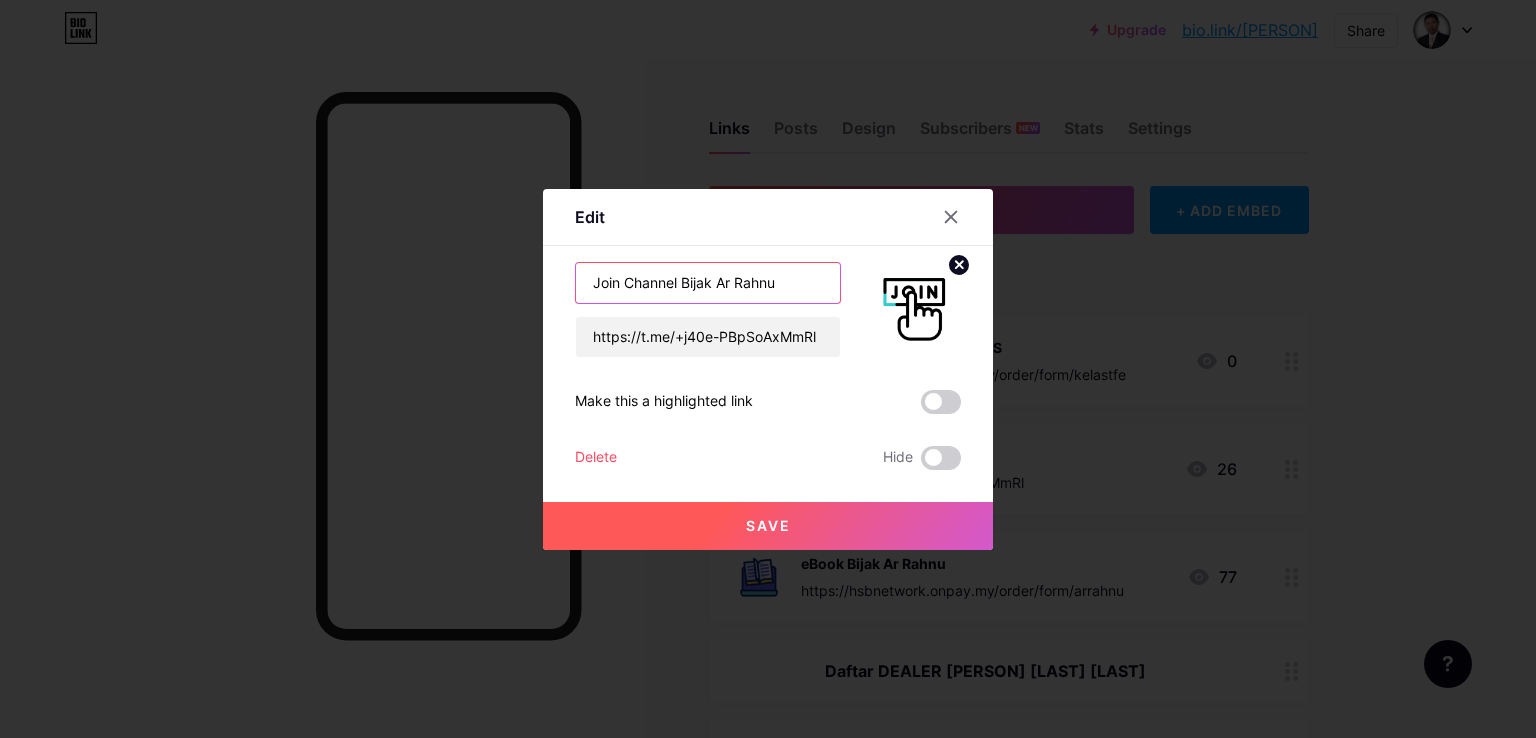 drag, startPoint x: 784, startPoint y: 277, endPoint x: 674, endPoint y: 288, distance: 110.54863 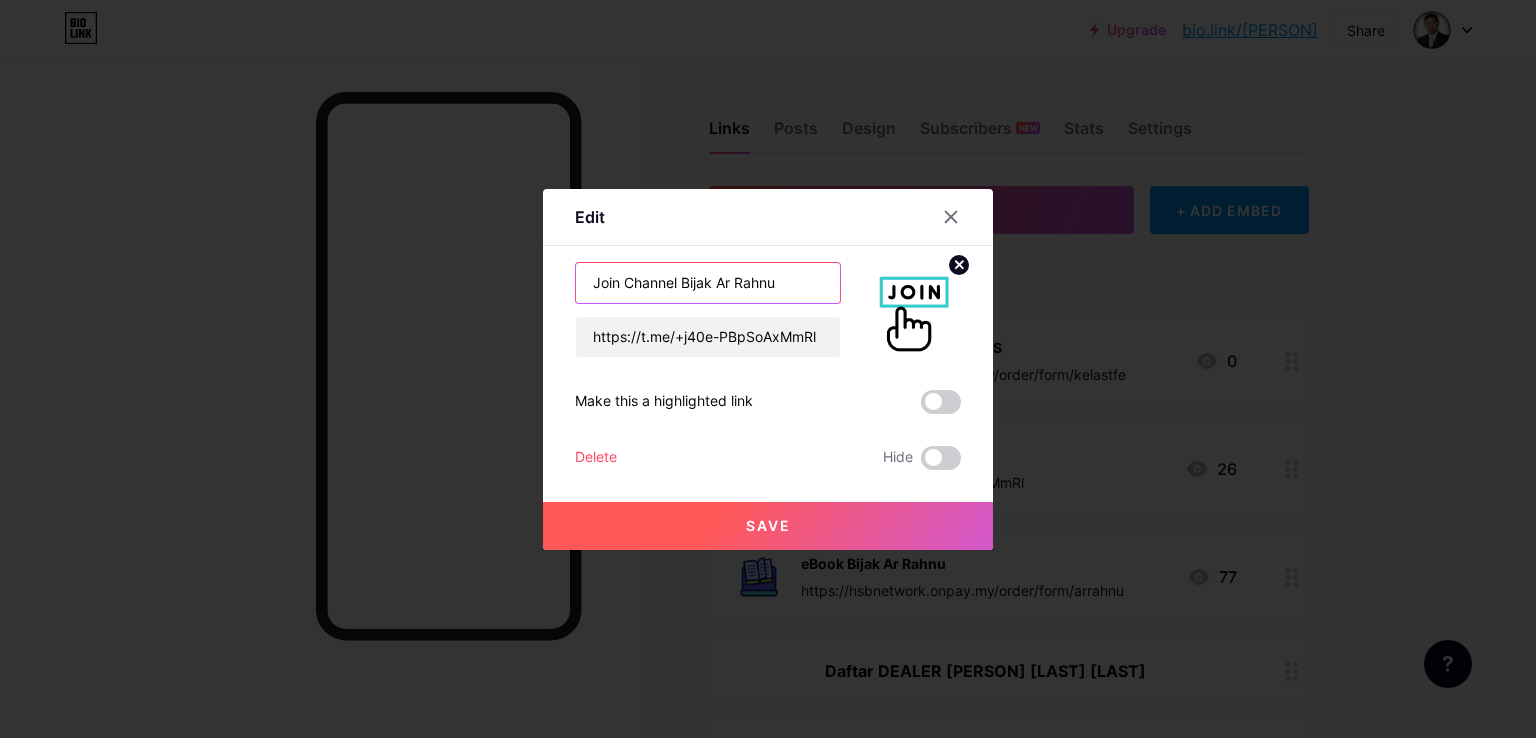 click on "Join Channel Bijak Ar Rahnu" at bounding box center [708, 283] 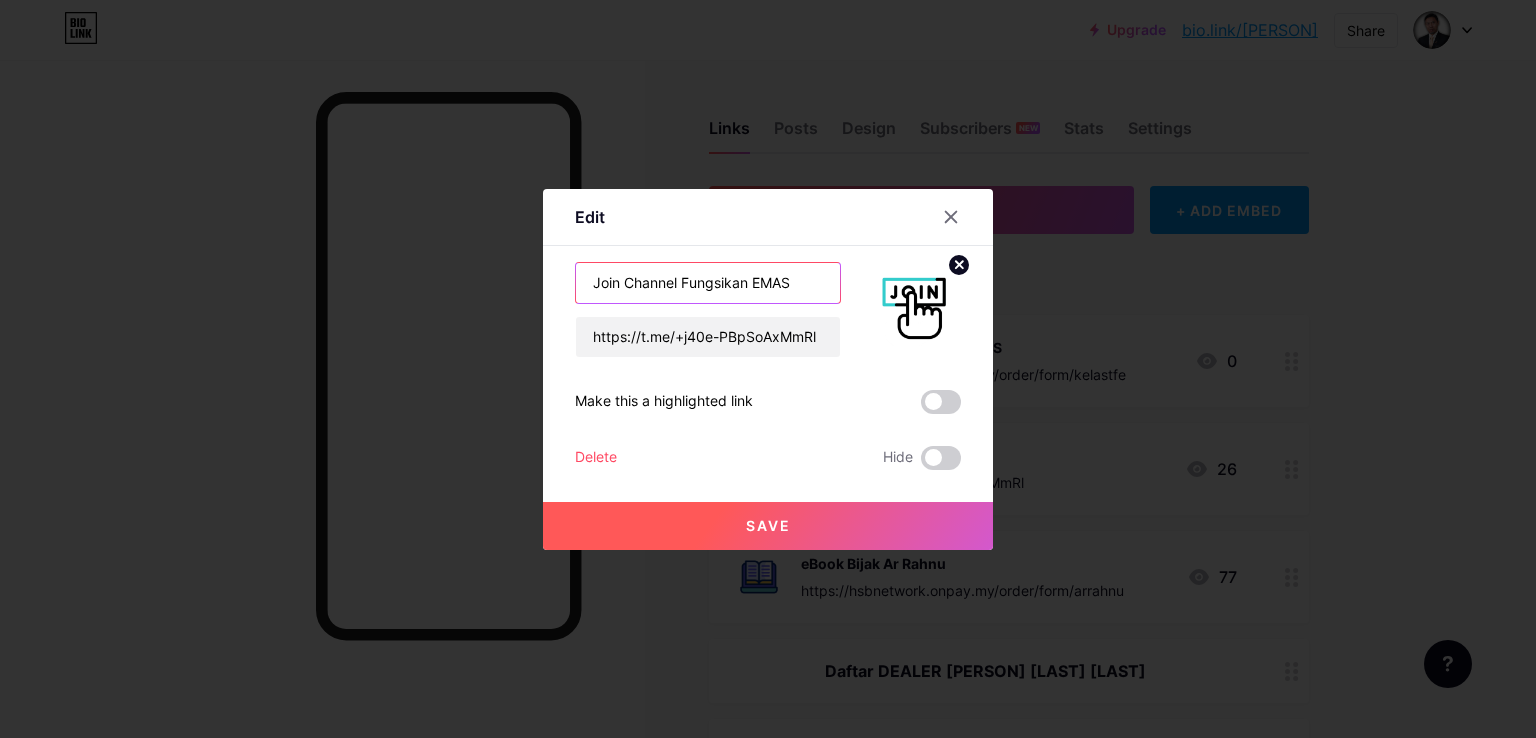 type on "Join Channel Fungsikan EMAS" 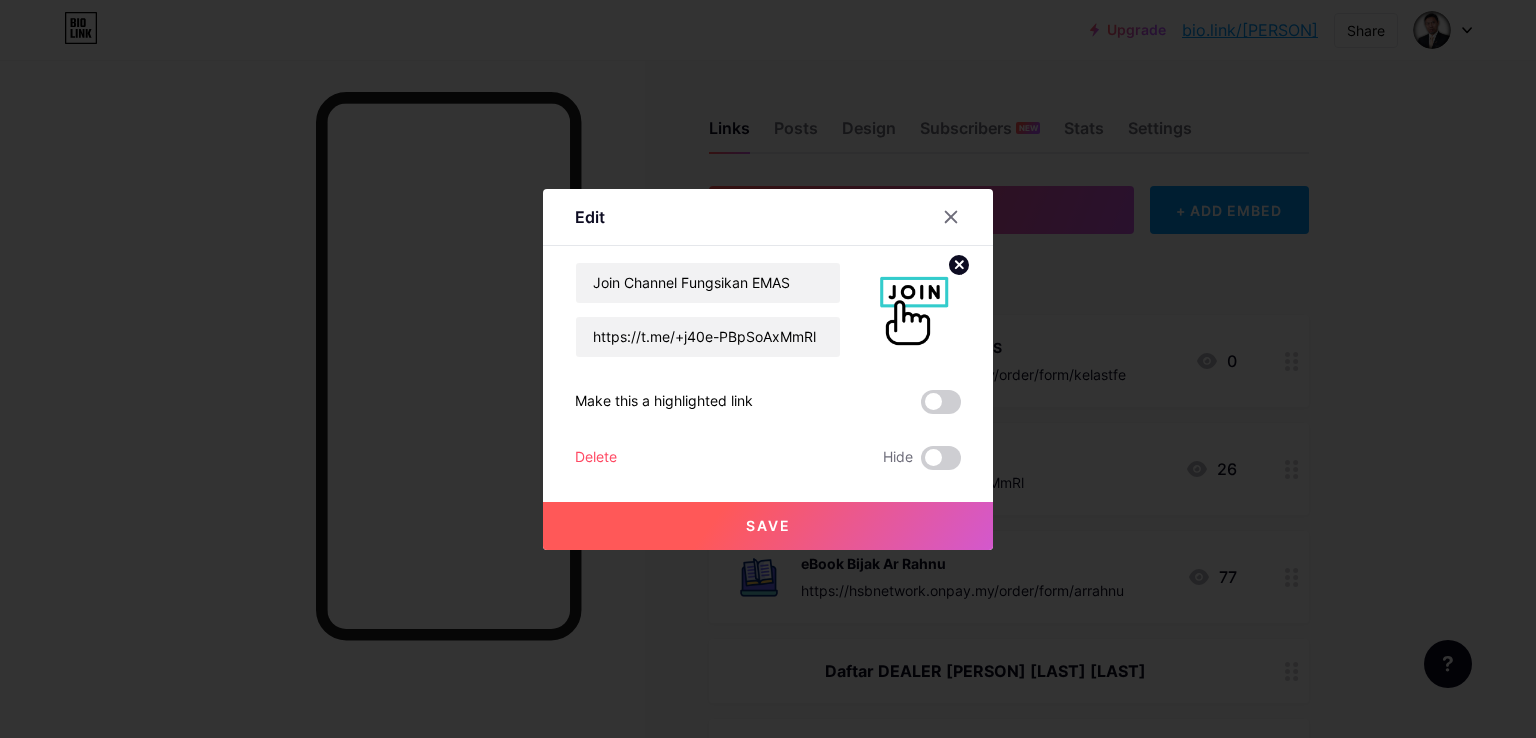 click on "Save" at bounding box center (768, 525) 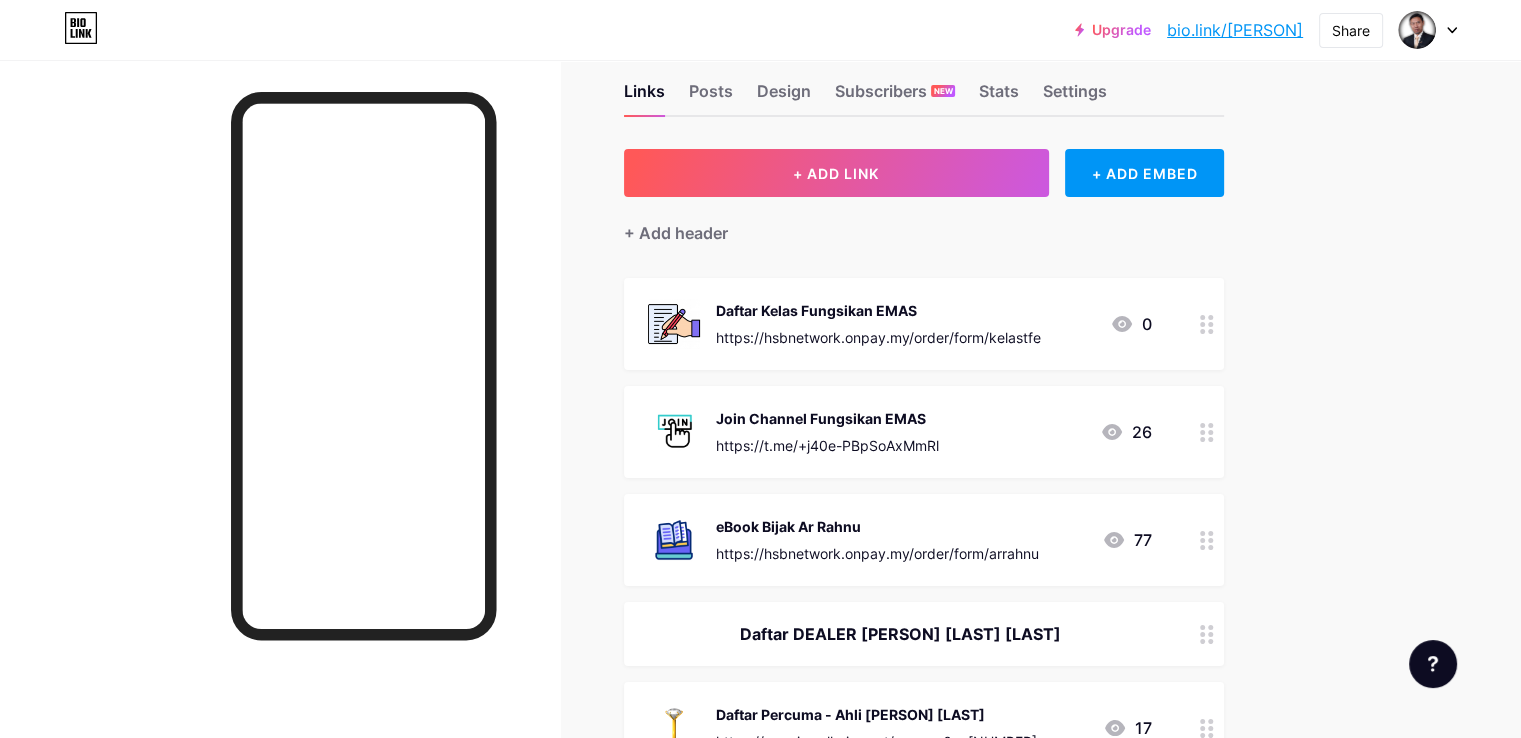 scroll, scrollTop: 0, scrollLeft: 0, axis: both 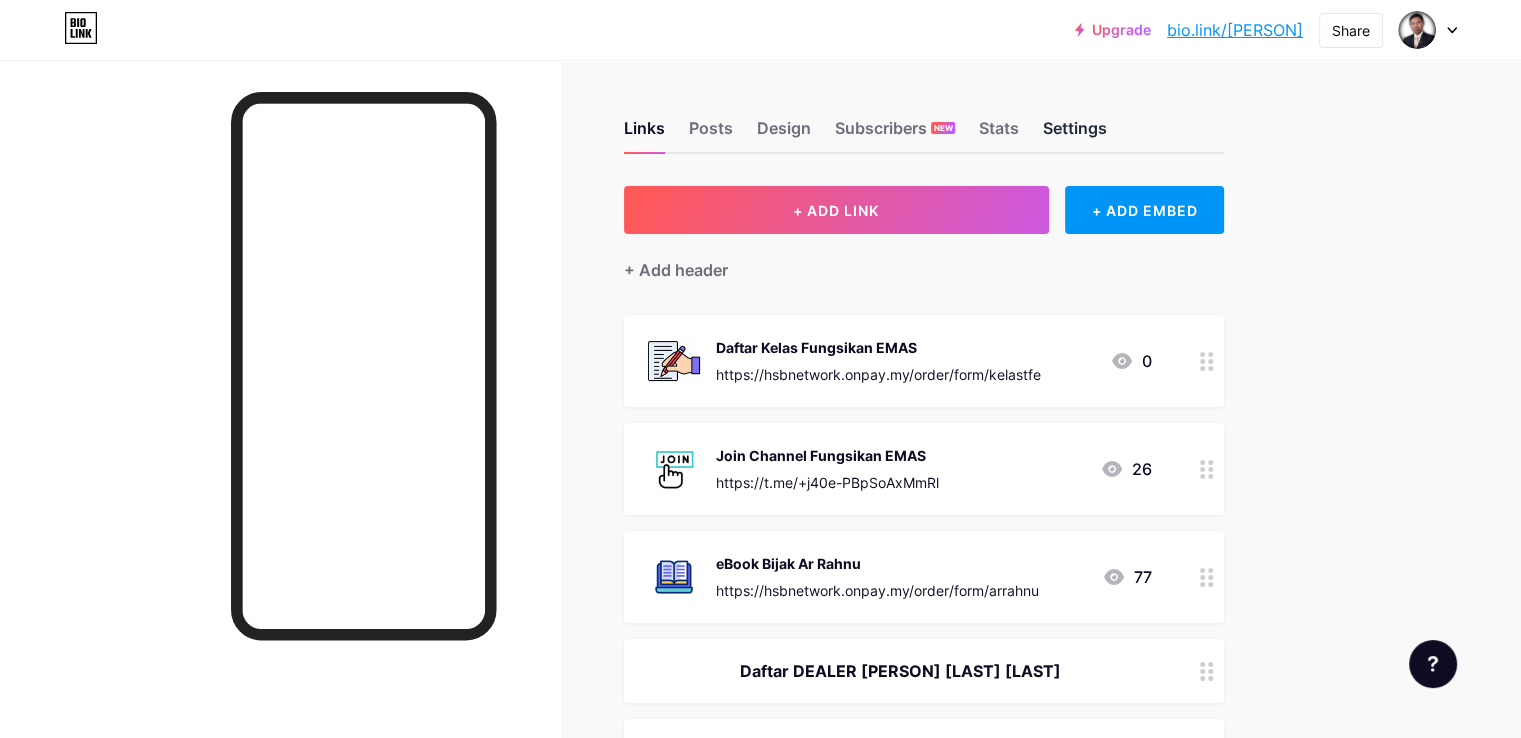 click on "Settings" at bounding box center [1075, 134] 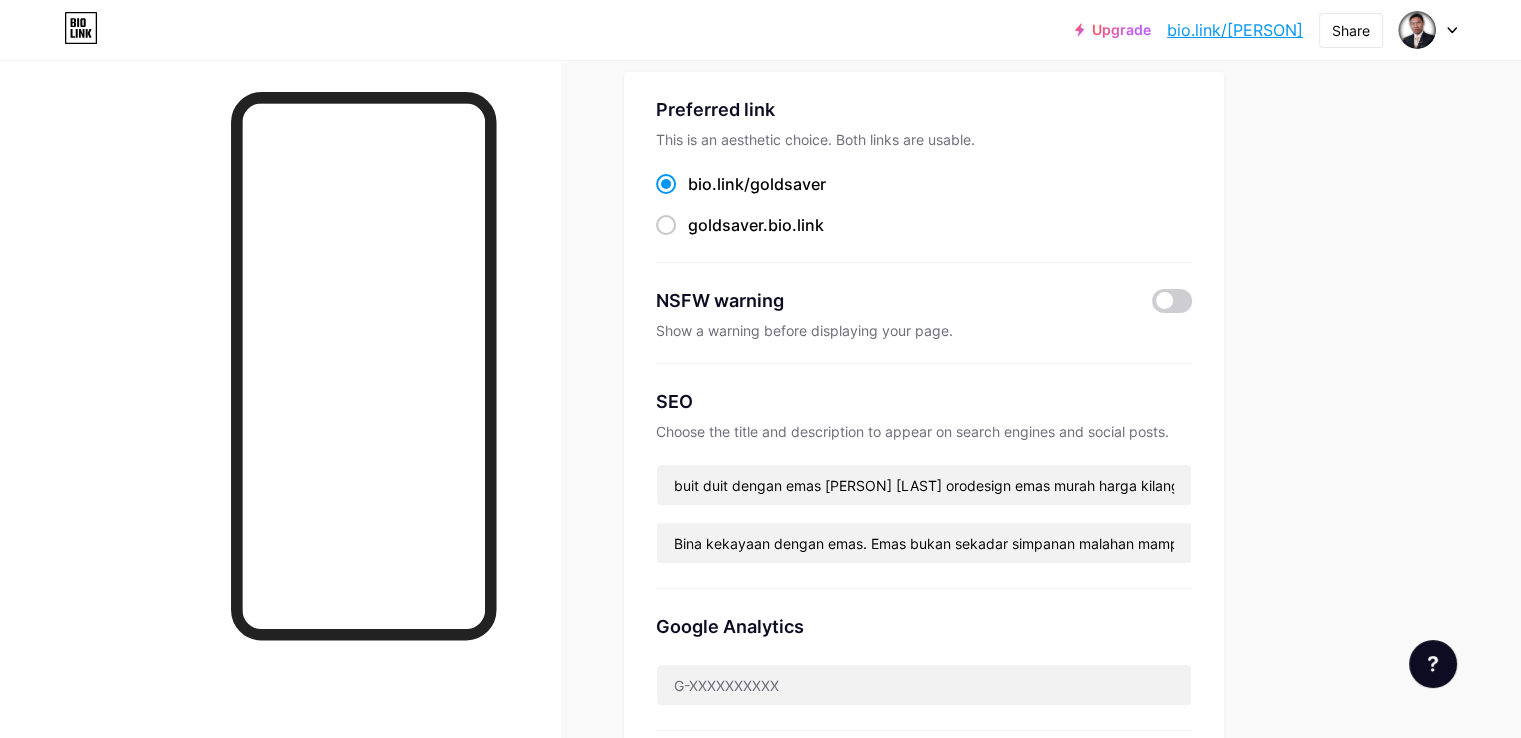 scroll, scrollTop: 0, scrollLeft: 0, axis: both 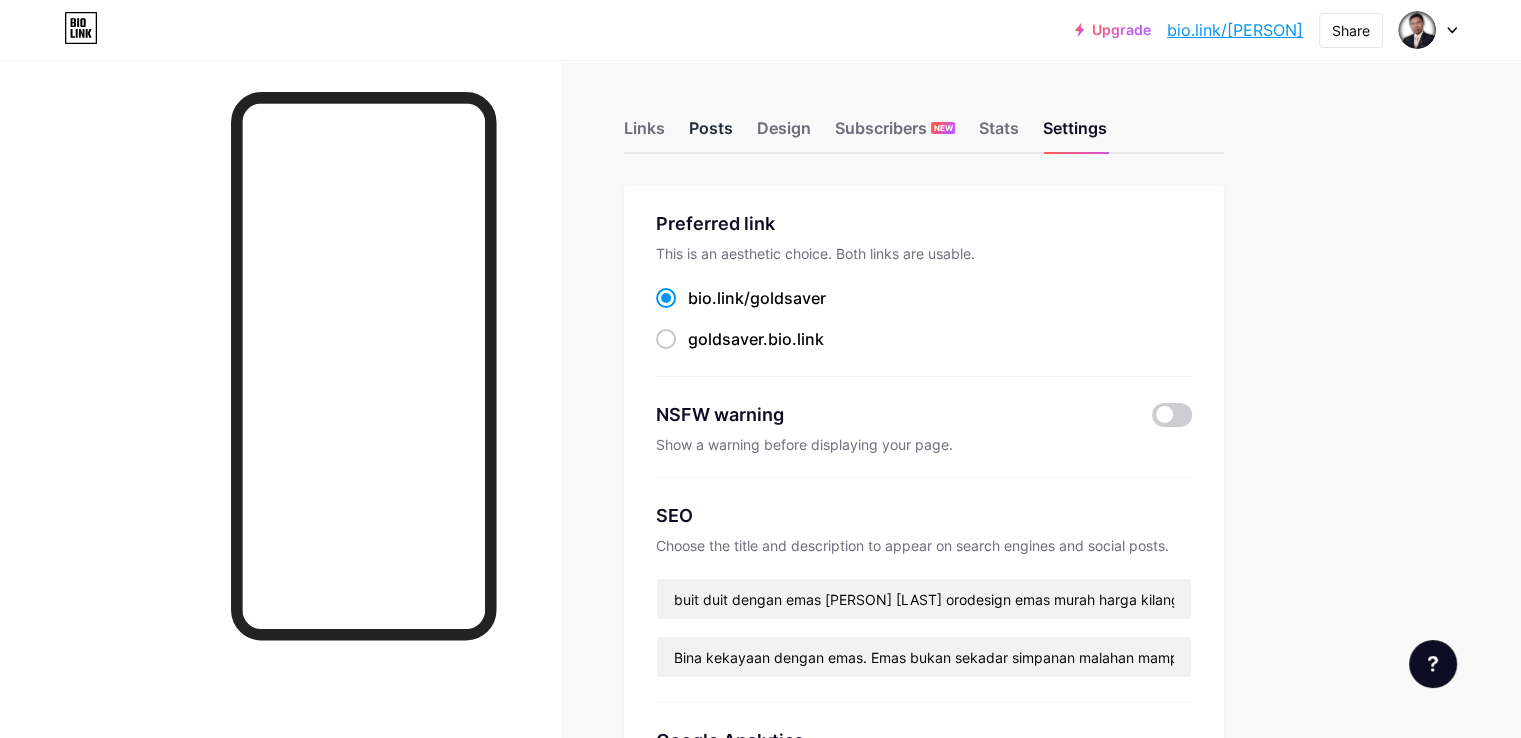 click on "Posts" at bounding box center (711, 134) 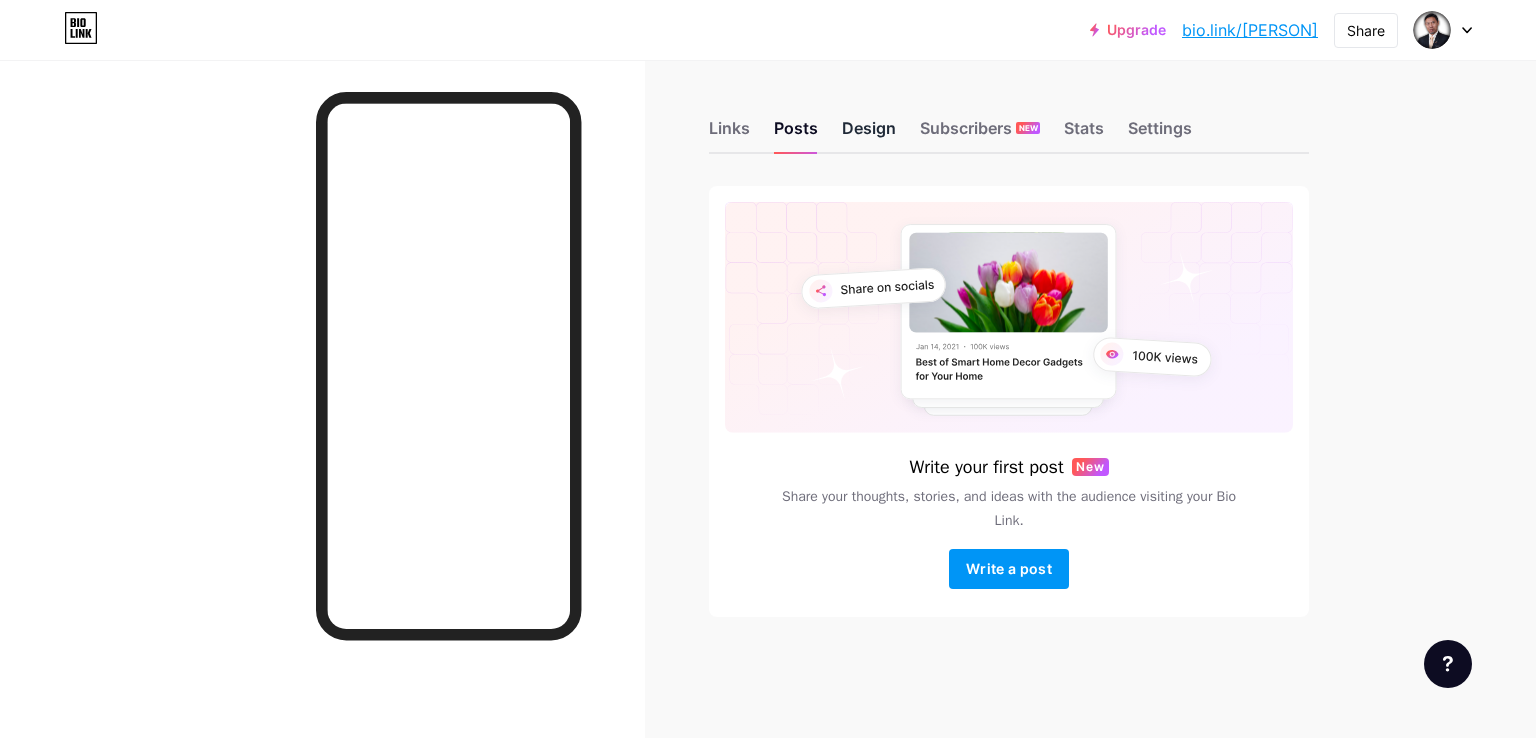 click on "Design" at bounding box center (869, 134) 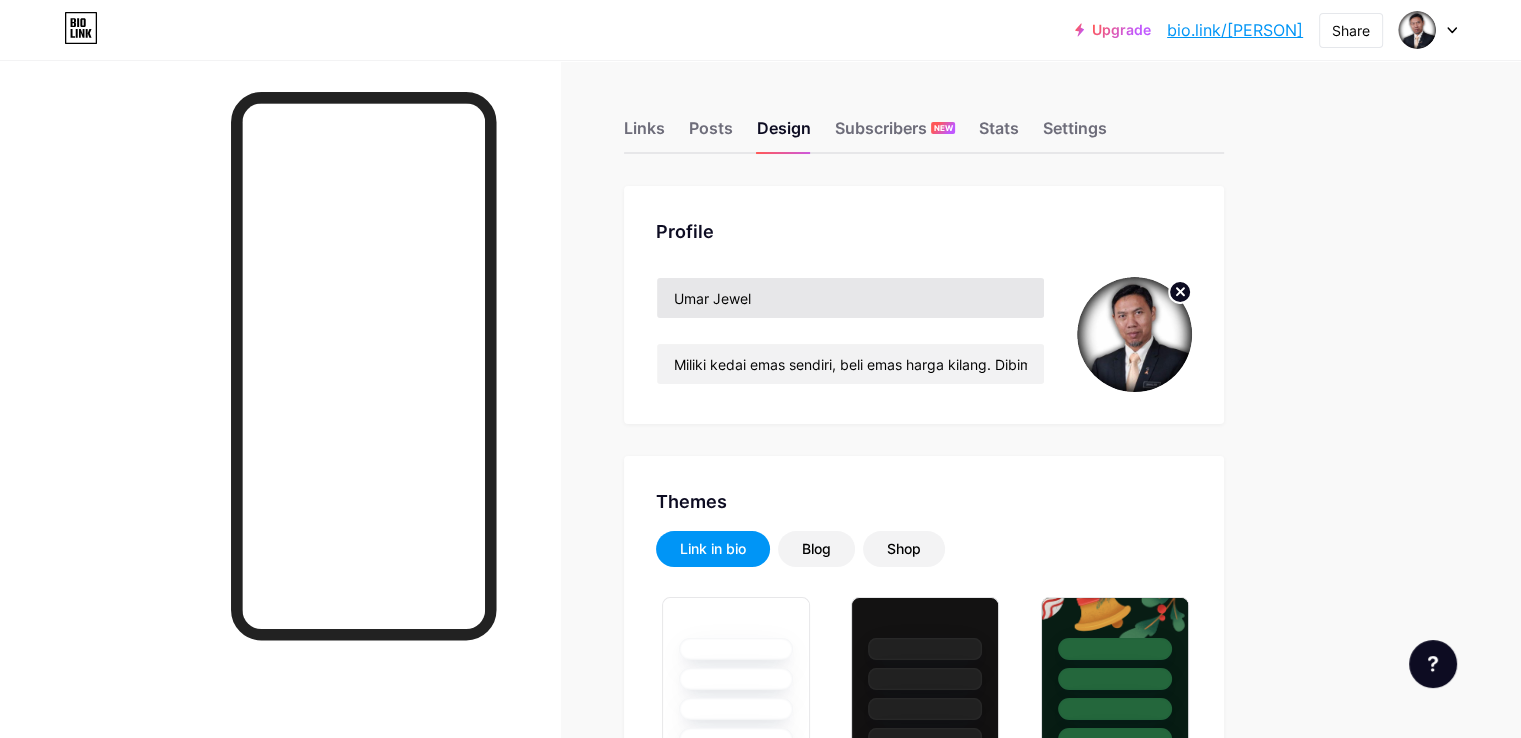 type on "#fdfdfc" 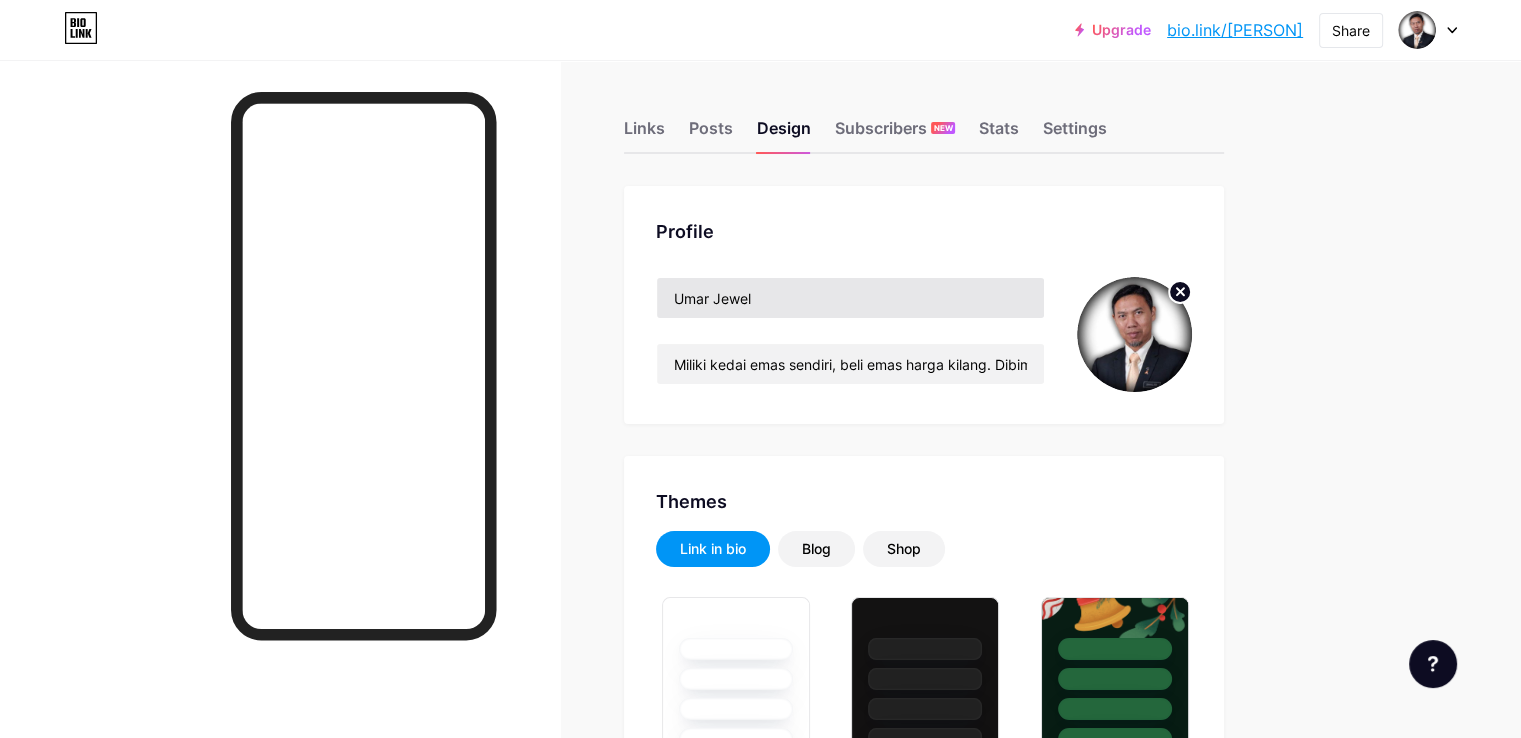 type on "#000000" 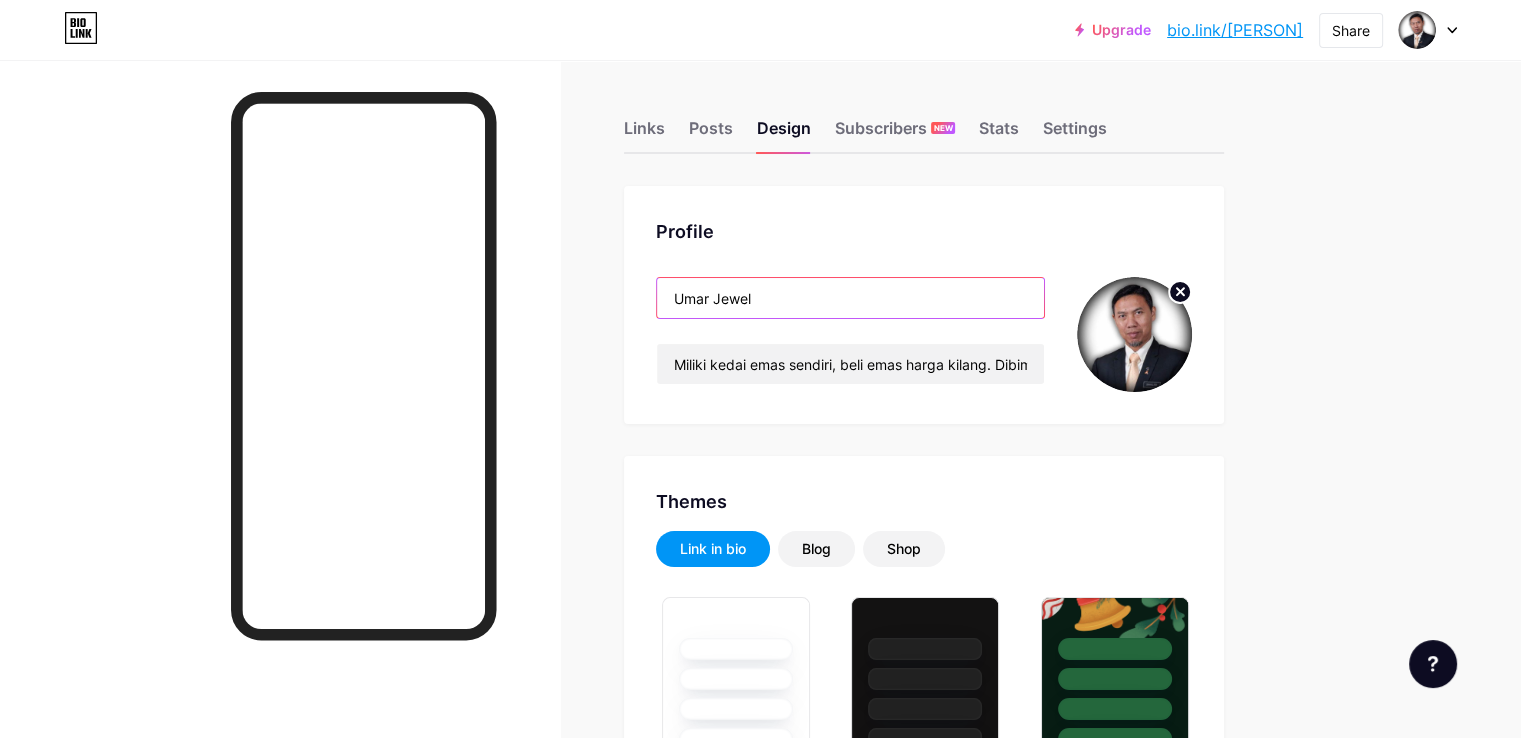drag, startPoint x: 870, startPoint y: 297, endPoint x: 743, endPoint y: 293, distance: 127.06297 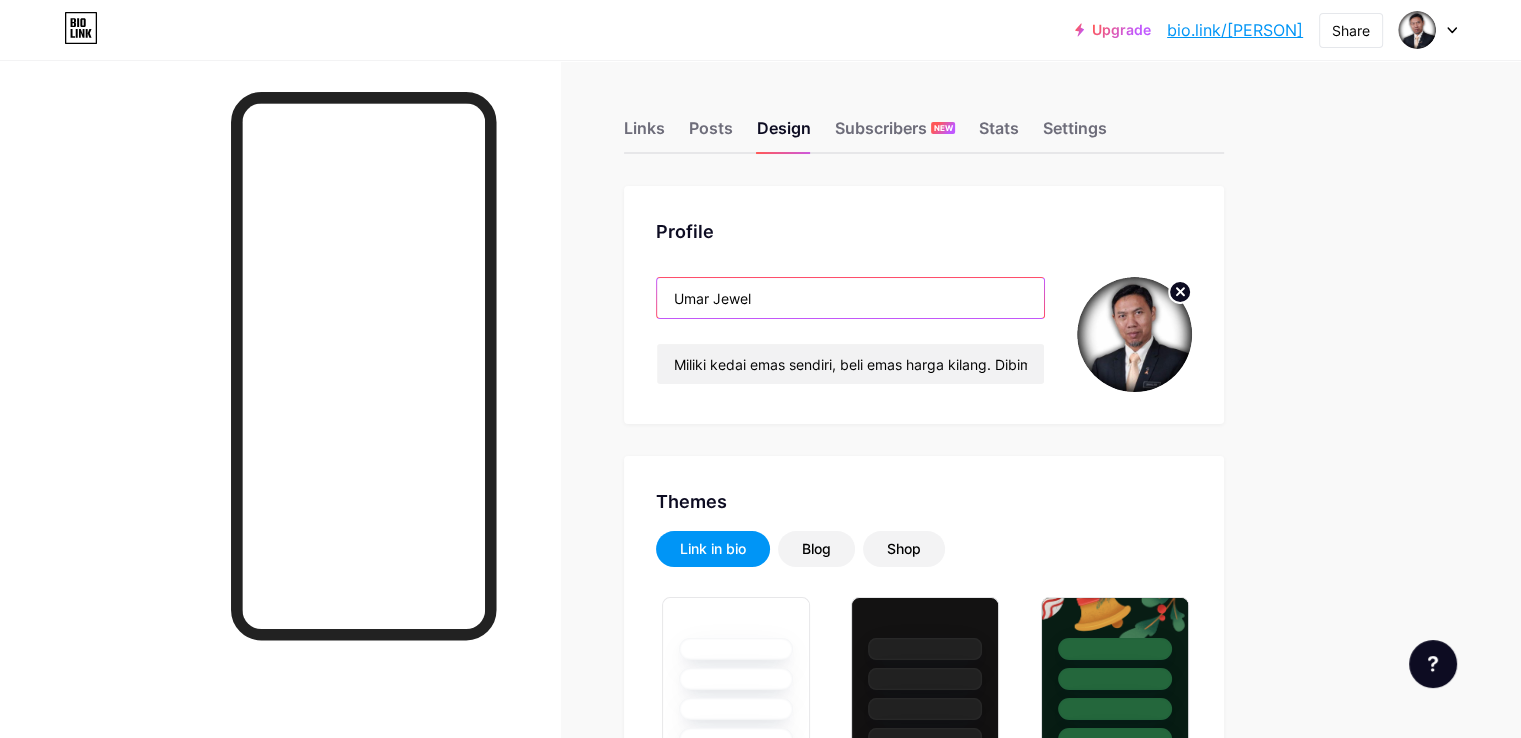 click on "Umar Jewel" at bounding box center (850, 298) 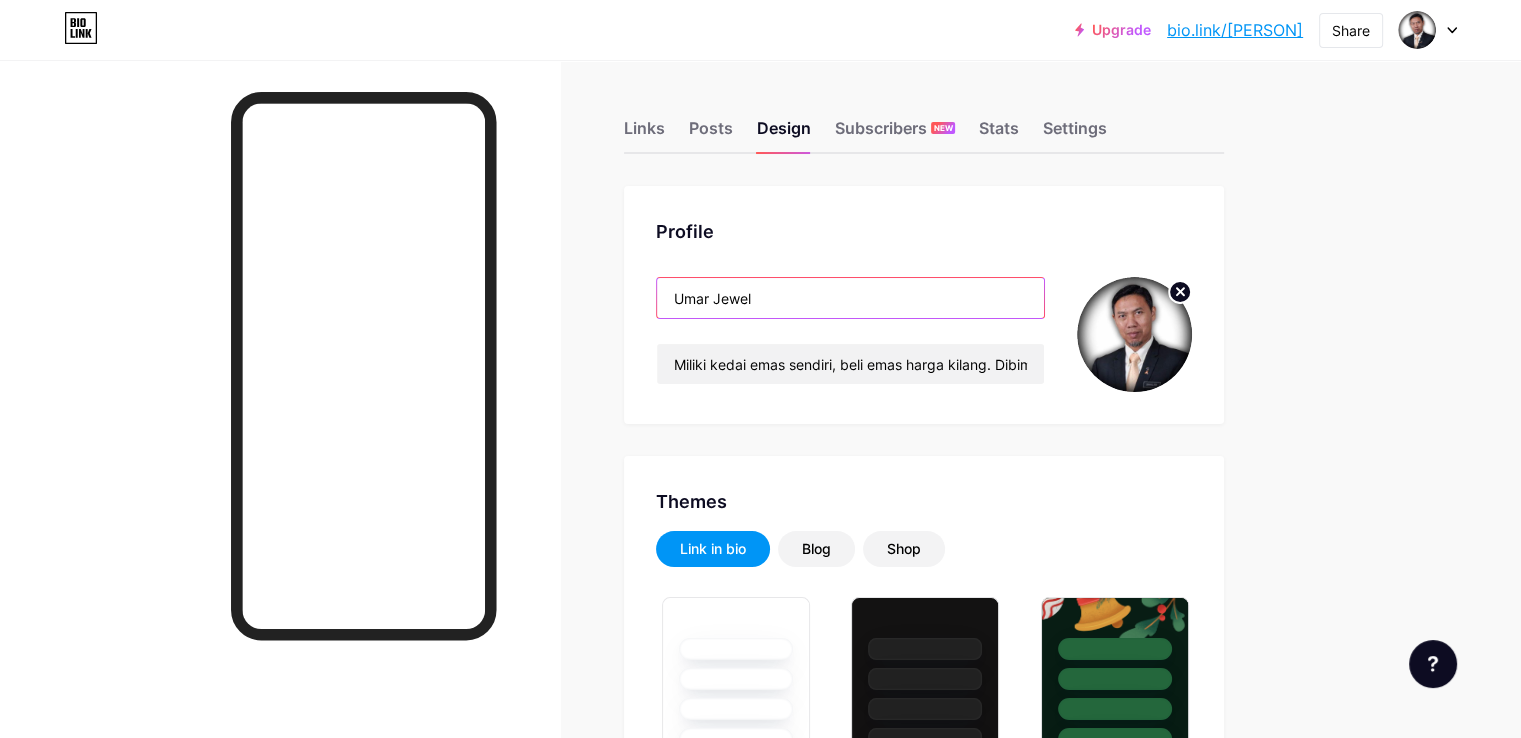 drag, startPoint x: 868, startPoint y: 304, endPoint x: 744, endPoint y: 299, distance: 124.10077 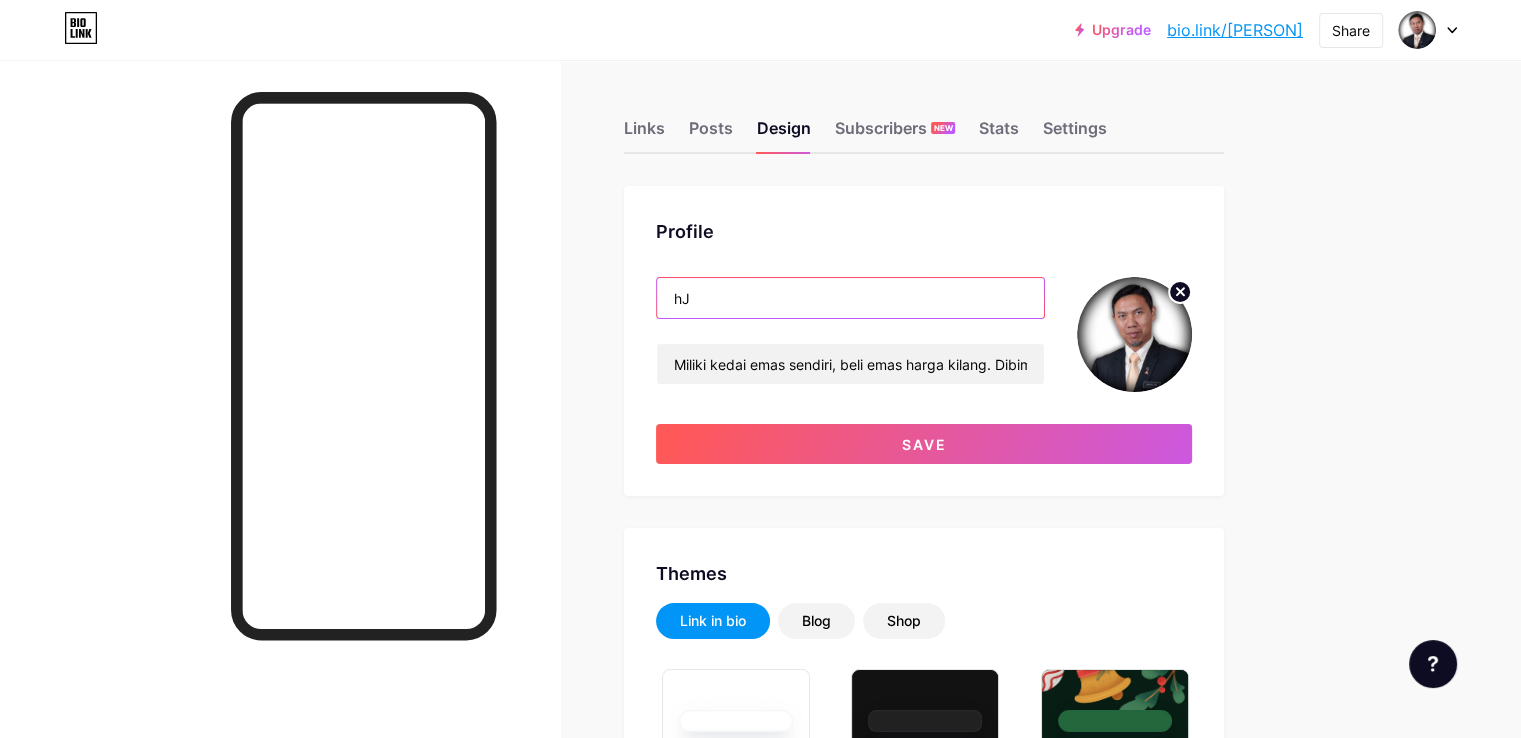 type on "h" 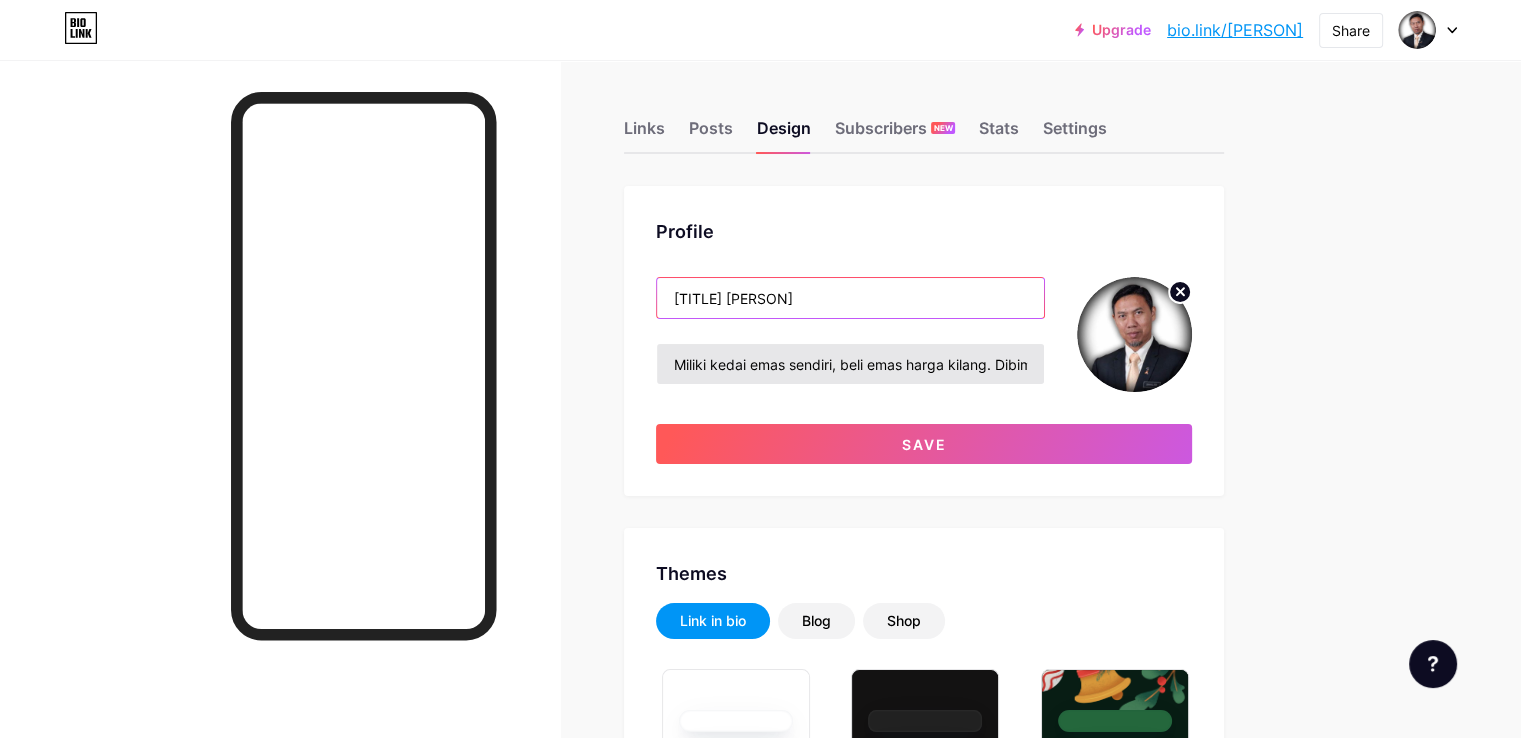 type on "[TITLE] [PERSON]" 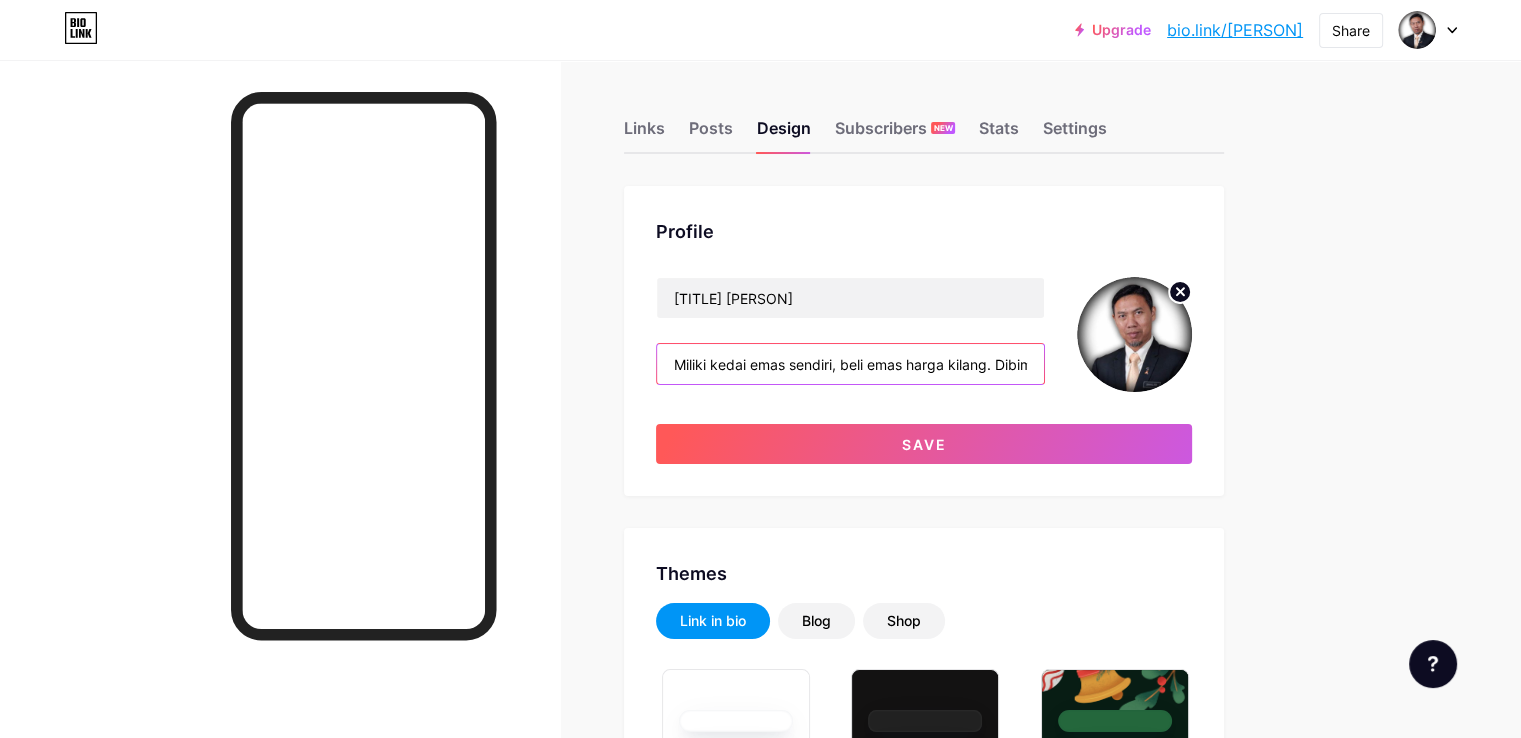 click on "Miliki kedai emas sendiri, beli emas harga kilang. Dibimbing dengan ilmu EMAS serta ilmu Keusahawaan. Insya Allah jadi Tokey EMAS yang berjaya dan boleh diwarisi." at bounding box center [850, 364] 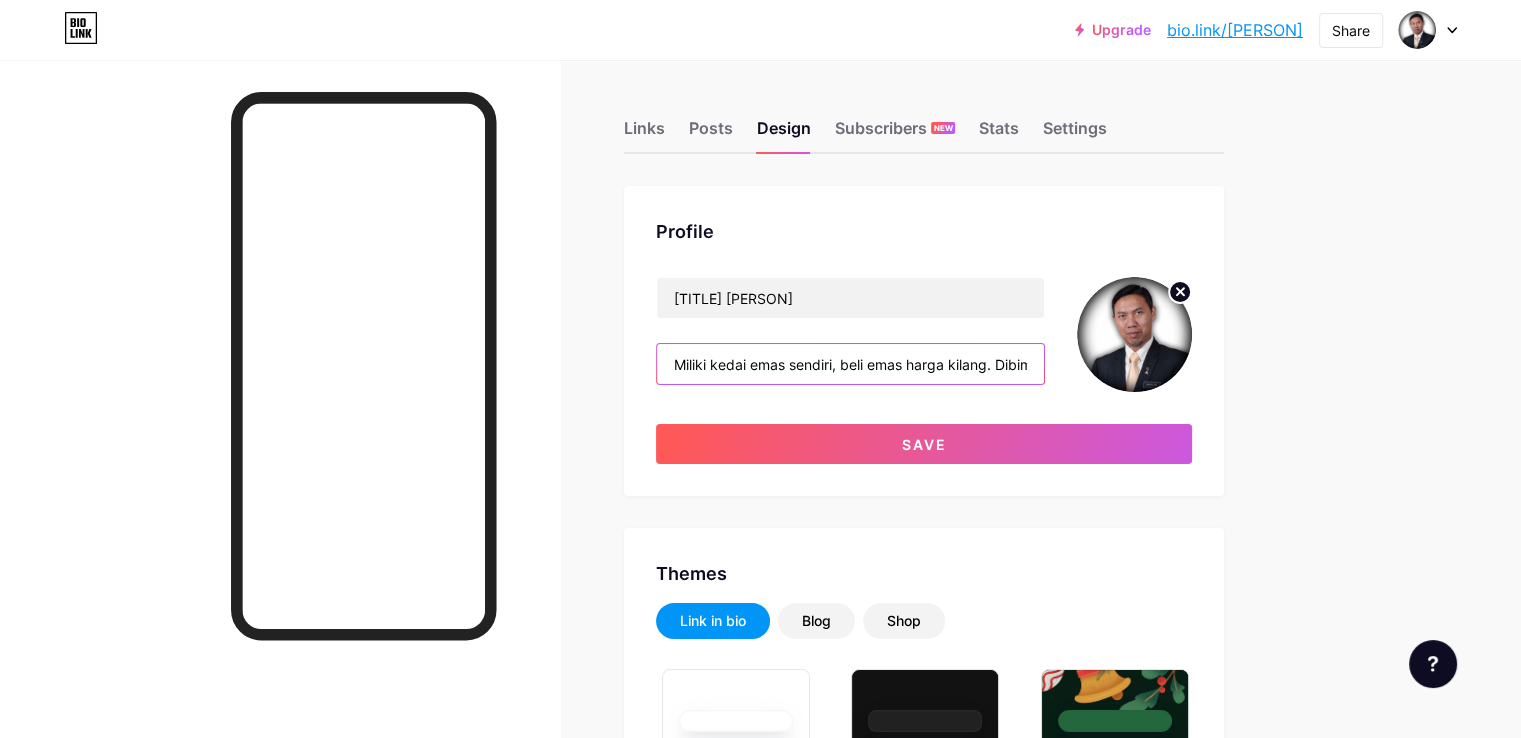 drag, startPoint x: 891, startPoint y: 369, endPoint x: 995, endPoint y: 367, distance: 104.019226 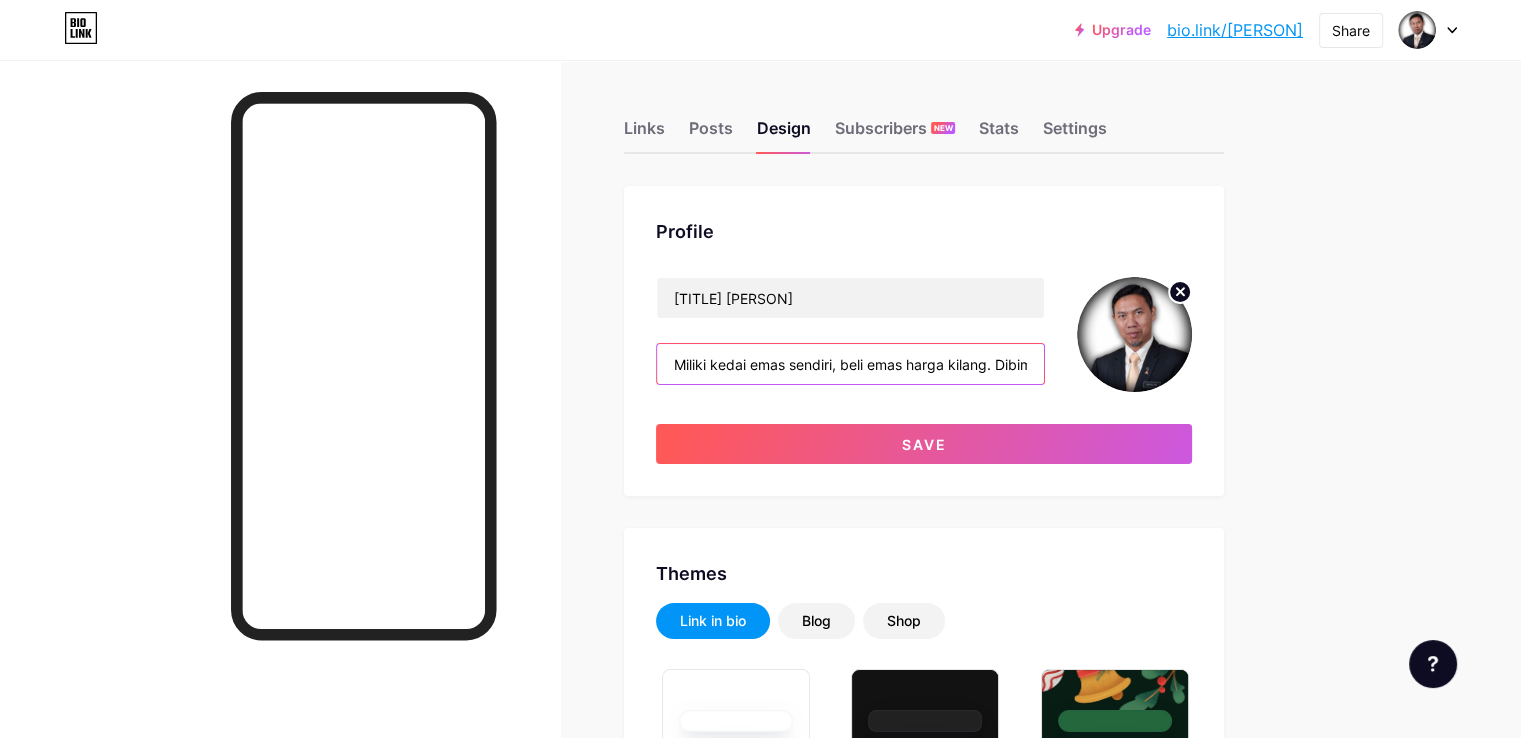 click on "Miliki kedai emas sendiri, beli emas harga kilang. Dibimbing dengan ilmu EMAS serta ilmu Keusahawaan. Insya Allah jadi Tokey EMAS yang berjaya dan boleh diwarisi." at bounding box center (850, 364) 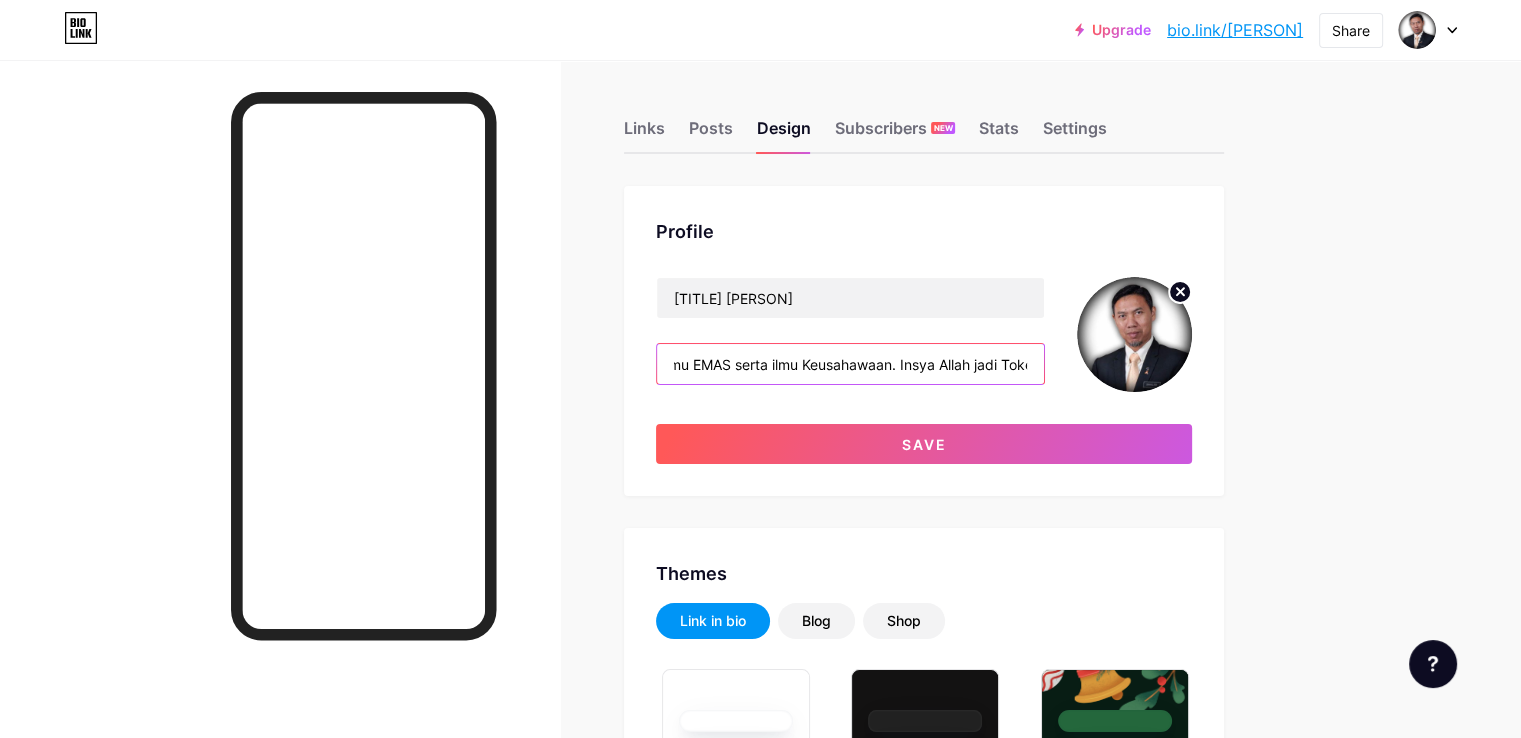scroll, scrollTop: 0, scrollLeft: 736, axis: horizontal 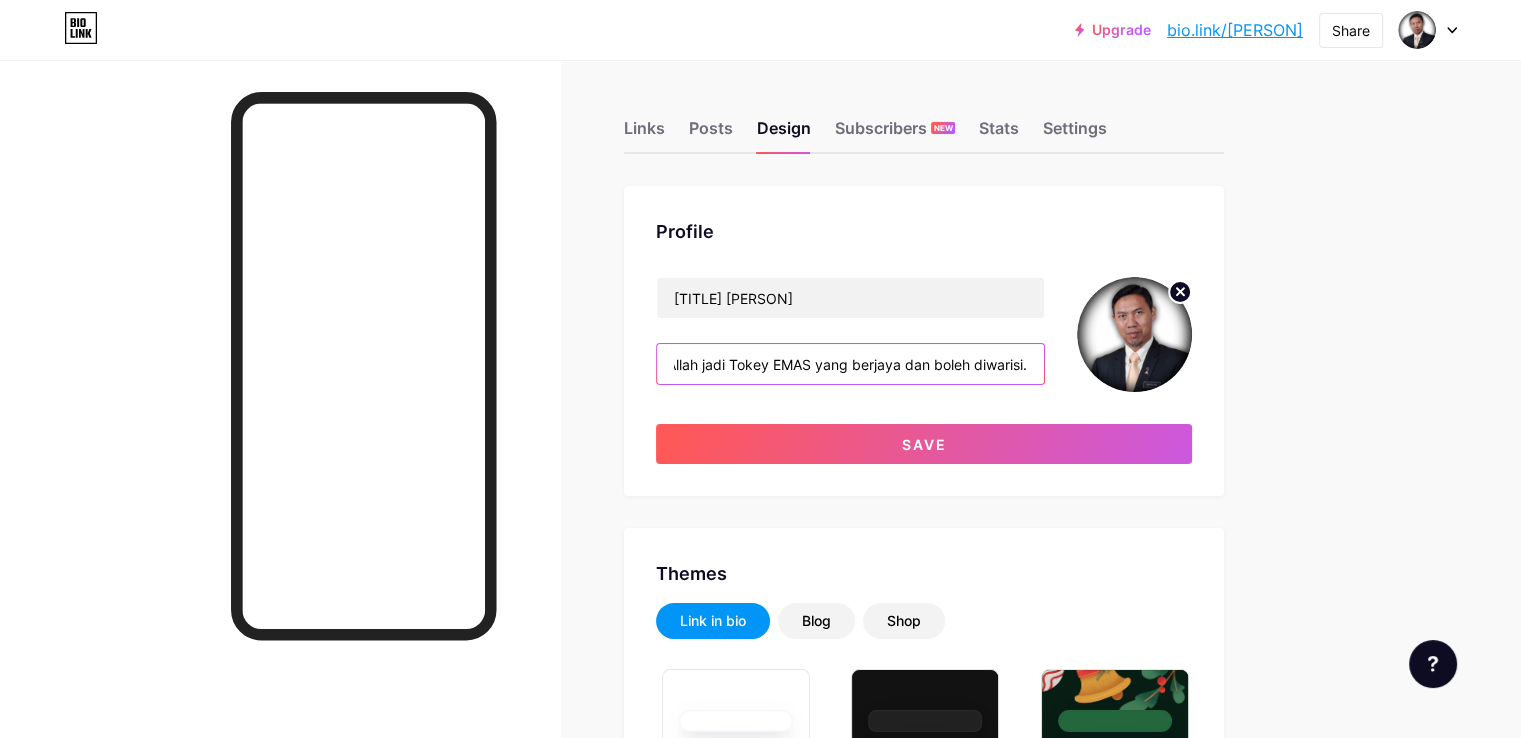 drag, startPoint x: 754, startPoint y: 361, endPoint x: 1158, endPoint y: 373, distance: 404.1782 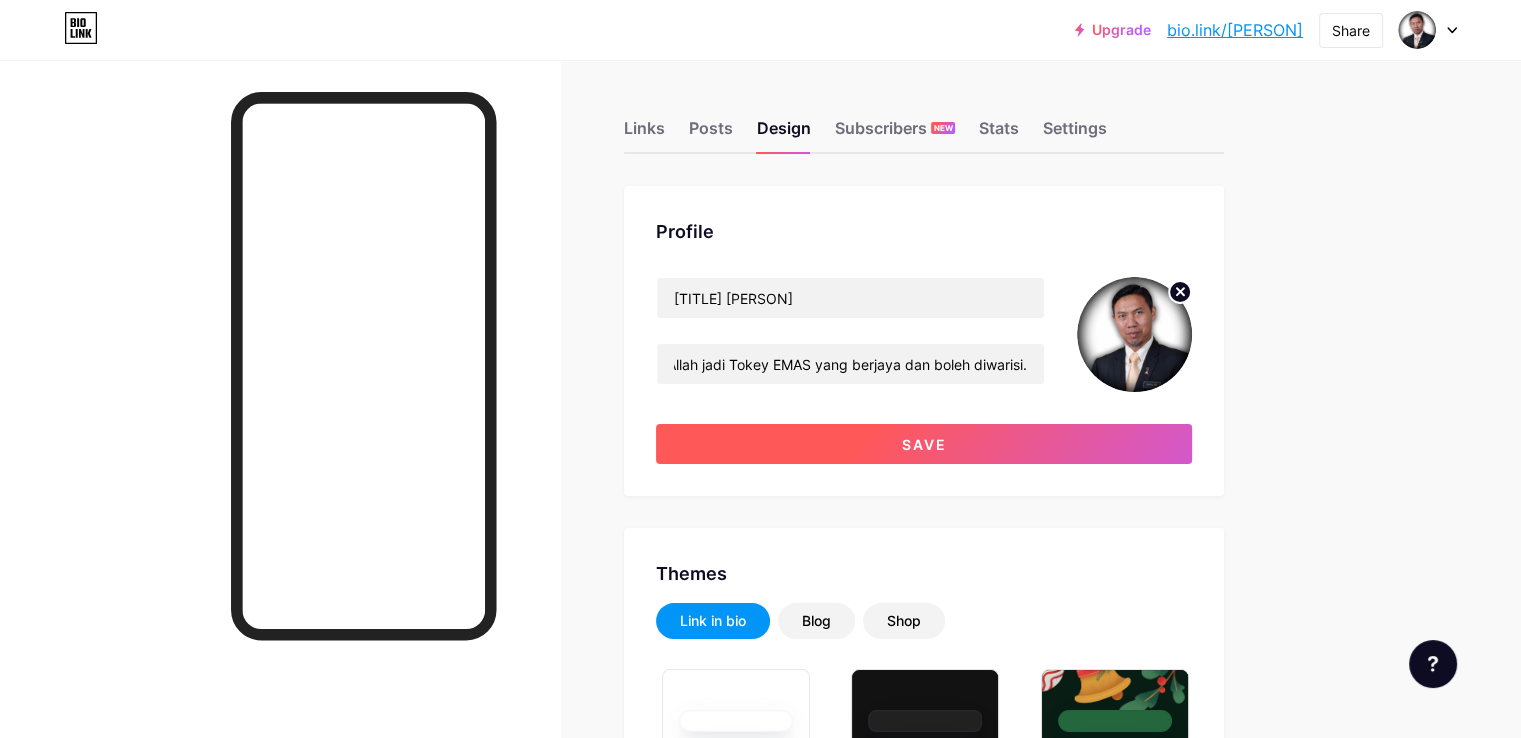 scroll, scrollTop: 0, scrollLeft: 0, axis: both 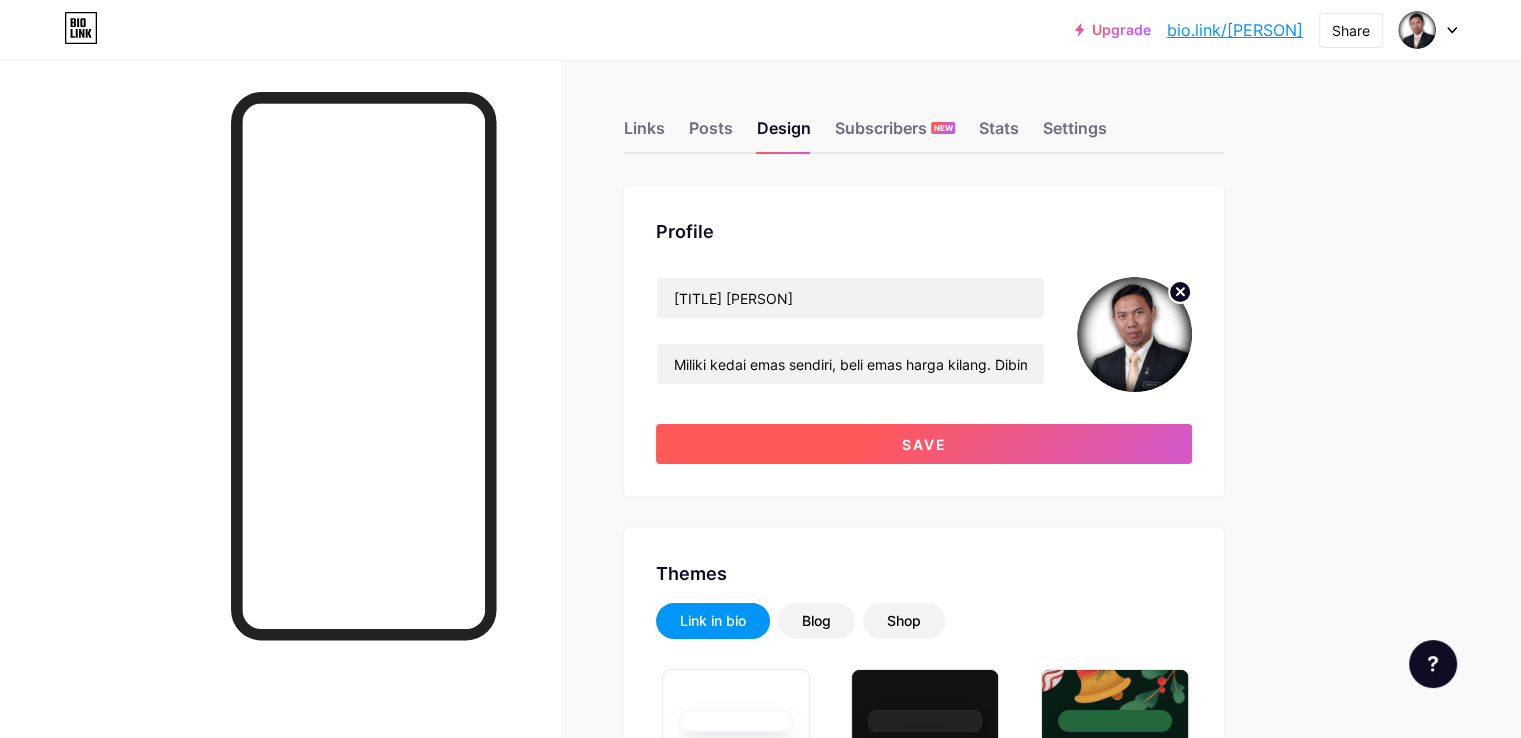 click on "Save" at bounding box center [924, 444] 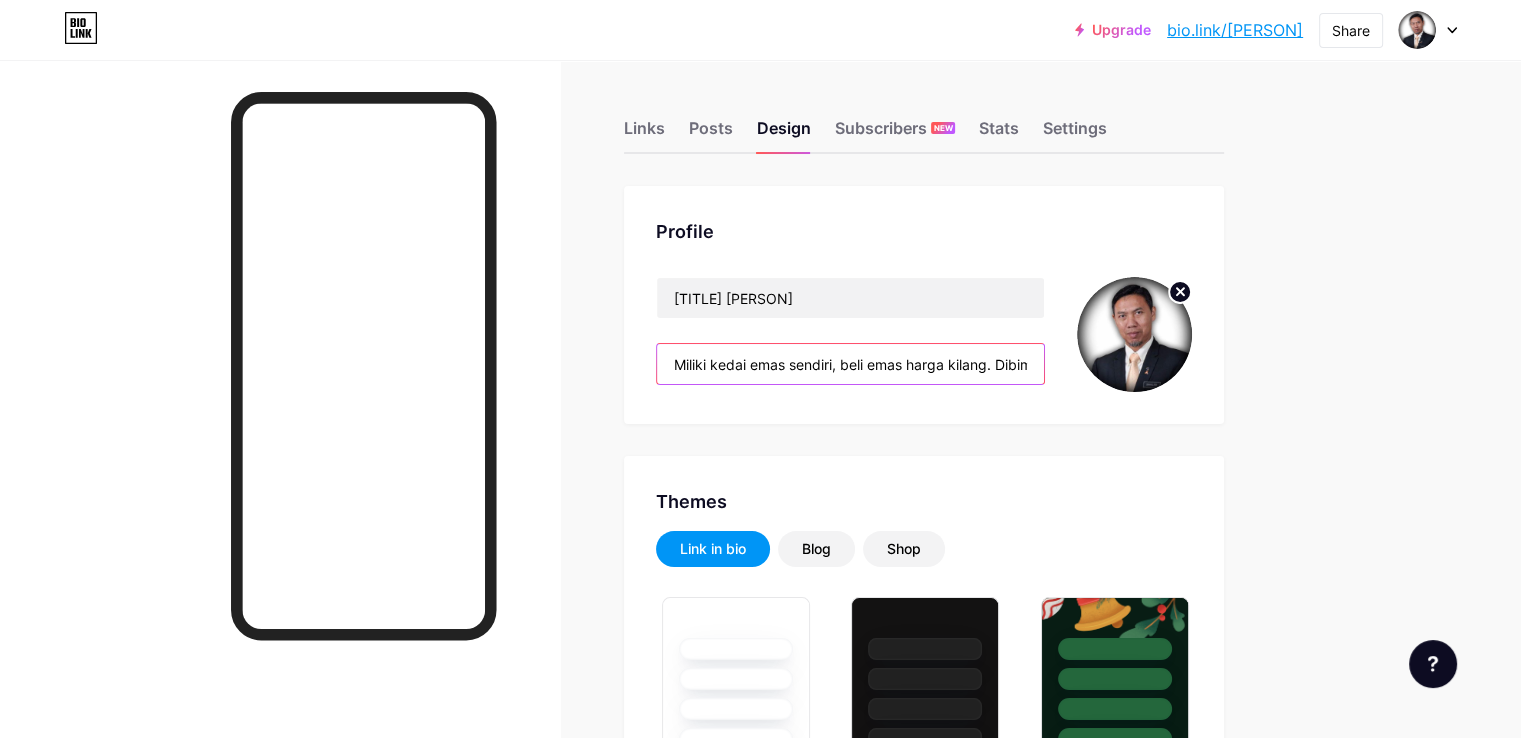 click on "Miliki kedai emas sendiri, beli emas harga kilang. Dibimbing dengan ilmu EMAS serta ilmu Keusahawaan. Insya Allah jadi Tokey EMAS yang berjaya dan boleh diwarisi." at bounding box center [850, 364] 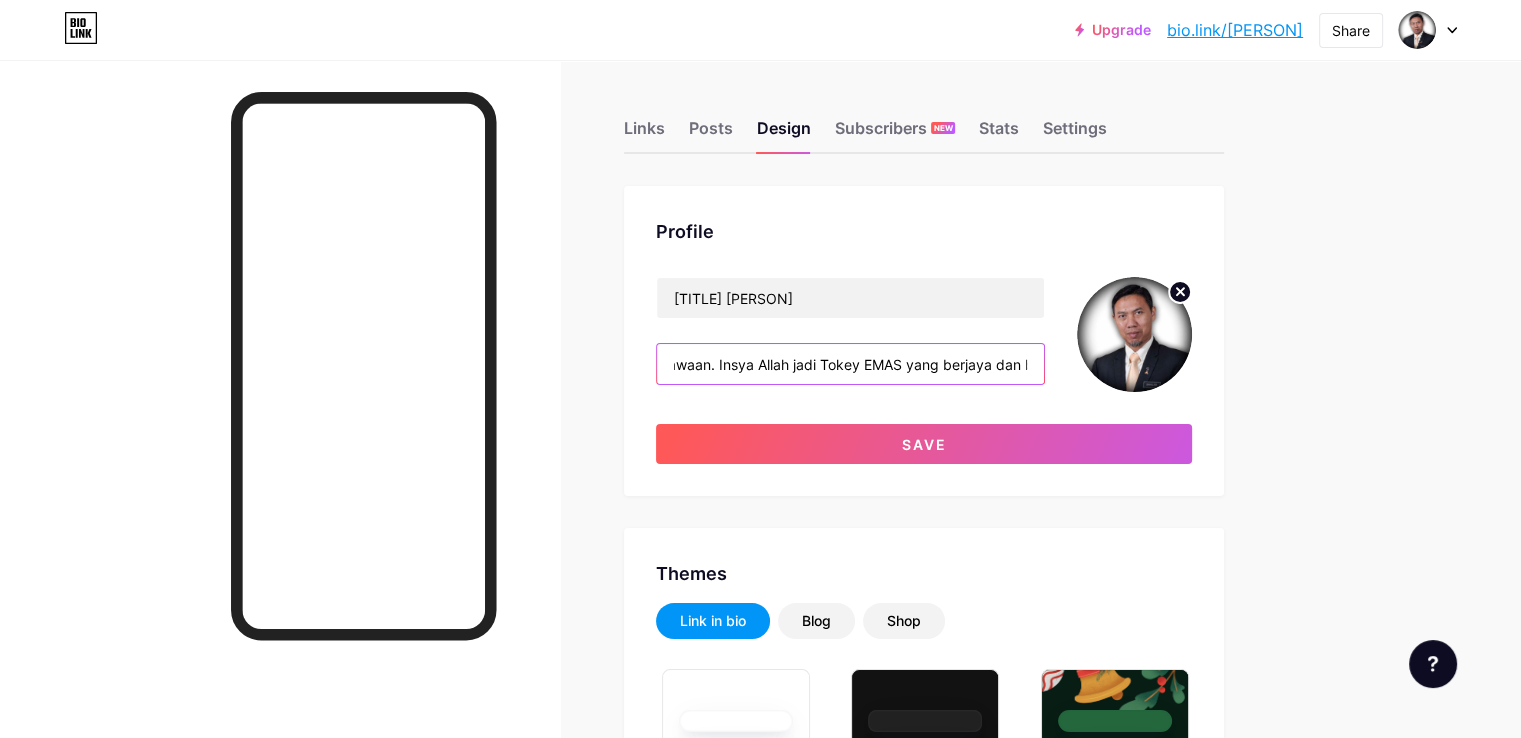 scroll, scrollTop: 0, scrollLeft: 853, axis: horizontal 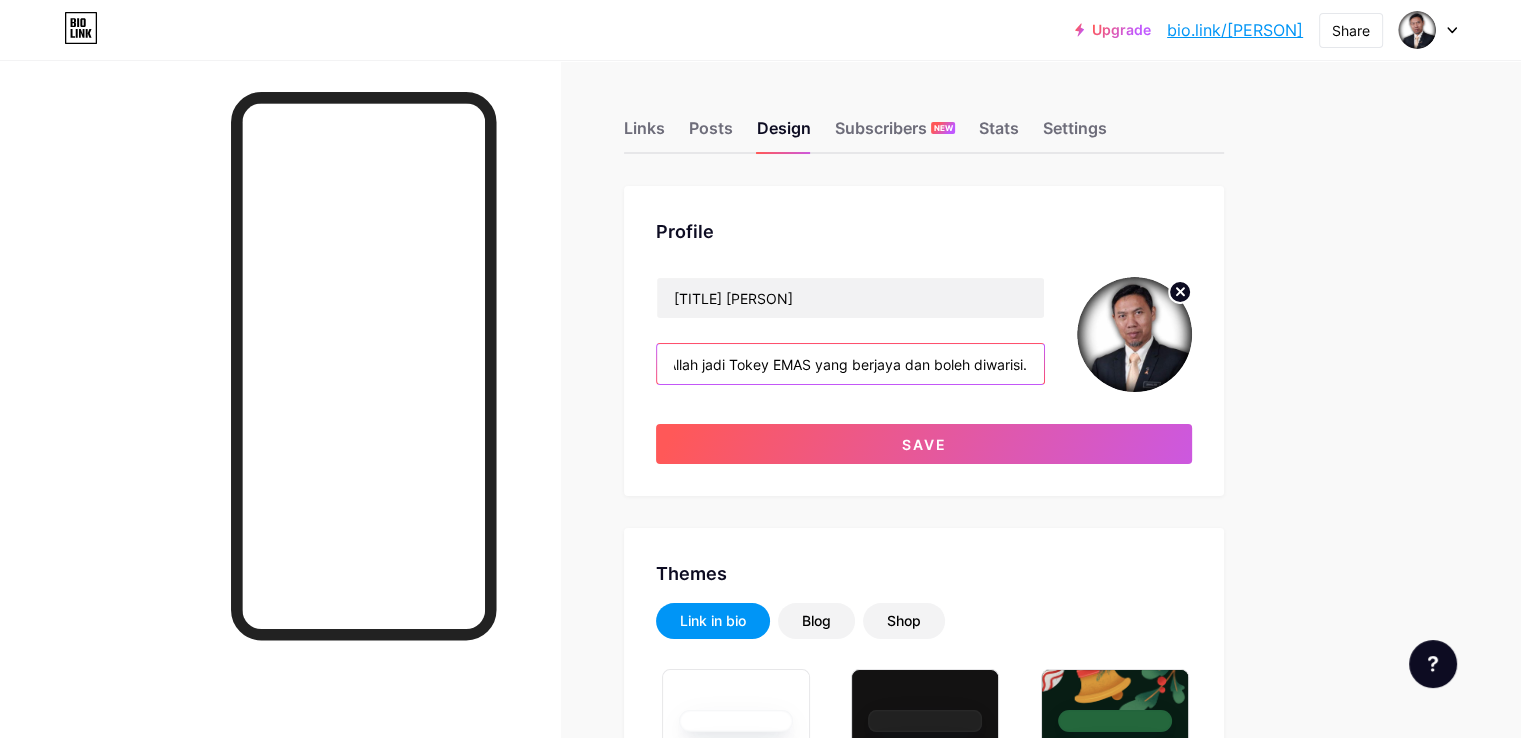 drag, startPoint x: 952, startPoint y: 359, endPoint x: 794, endPoint y: 373, distance: 158.61903 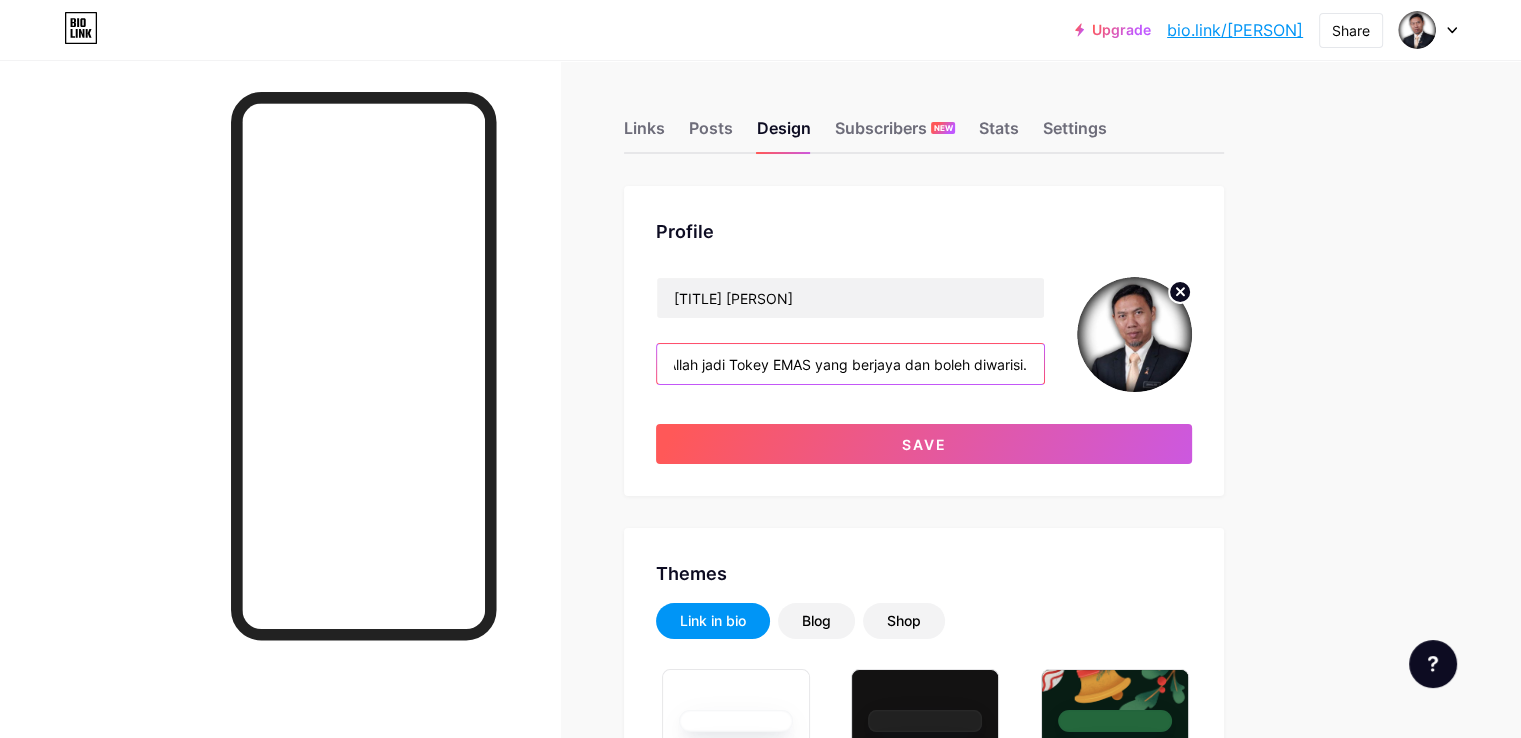 click on "Kami Bantu Anda Miliki kedai emas sendiri, beli emas harga kilang. Dibimbing dengan ilmu EMAS serta ilmu Keusahawaan. Insya Allah jadi Tokey EMAS yang berjaya dan boleh diwarisi." at bounding box center (850, 364) 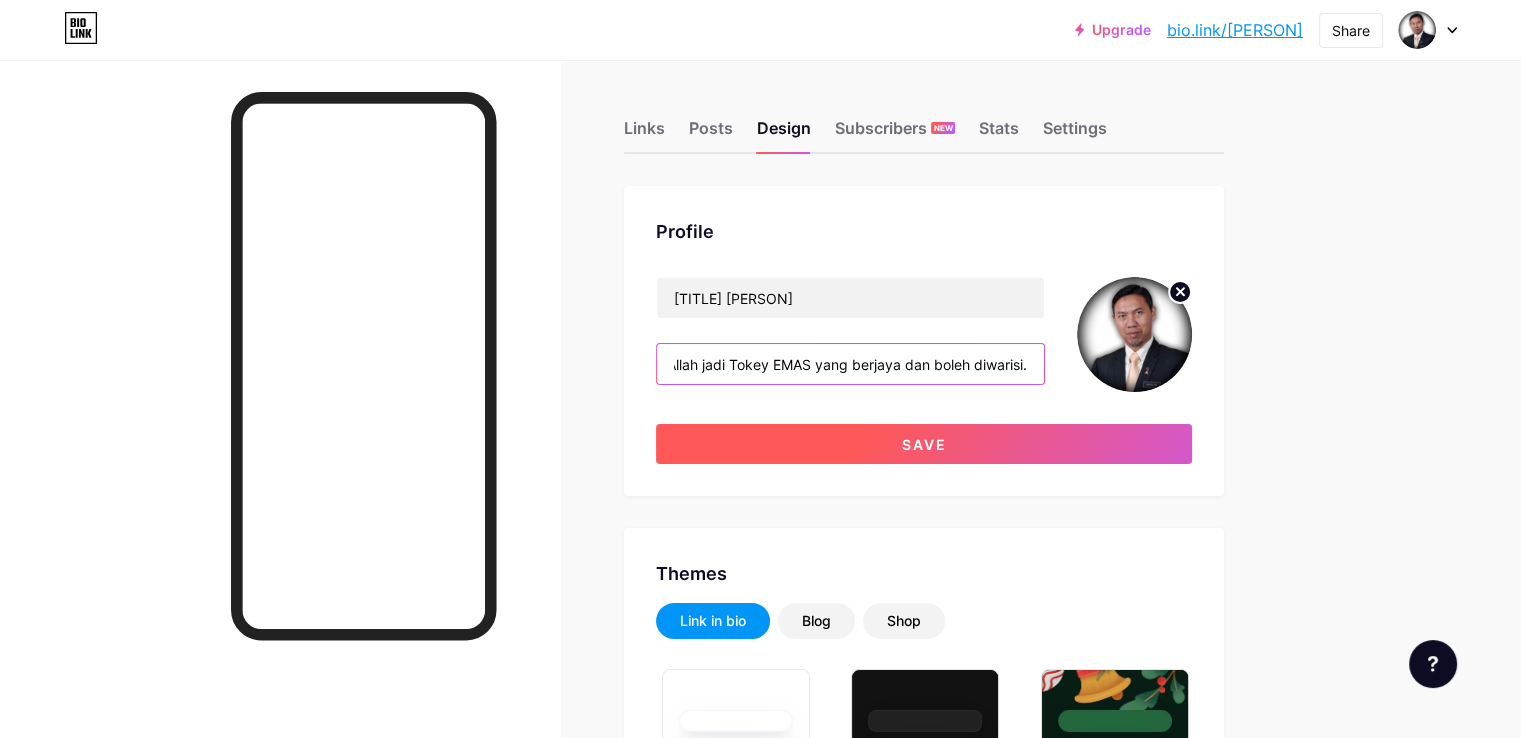 type on "Kami Bantu Anda Miliki kedai emas sendiri, beli emas harga kilang. Dibimbing dengan ilmu EMAS serta ilmu Keusahawaan. Insya Allah jadi Tokey EMAS yang berjaya dan boleh diwarisi." 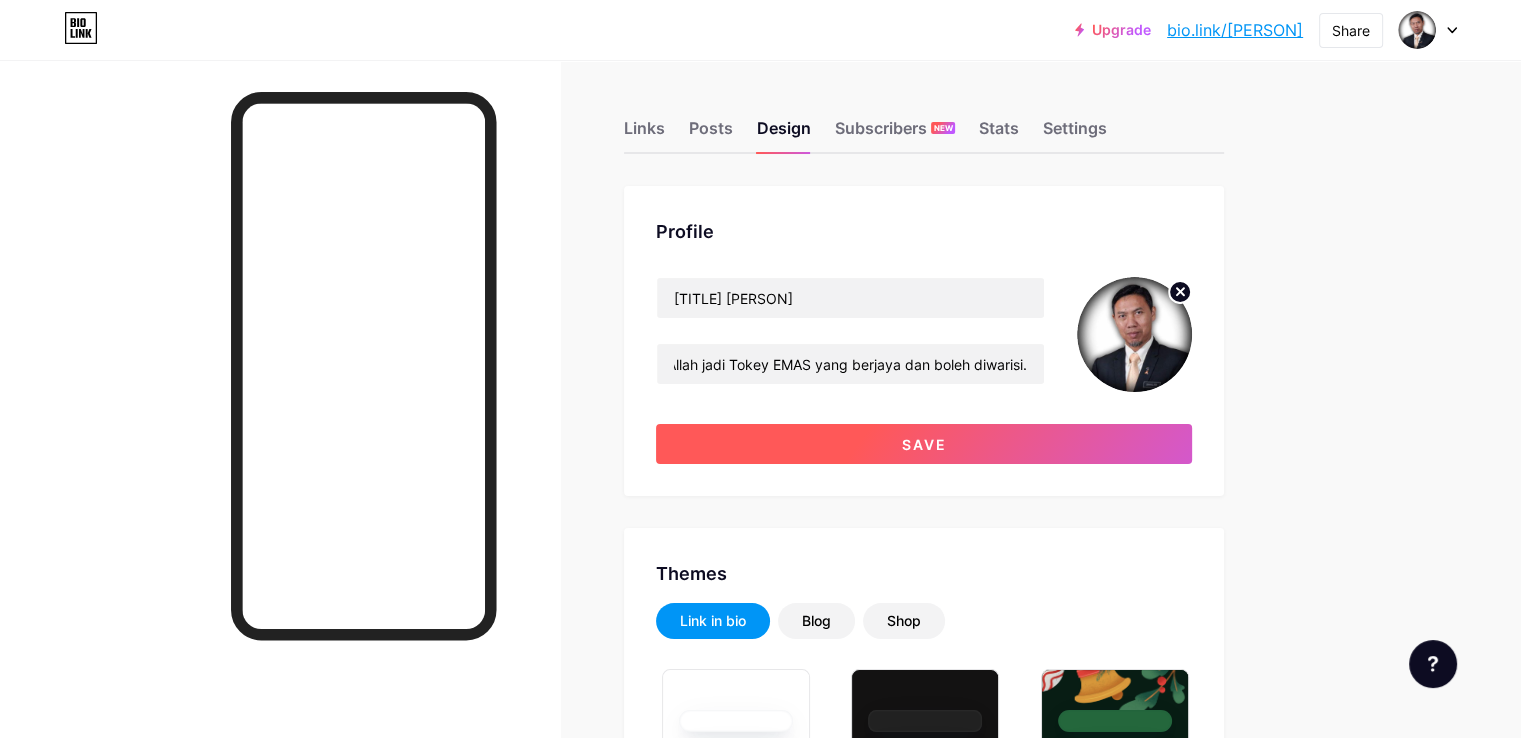 scroll, scrollTop: 0, scrollLeft: 0, axis: both 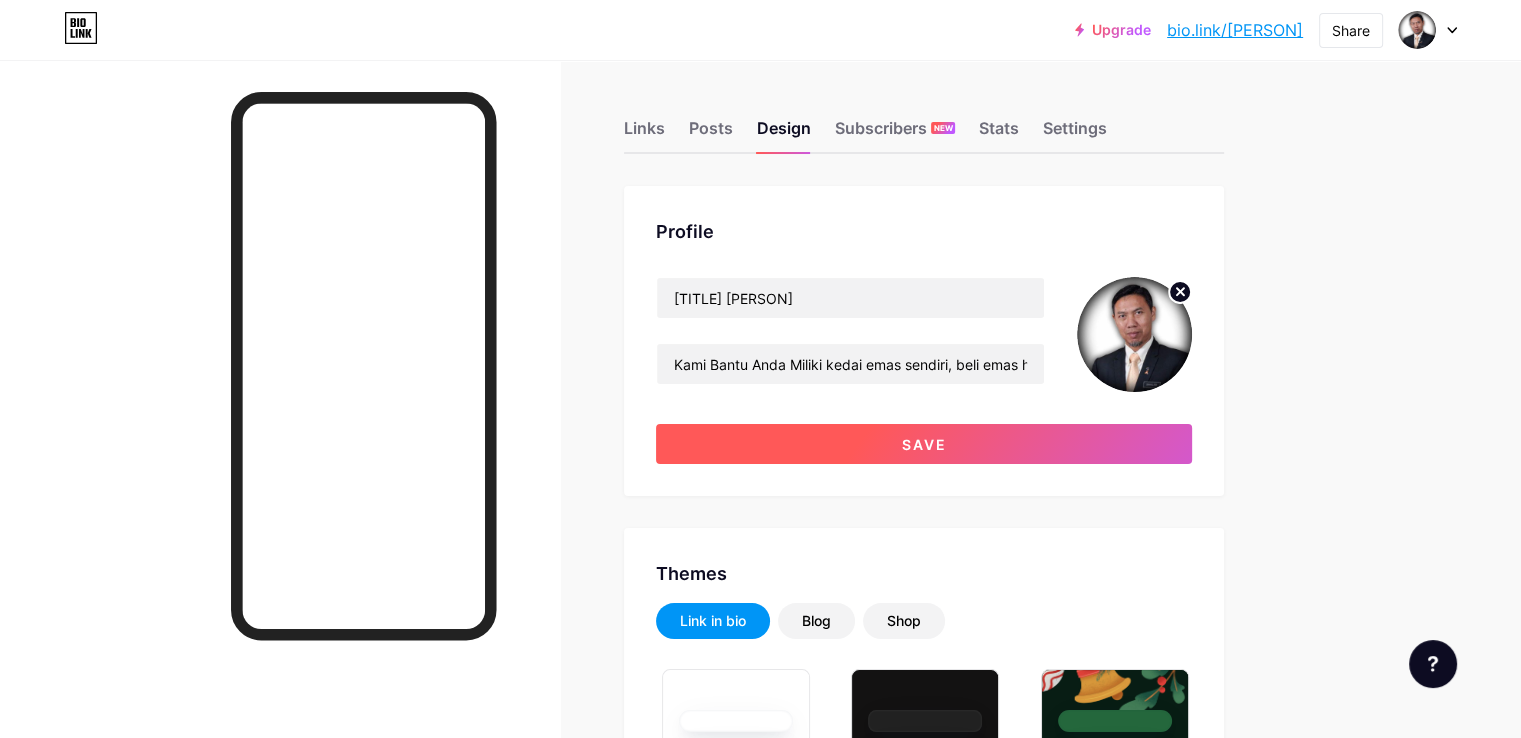 click on "Save" at bounding box center [924, 444] 